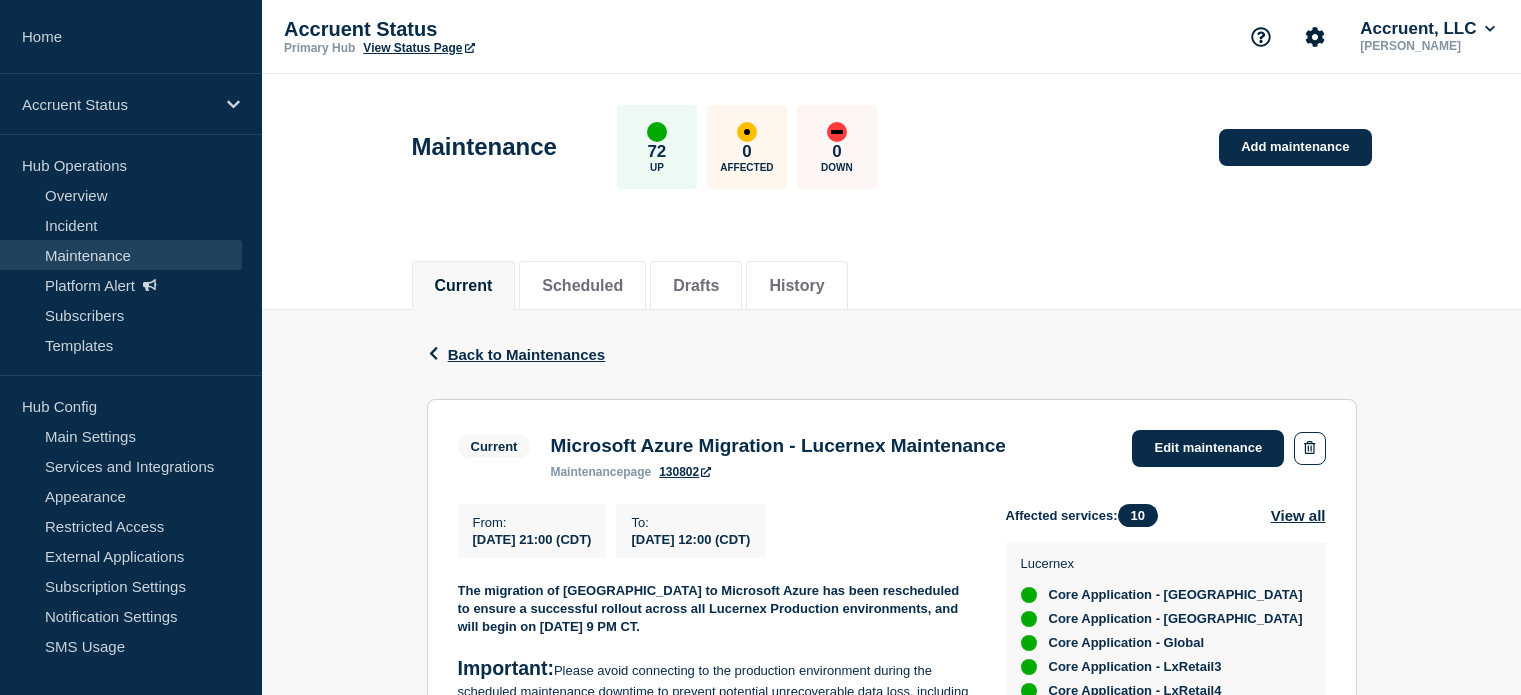 scroll, scrollTop: 0, scrollLeft: 0, axis: both 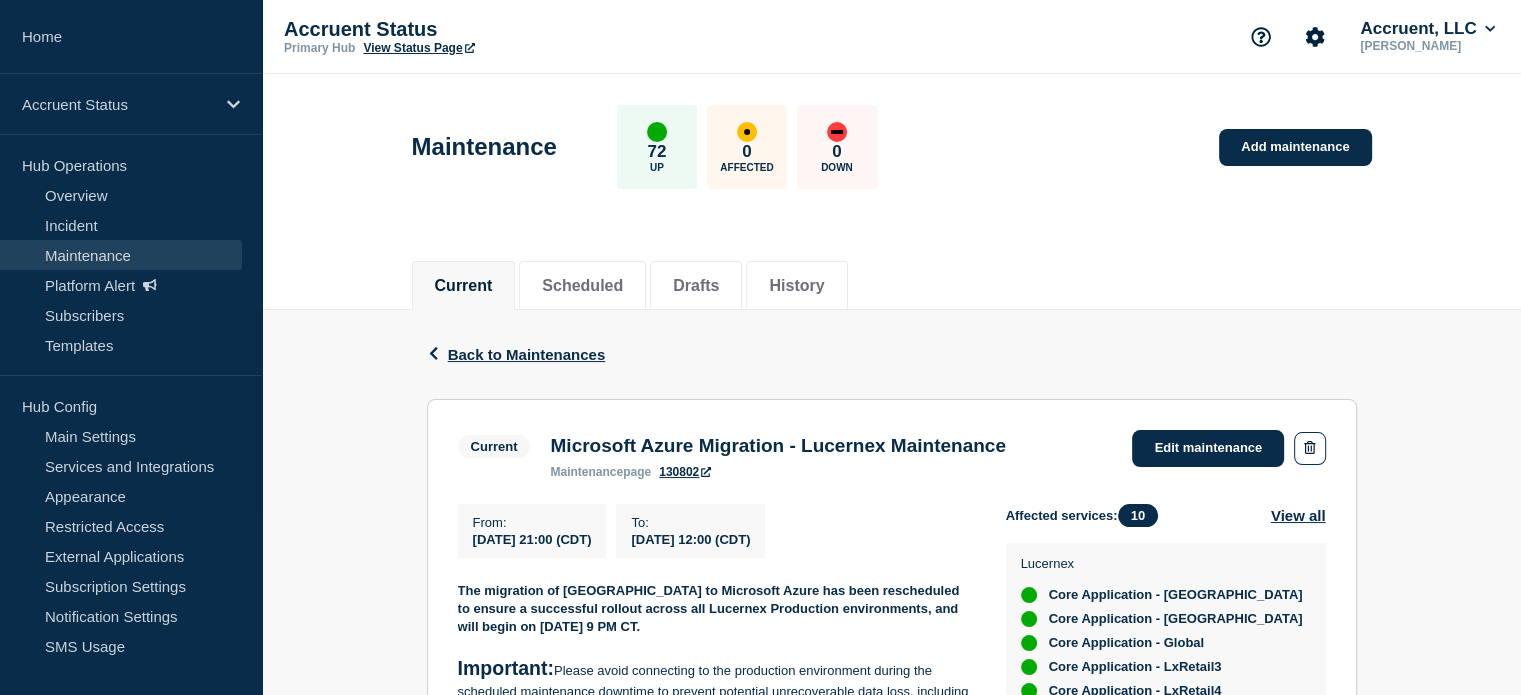 drag, startPoint x: 0, startPoint y: 0, endPoint x: 1068, endPoint y: 273, distance: 1102.3398 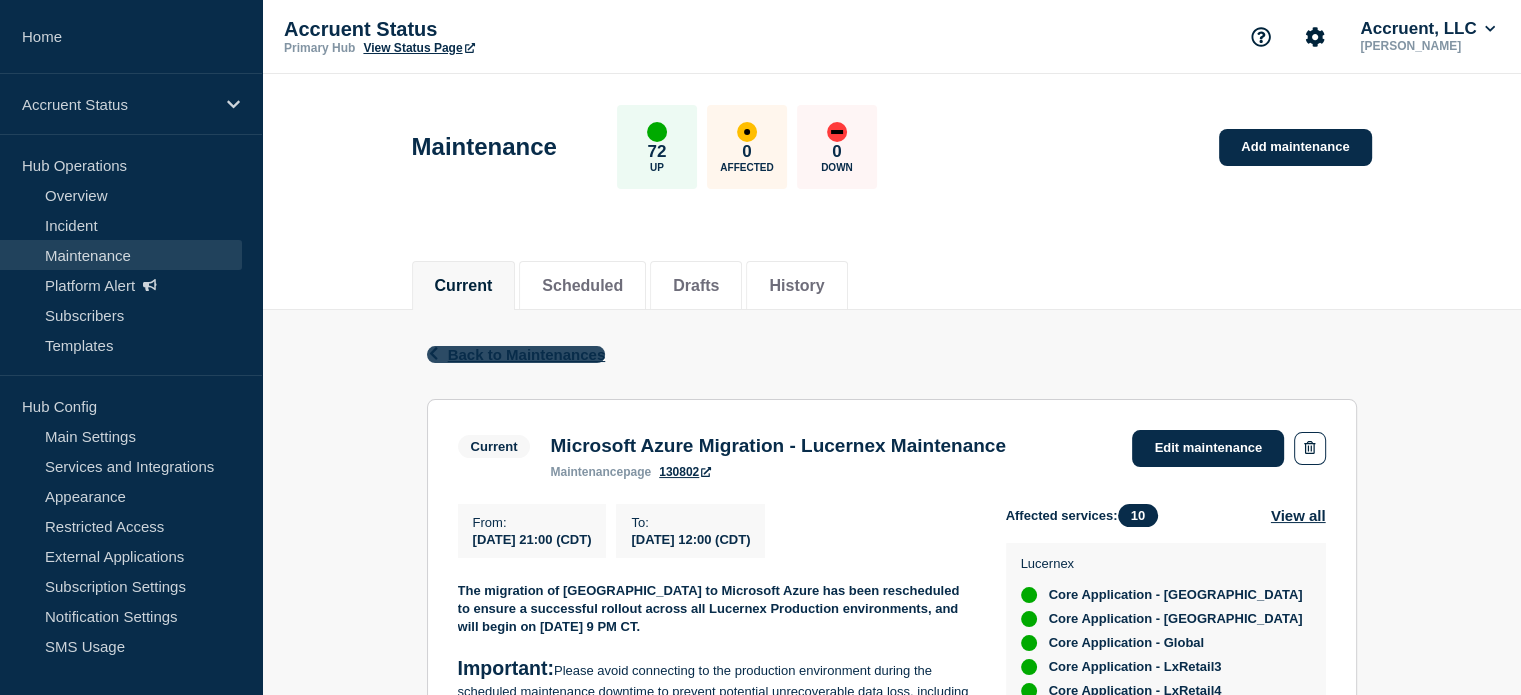 click on "Back to Maintenances" 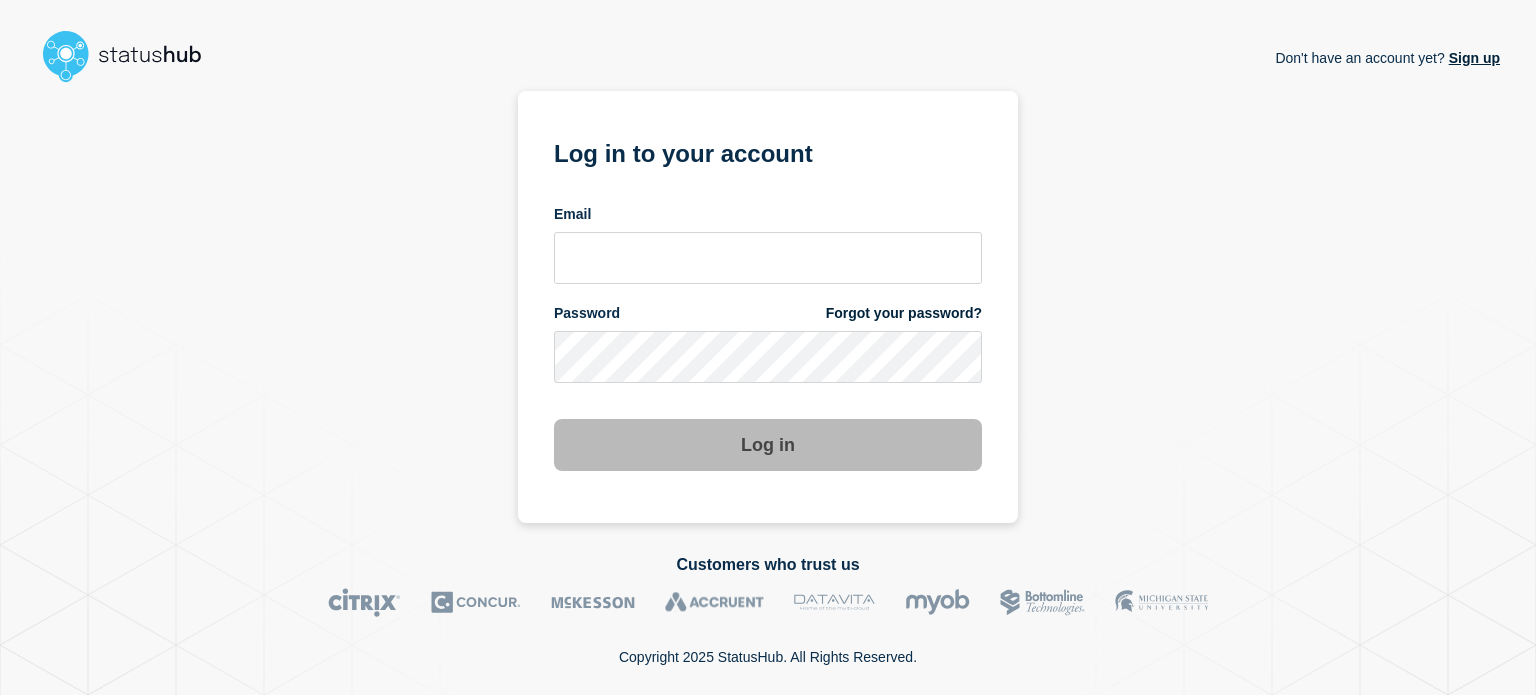 scroll, scrollTop: 0, scrollLeft: 0, axis: both 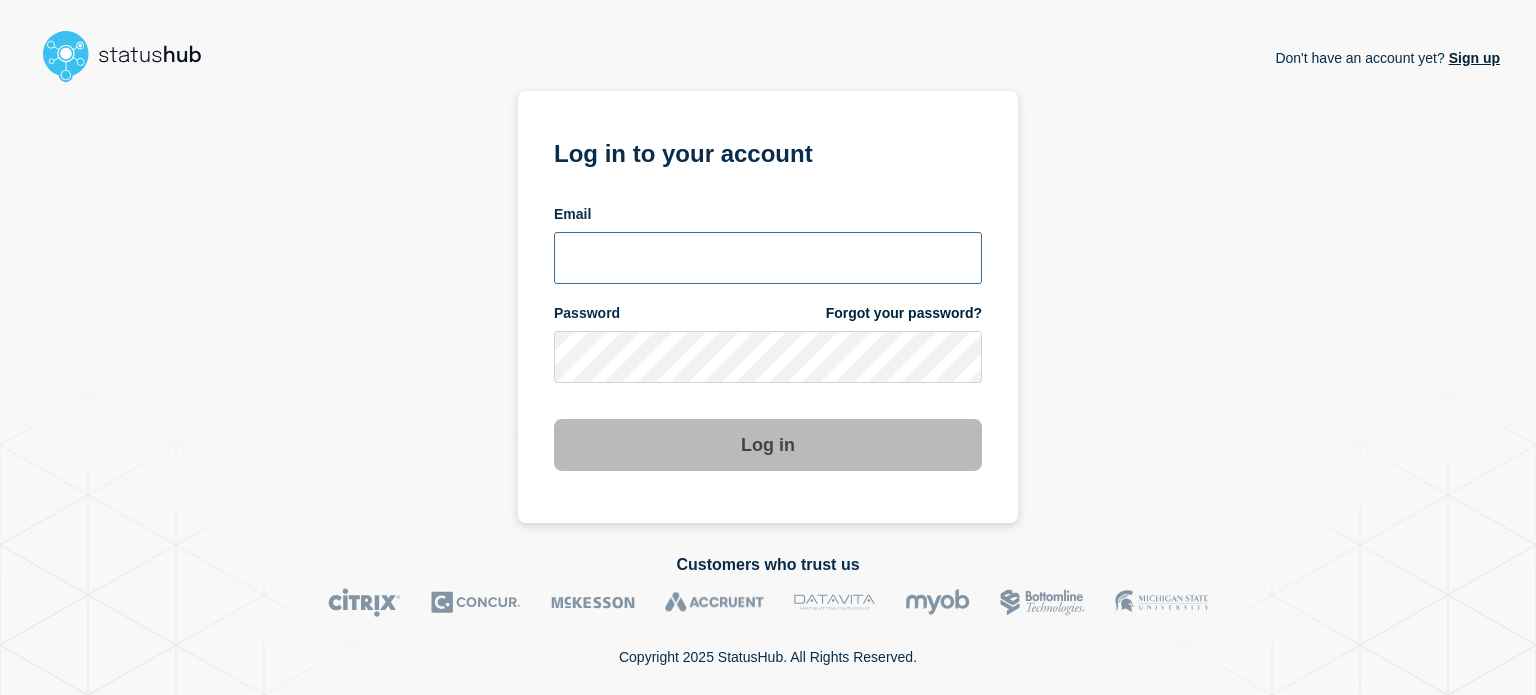 type on "[PERSON_NAME][EMAIL_ADDRESS][PERSON_NAME][DOMAIN_NAME]" 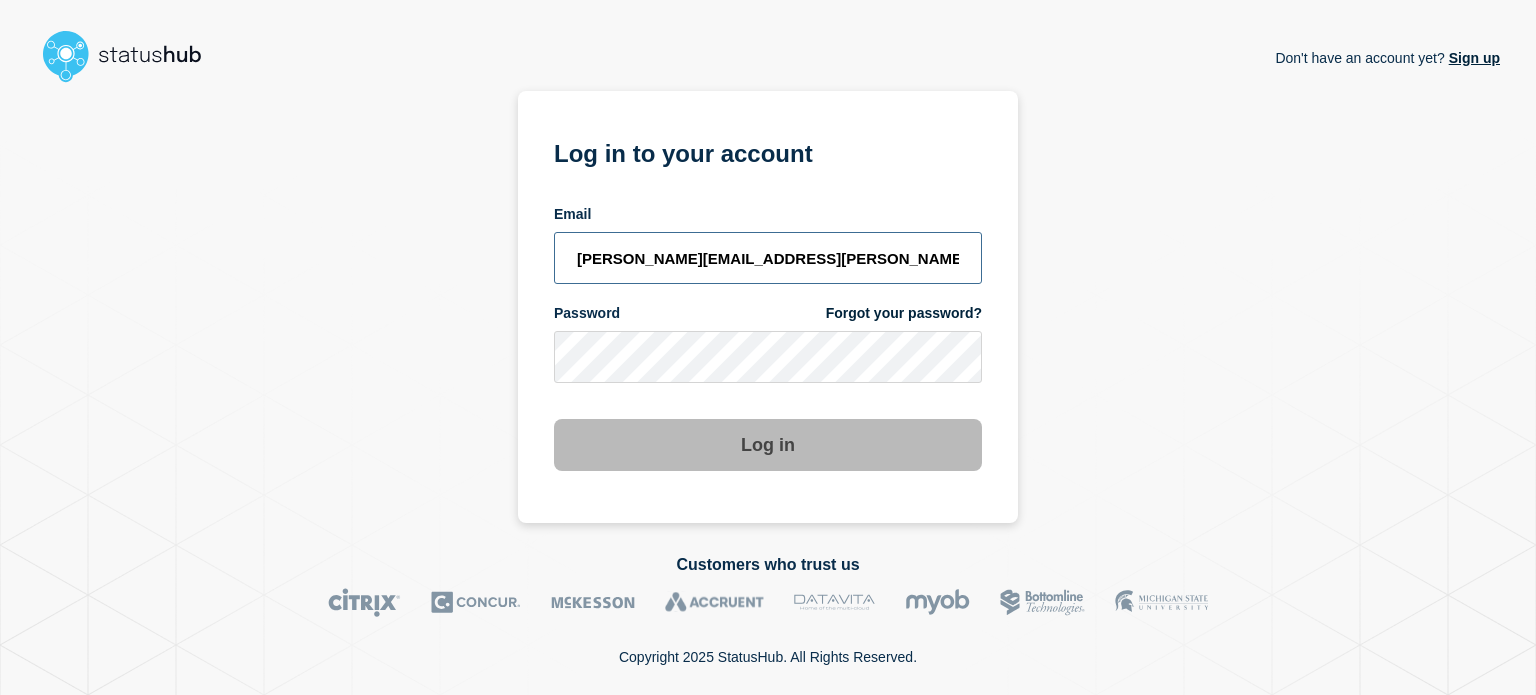 scroll, scrollTop: 0, scrollLeft: 0, axis: both 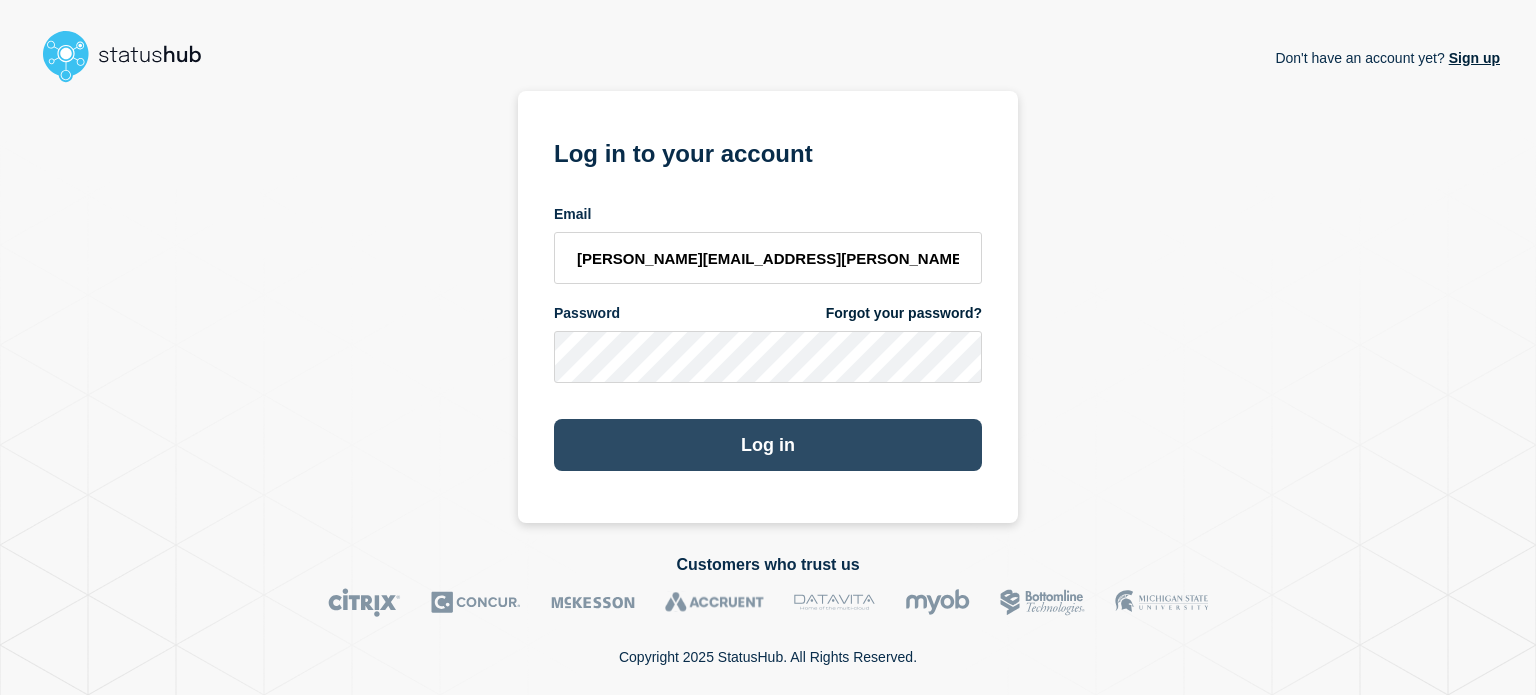 click on "Log in" at bounding box center [768, 445] 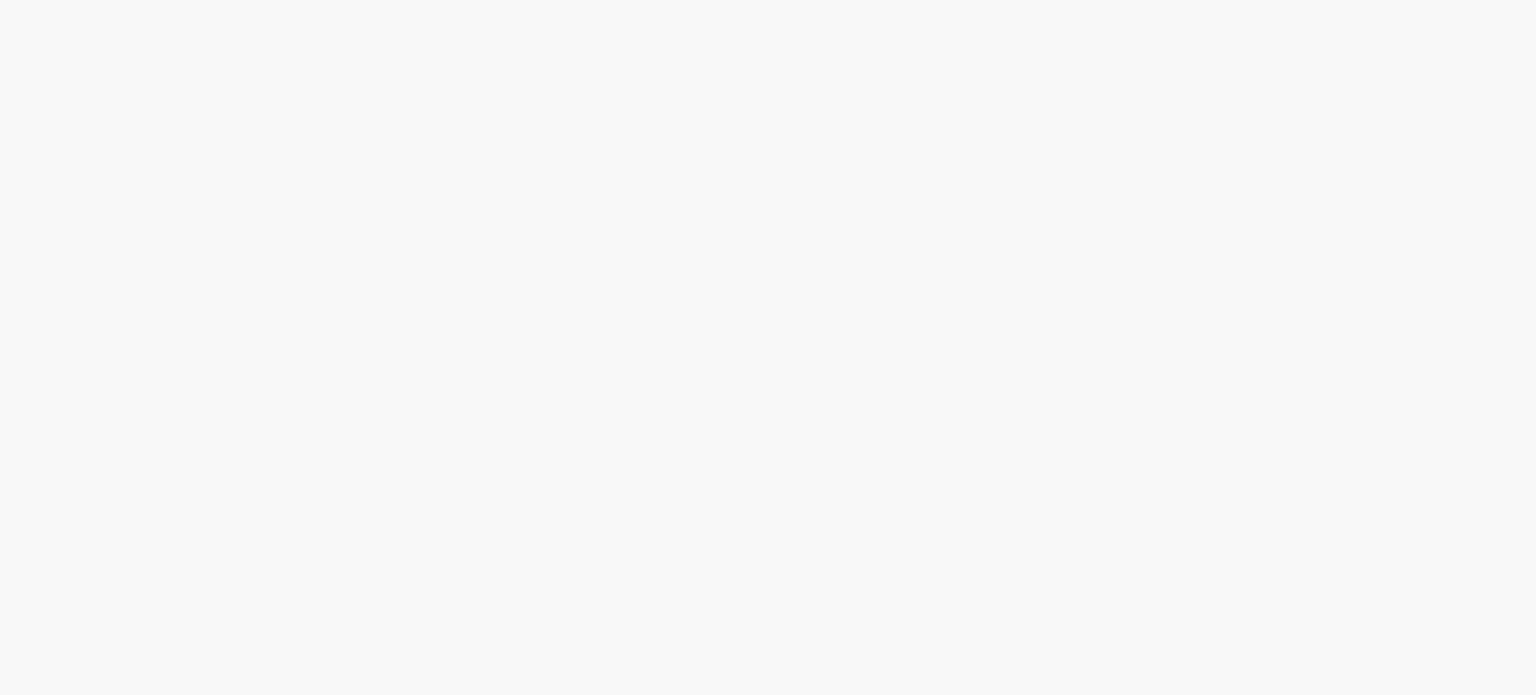 scroll, scrollTop: 0, scrollLeft: 0, axis: both 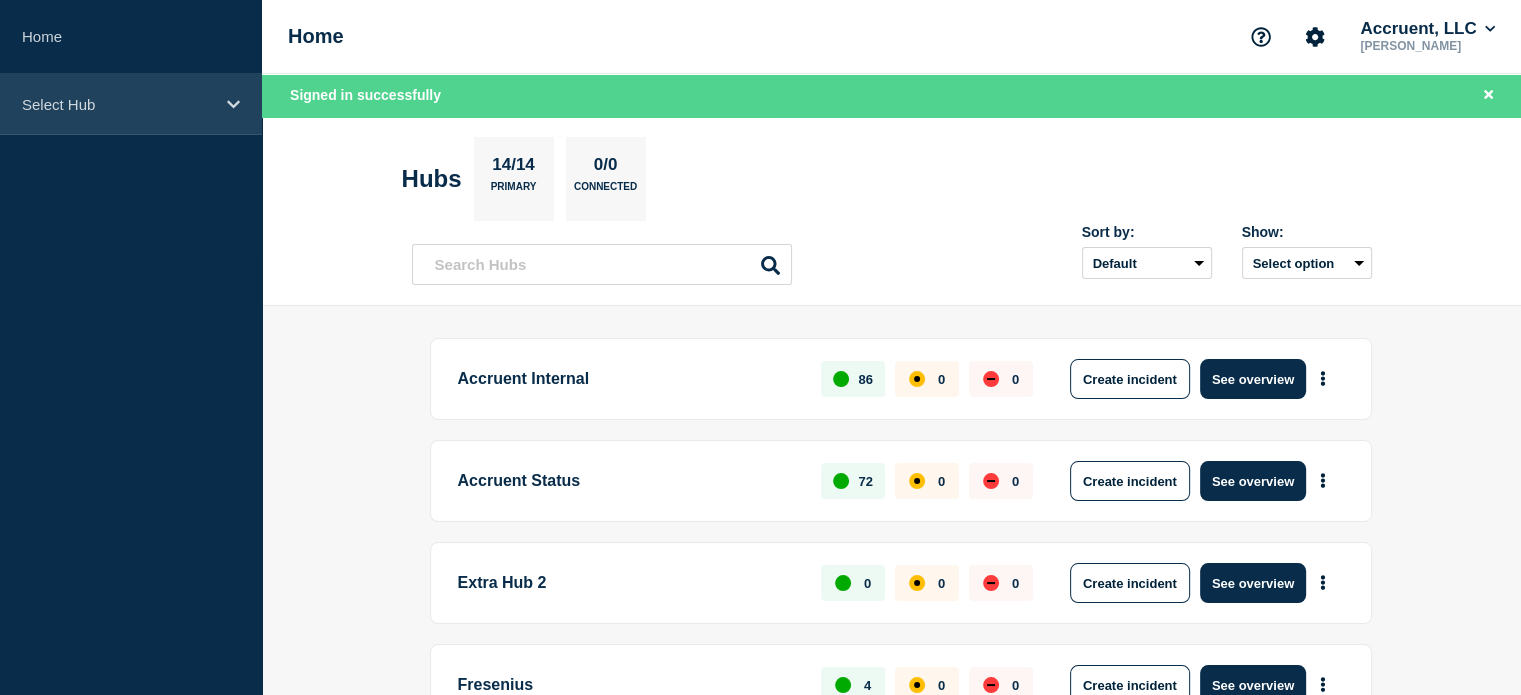 click on "Select Hub" at bounding box center [118, 104] 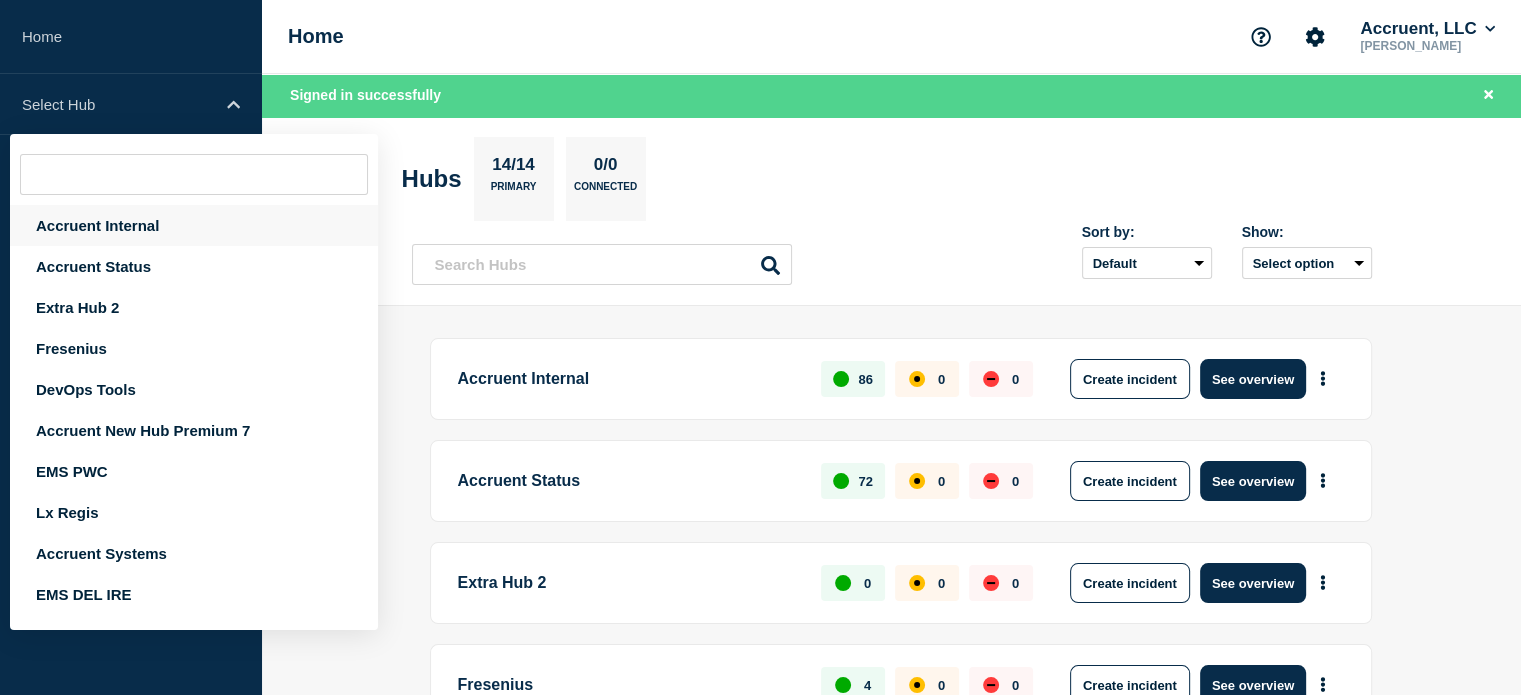 click on "Accruent Internal" at bounding box center (194, 225) 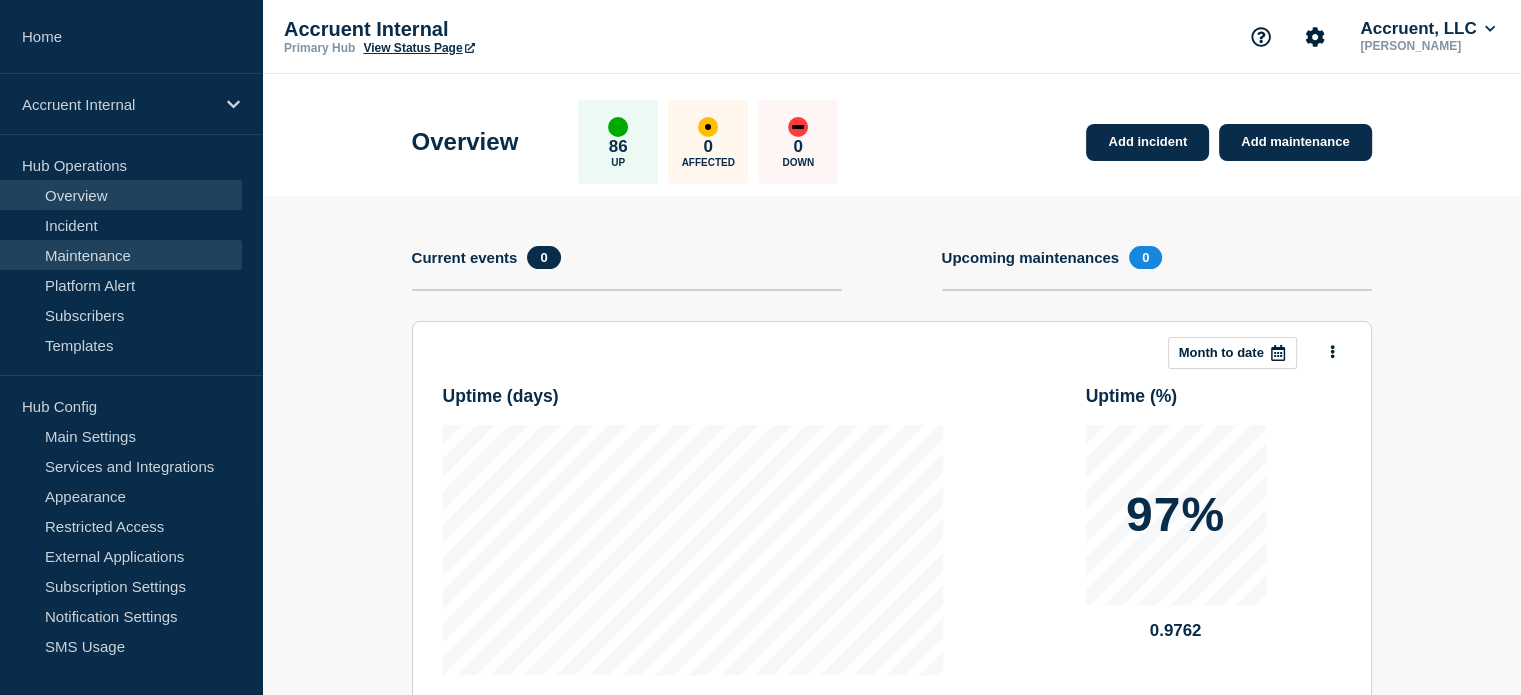 click on "Maintenance" at bounding box center [121, 255] 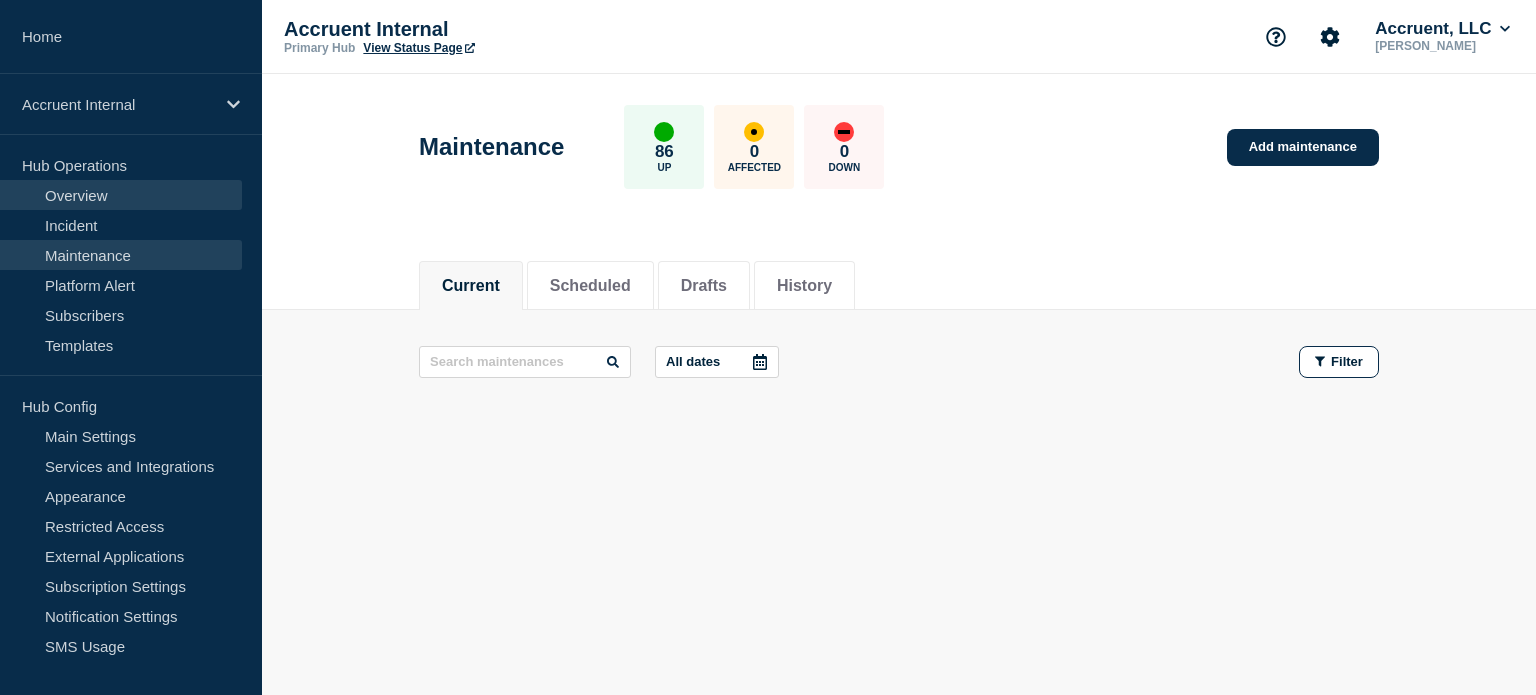 click on "Overview" at bounding box center [121, 195] 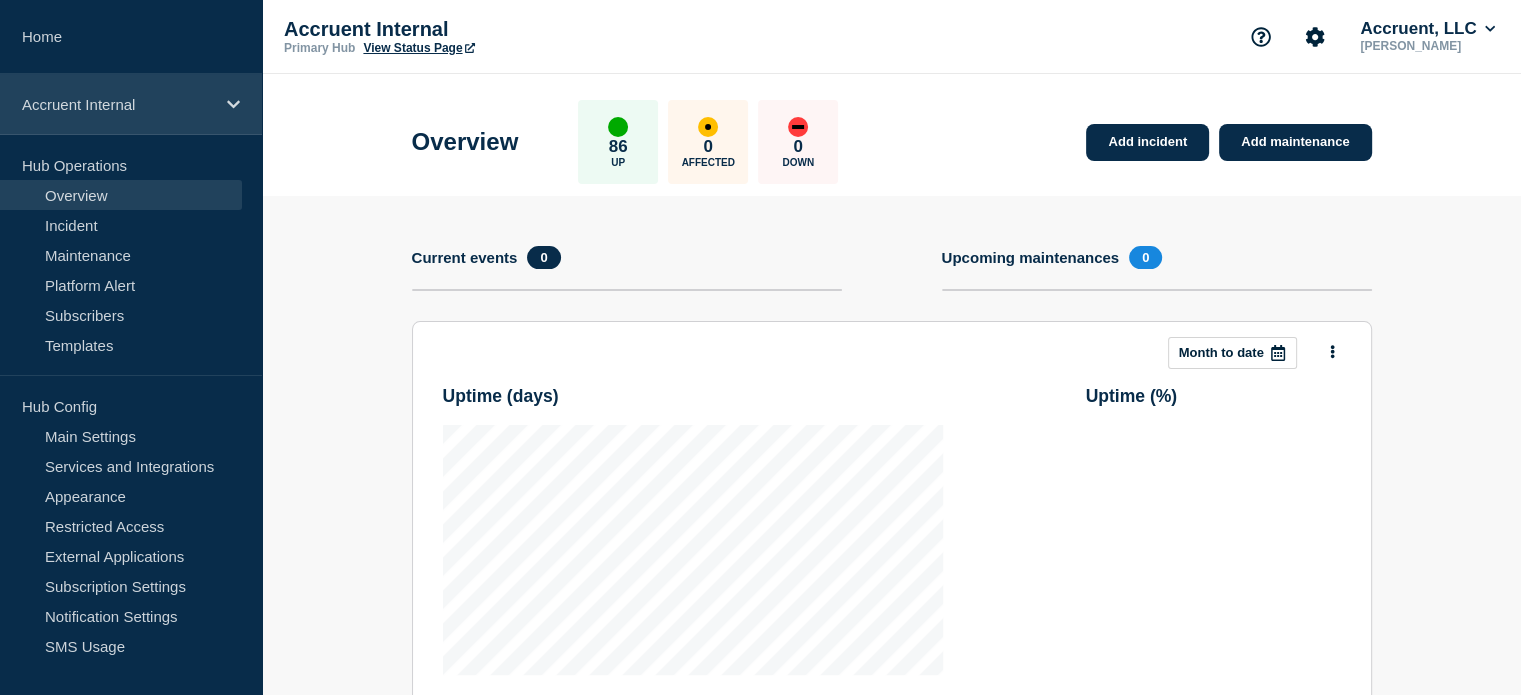 click on "Accruent Internal" at bounding box center (118, 104) 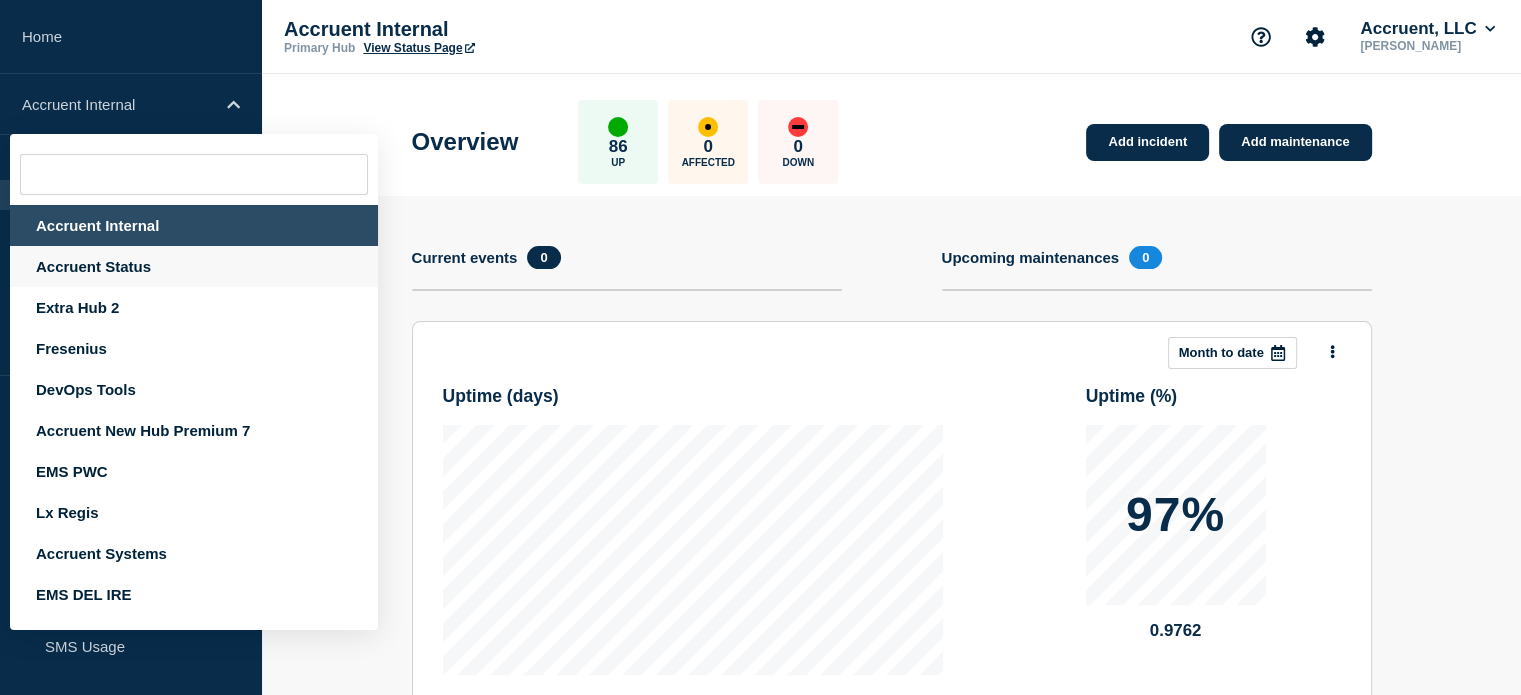click on "Accruent Status" at bounding box center [194, 266] 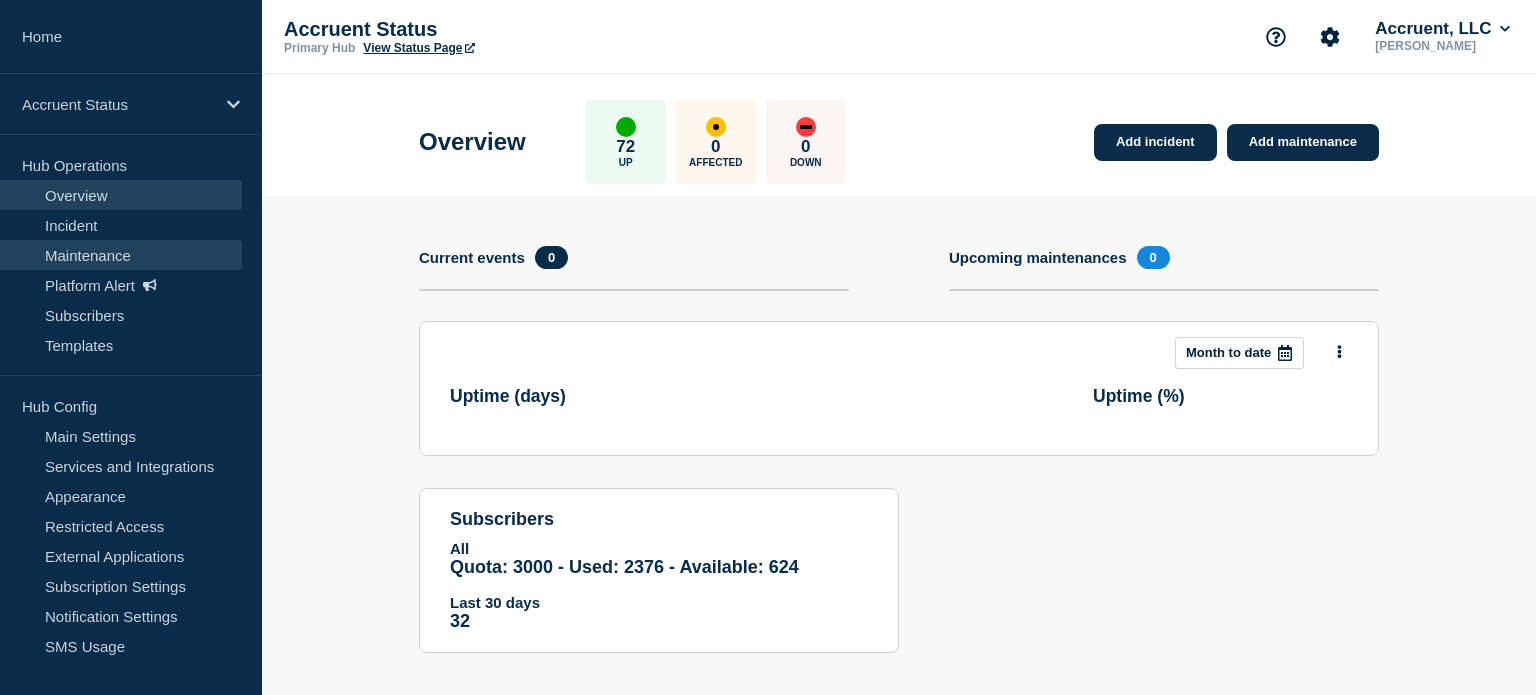 click on "Maintenance" at bounding box center (121, 255) 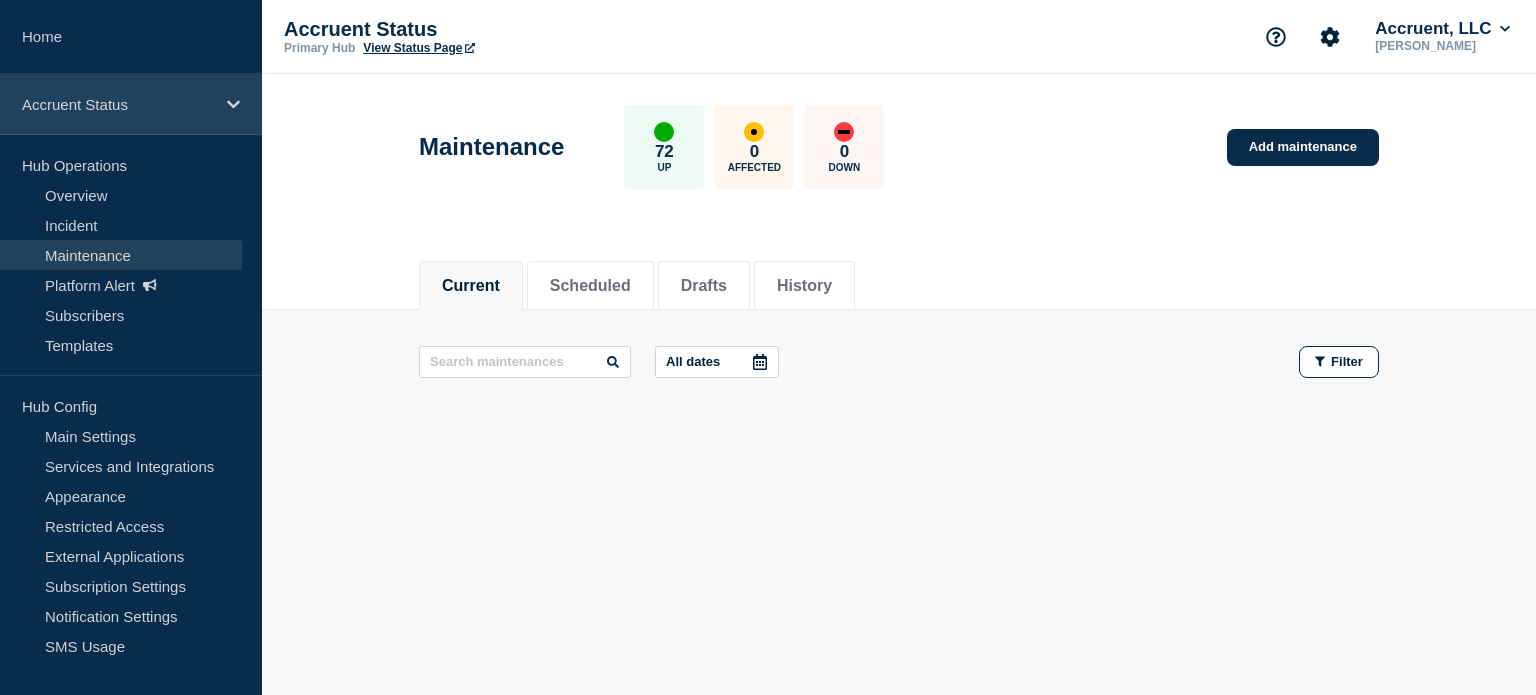 click on "Accruent Status" at bounding box center [131, 104] 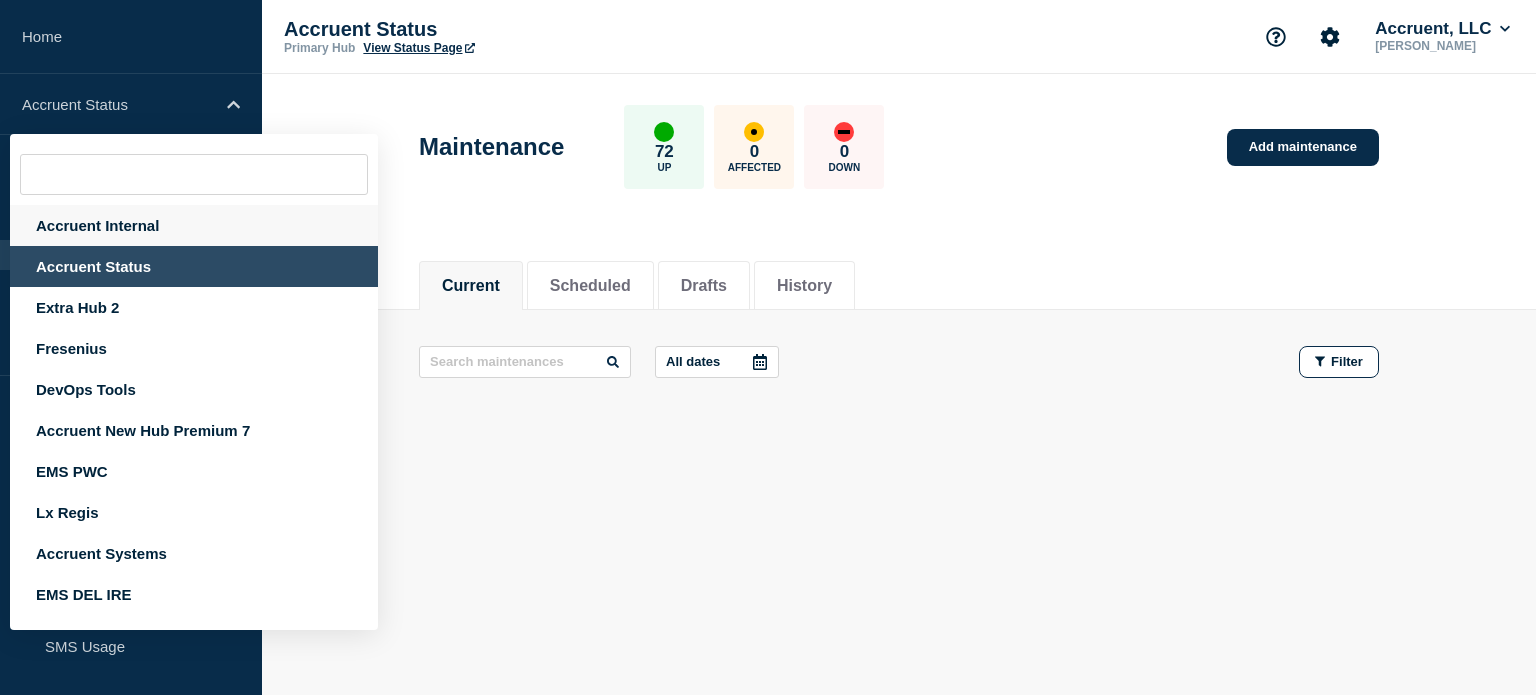 click on "Accruent Internal" at bounding box center [194, 225] 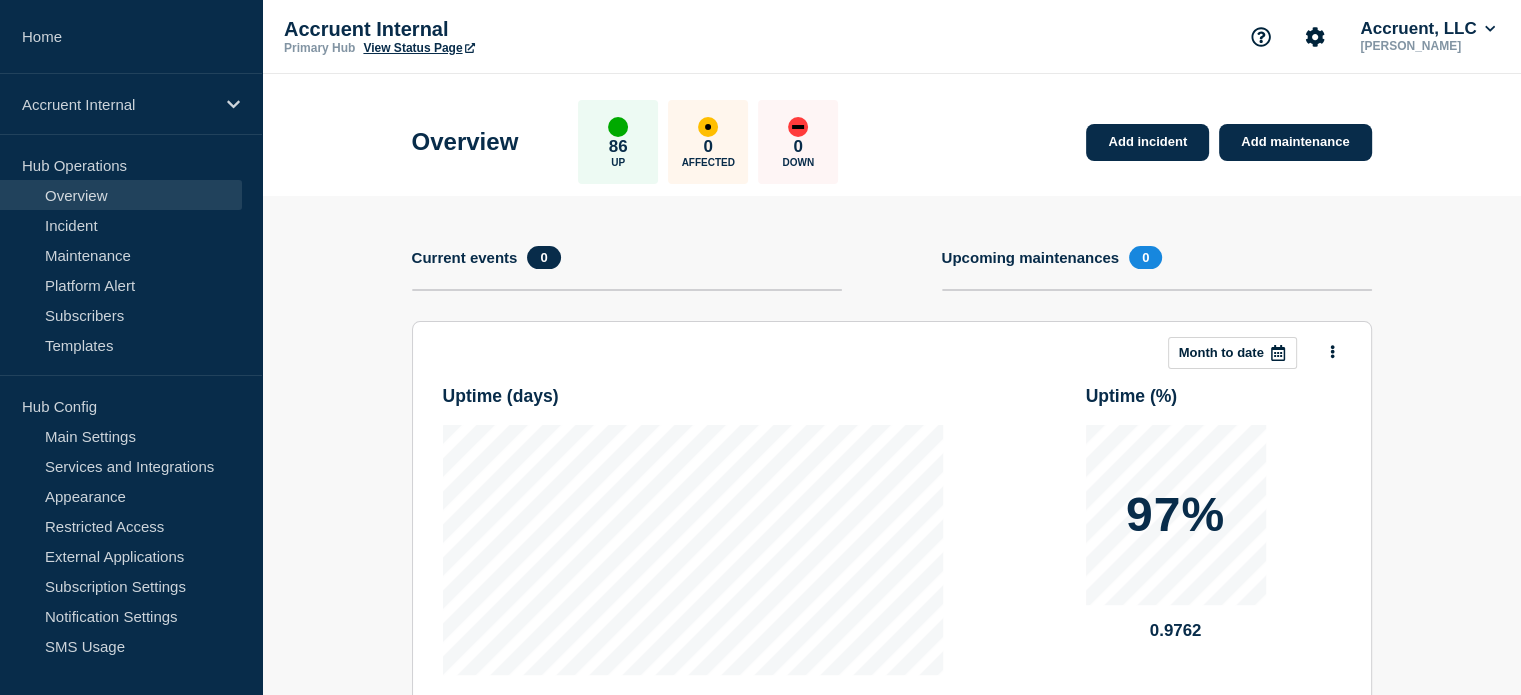 click on "Current events 0" at bounding box center [627, 257] 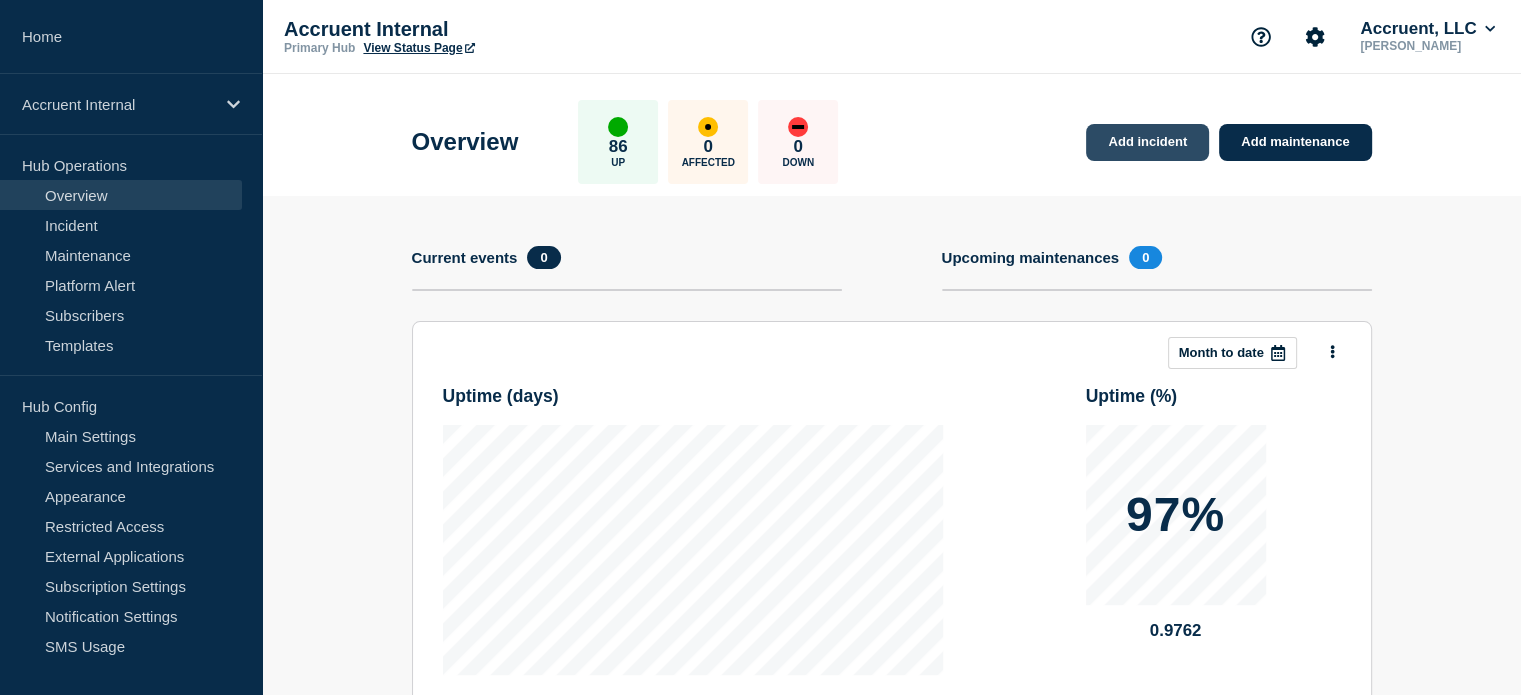 click on "Add incident" at bounding box center (1147, 142) 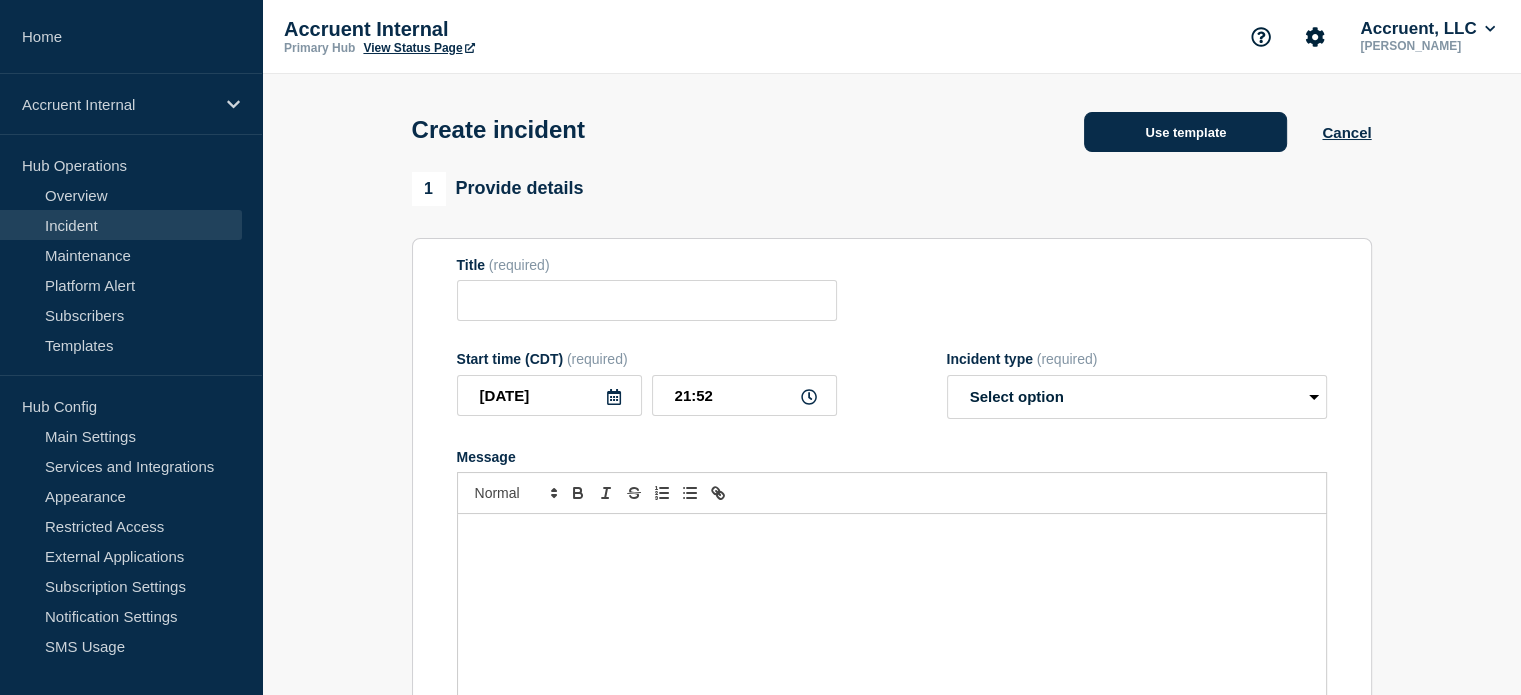click on "Use template" at bounding box center (1185, 132) 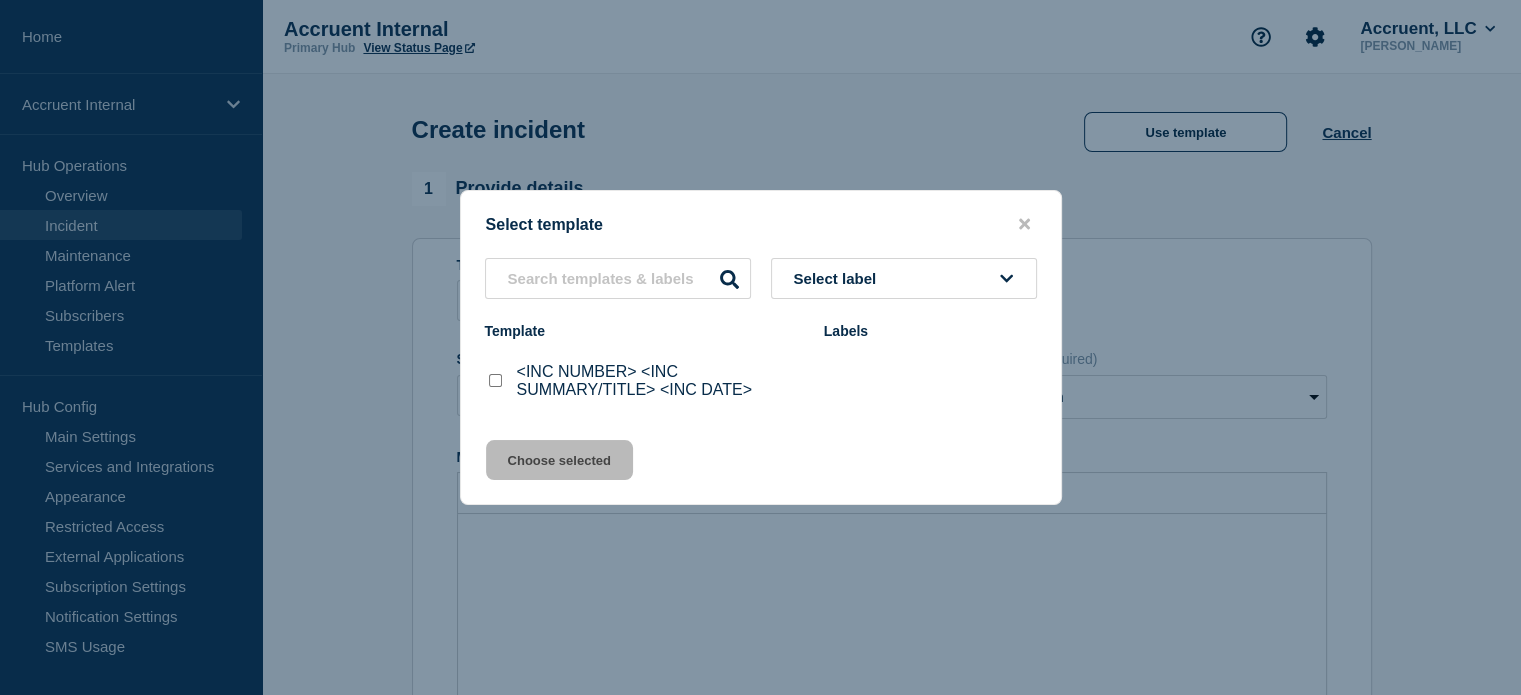 click on "<INC NUMBER> <INC SUMMARY/TITLE> <INC DATE>" at bounding box center [660, 381] 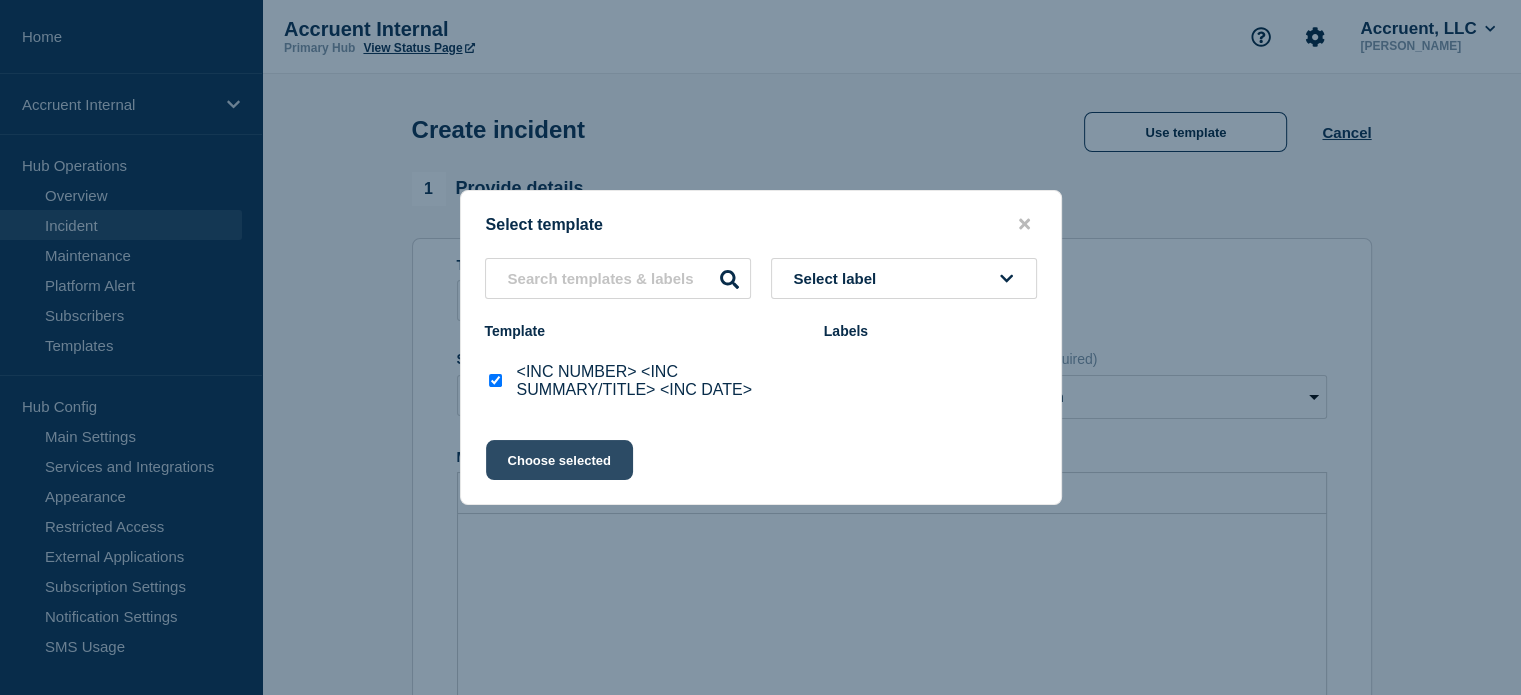 click on "Choose selected" 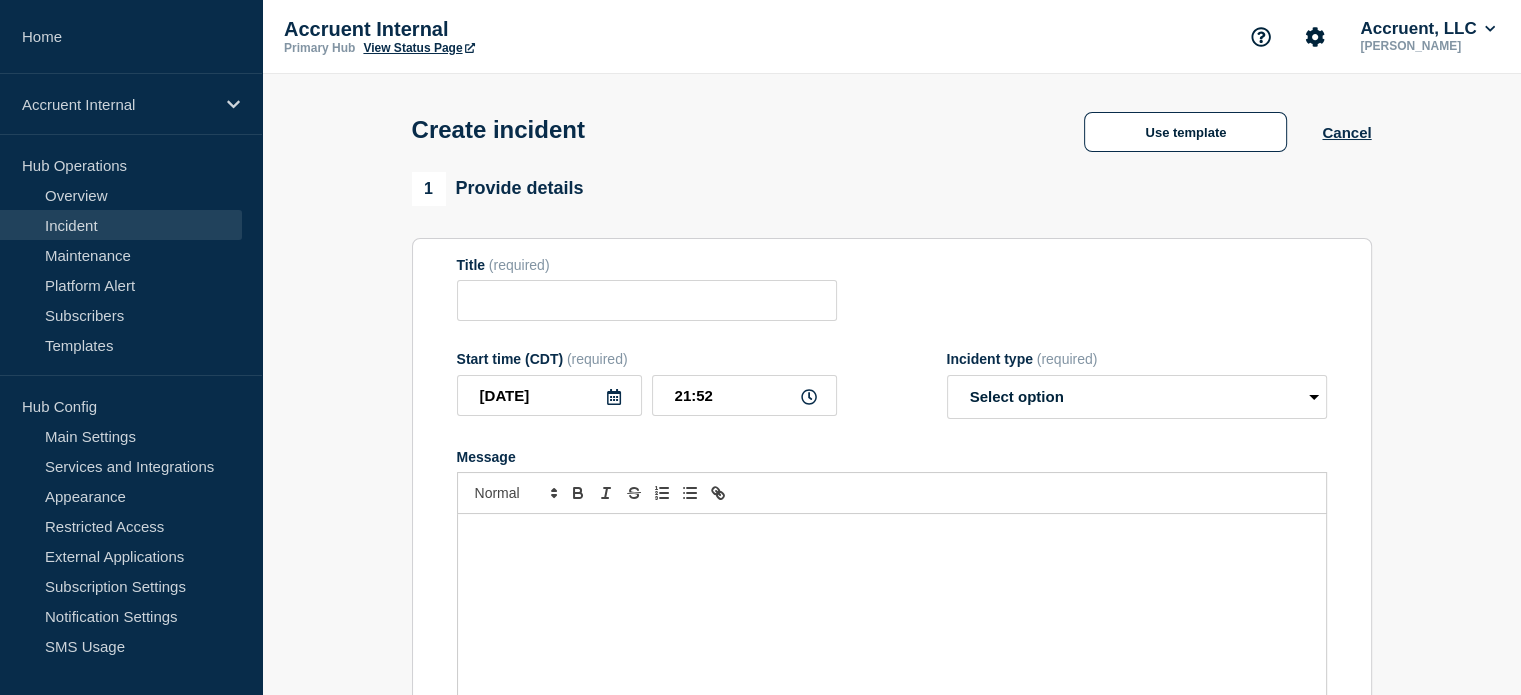 type on "<INC NUMBER> <INC SUMMARY/TITLE> <INC DATE>" 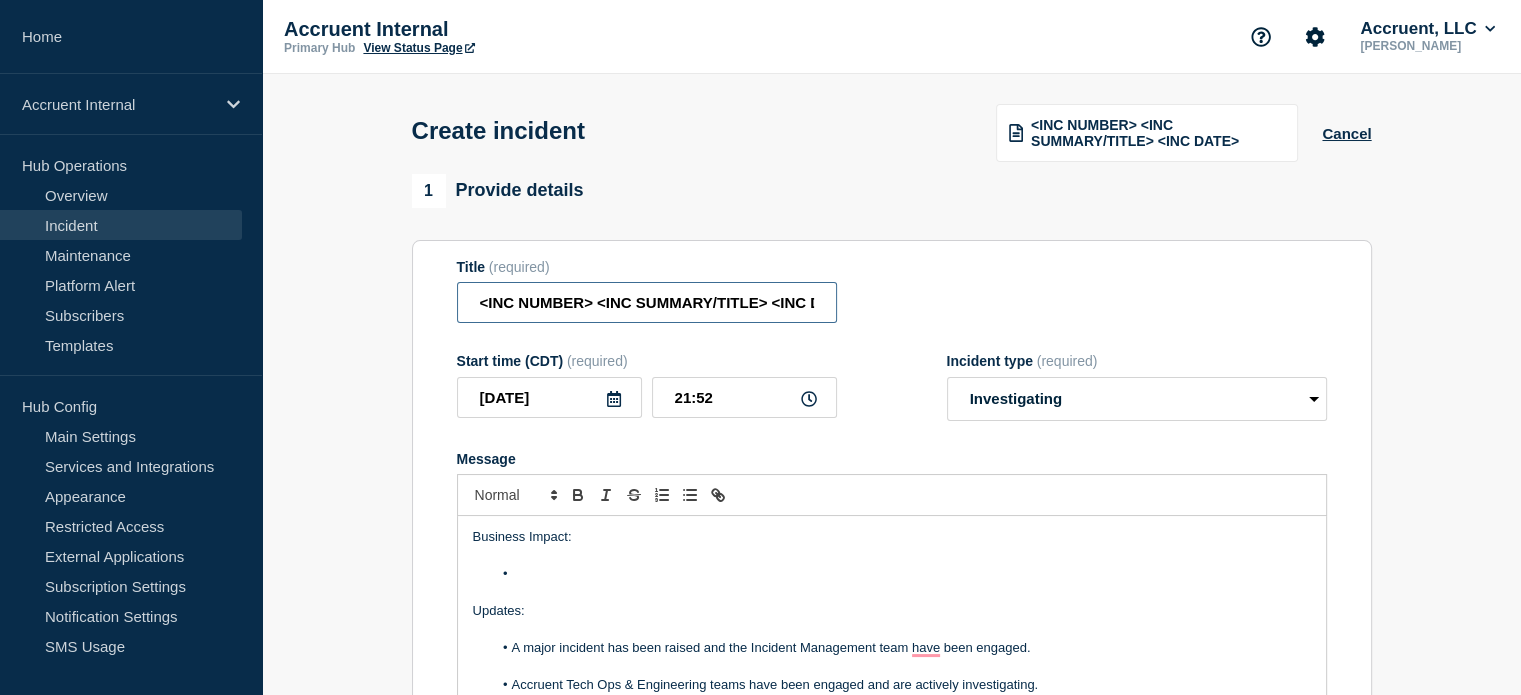 drag, startPoint x: 591, startPoint y: 303, endPoint x: 481, endPoint y: 304, distance: 110.00455 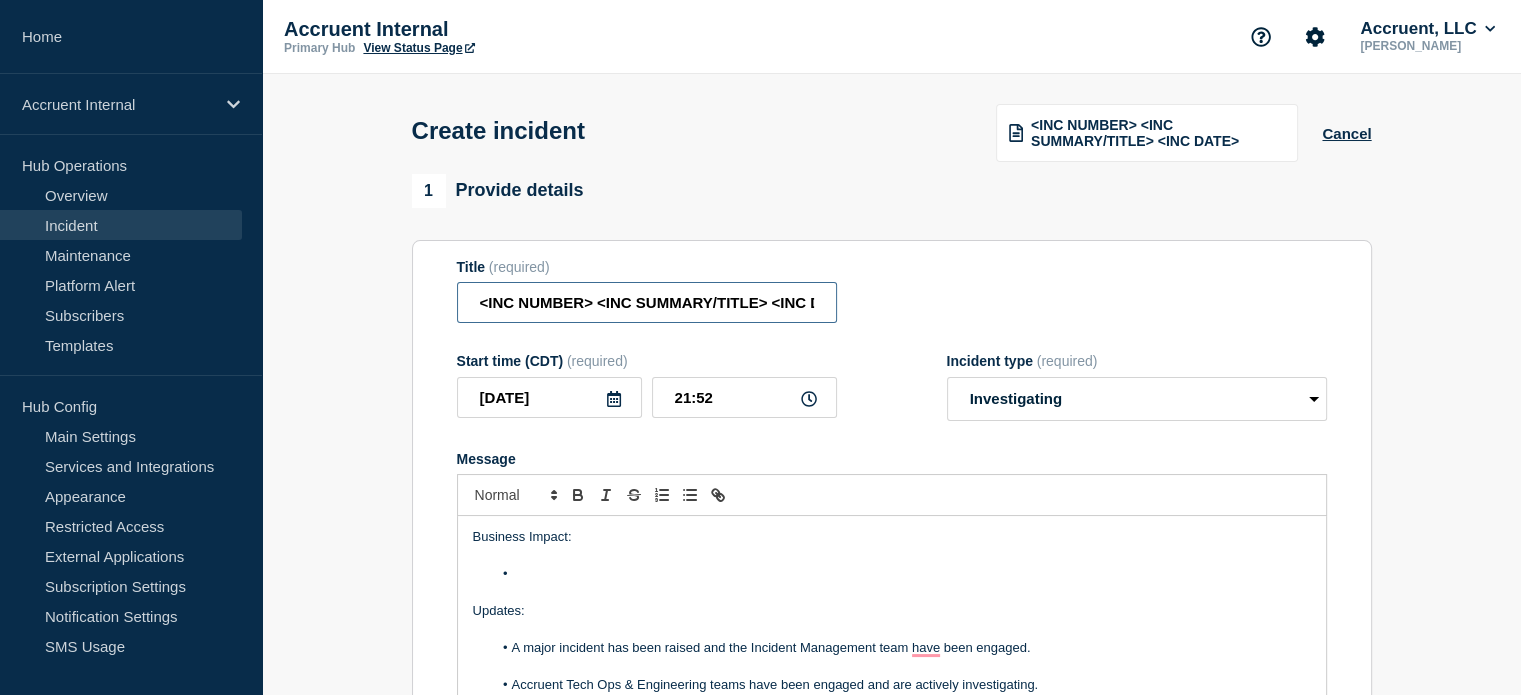click on "<INC NUMBER> <INC SUMMARY/TITLE> <INC DATE>" at bounding box center [647, 302] 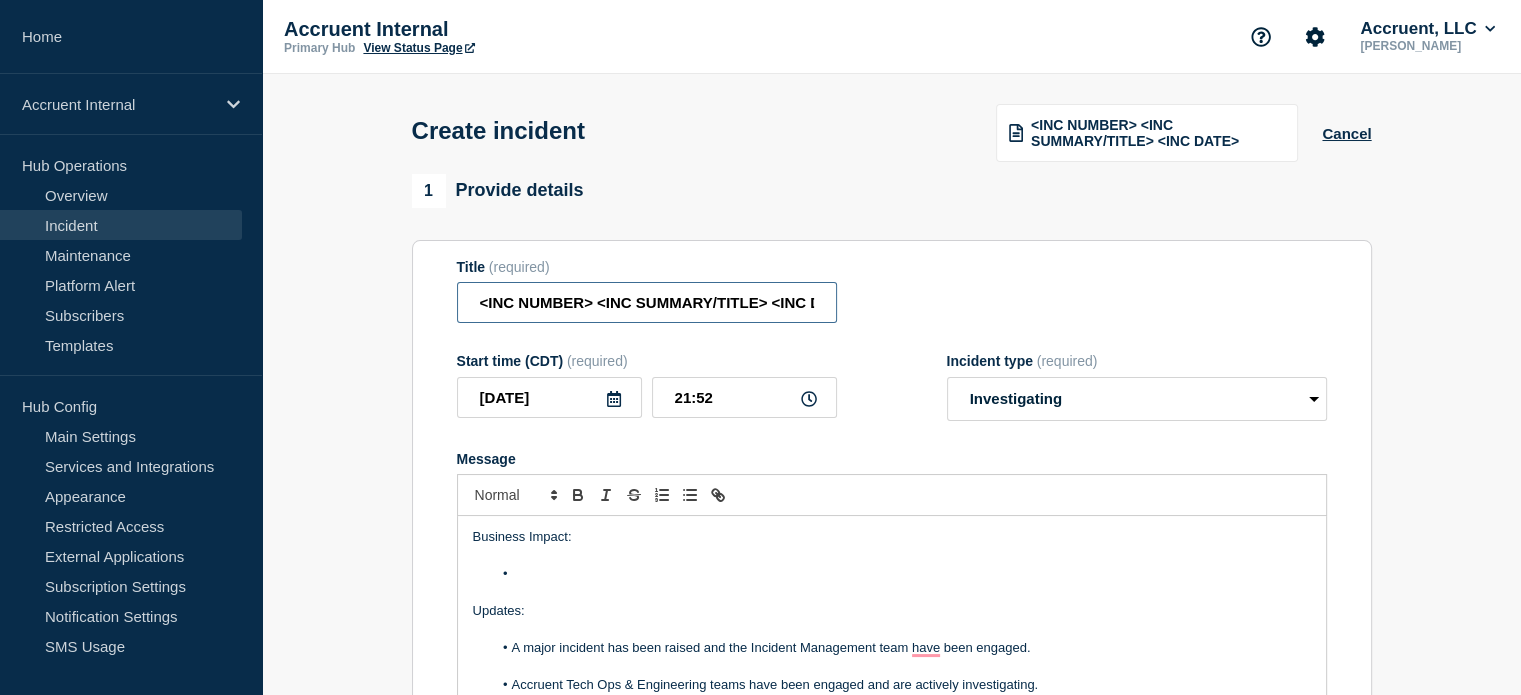 click on "<INC NUMBER> <INC SUMMARY/TITLE> <INC DATE>" at bounding box center (647, 302) 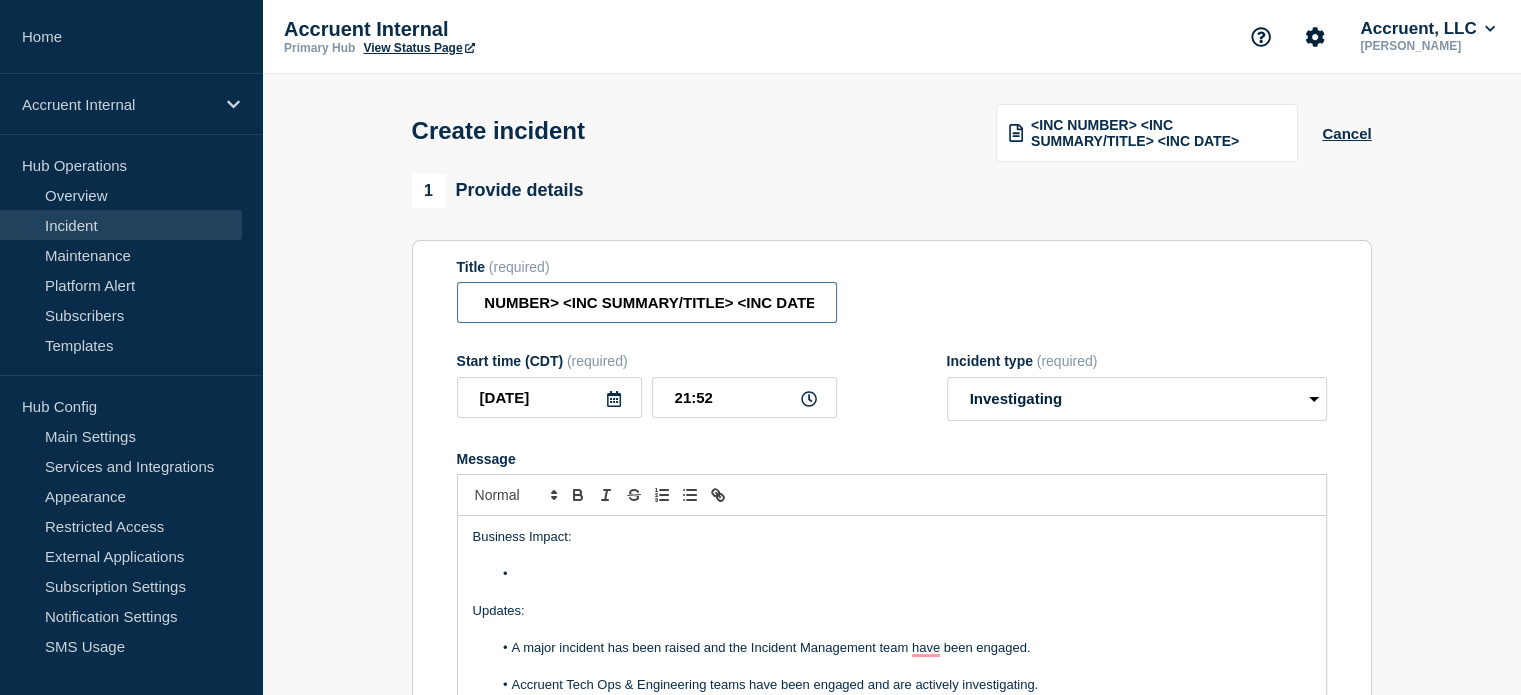 scroll, scrollTop: 0, scrollLeft: 44, axis: horizontal 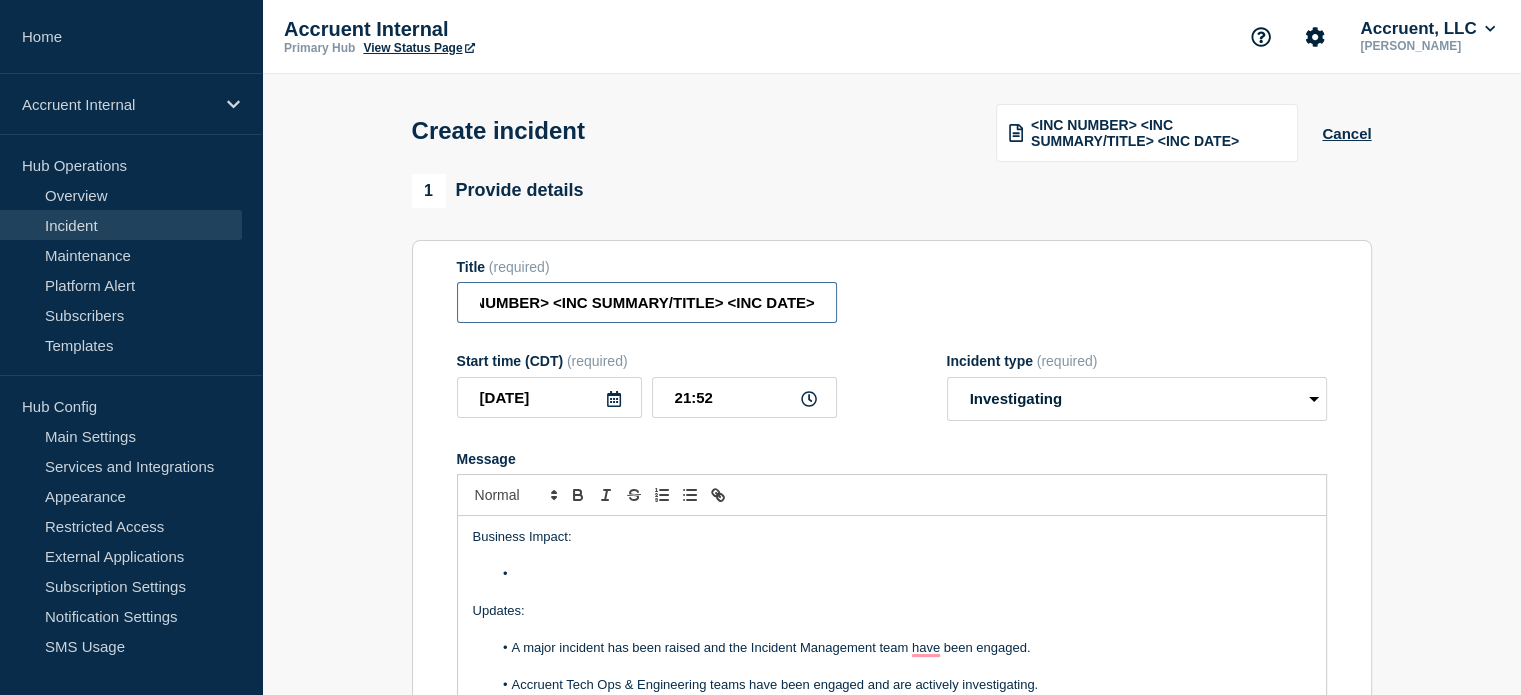 drag, startPoint x: 799, startPoint y: 303, endPoint x: 826, endPoint y: 306, distance: 27.166155 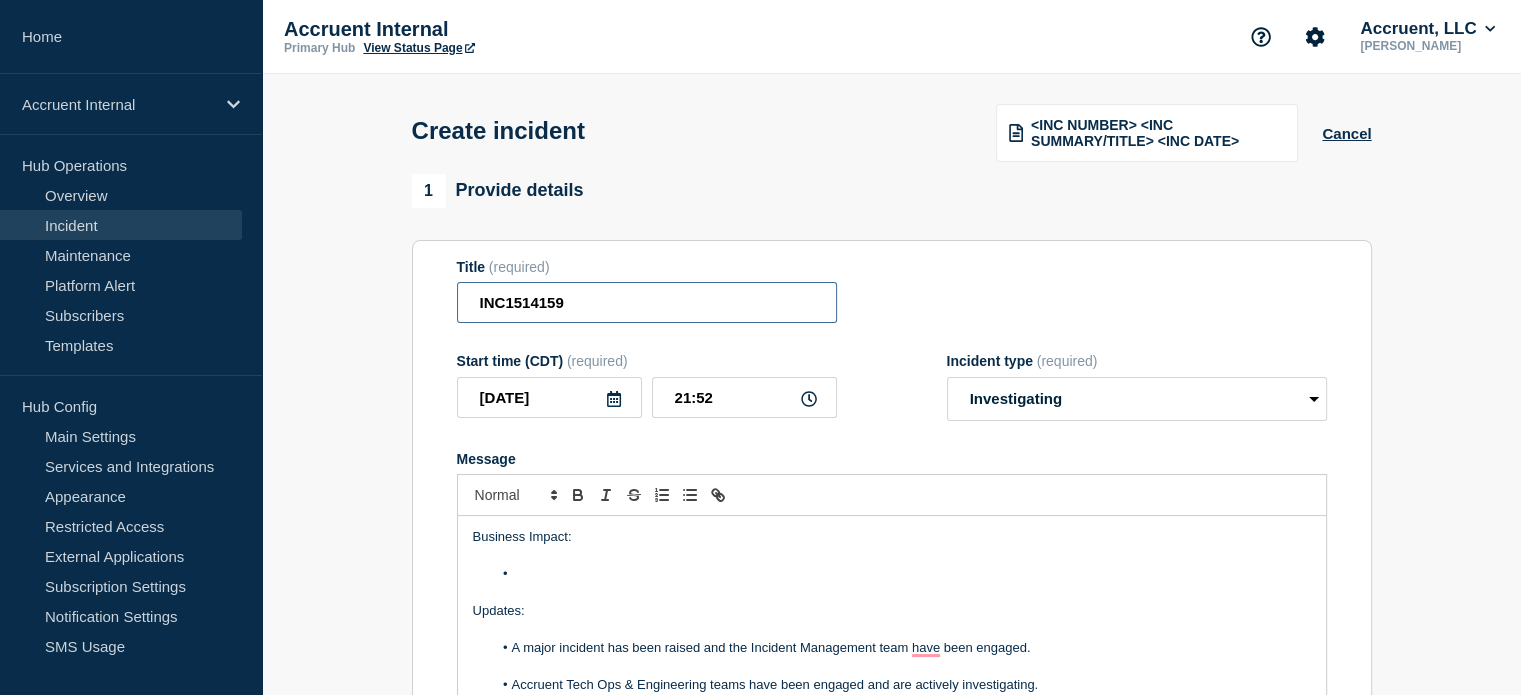 scroll, scrollTop: 0, scrollLeft: 0, axis: both 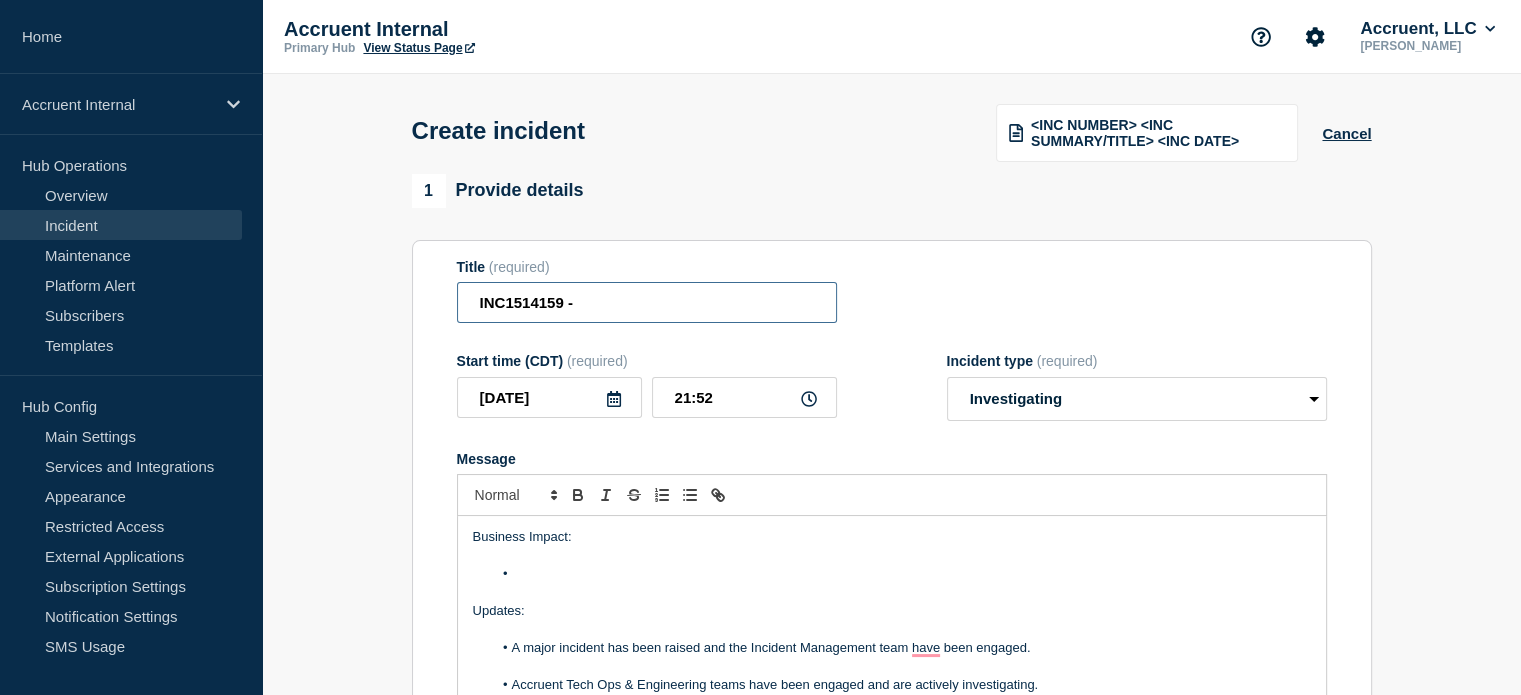 paste on "Walmart Datamart Delta Run Resulting in 'IWMS is Down' Error" 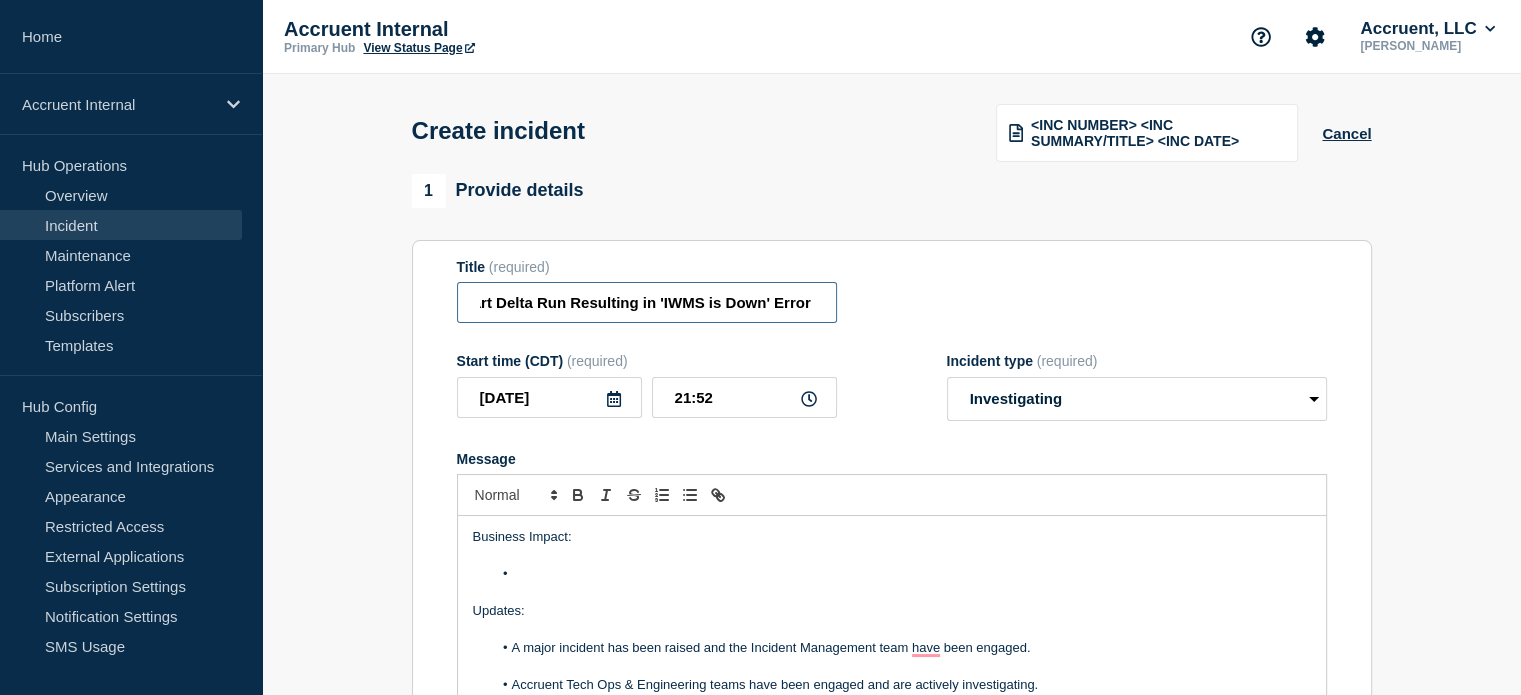 scroll, scrollTop: 0, scrollLeft: 222, axis: horizontal 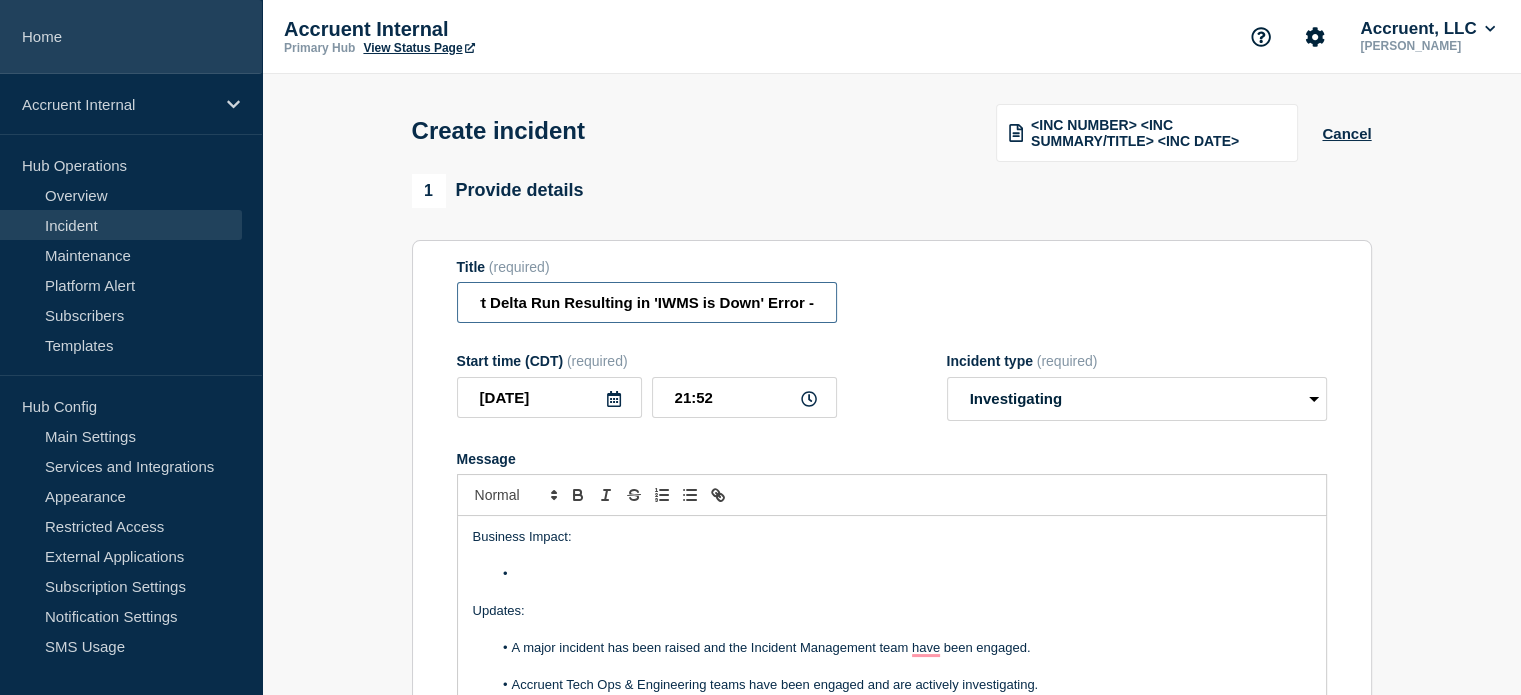 type on "INC1514159 - Walmart Datamart Delta Run Resulting in 'IWMS is Down' Error -" 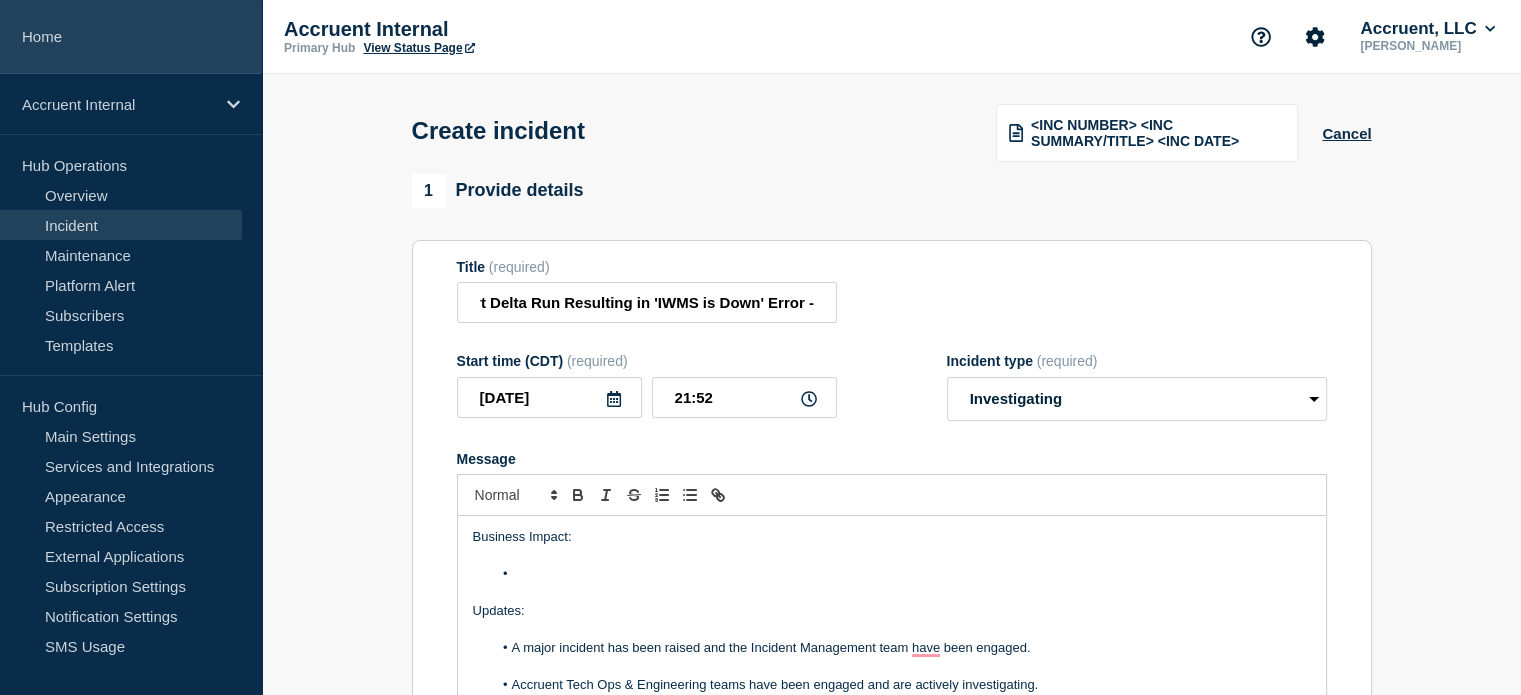 scroll, scrollTop: 0, scrollLeft: 0, axis: both 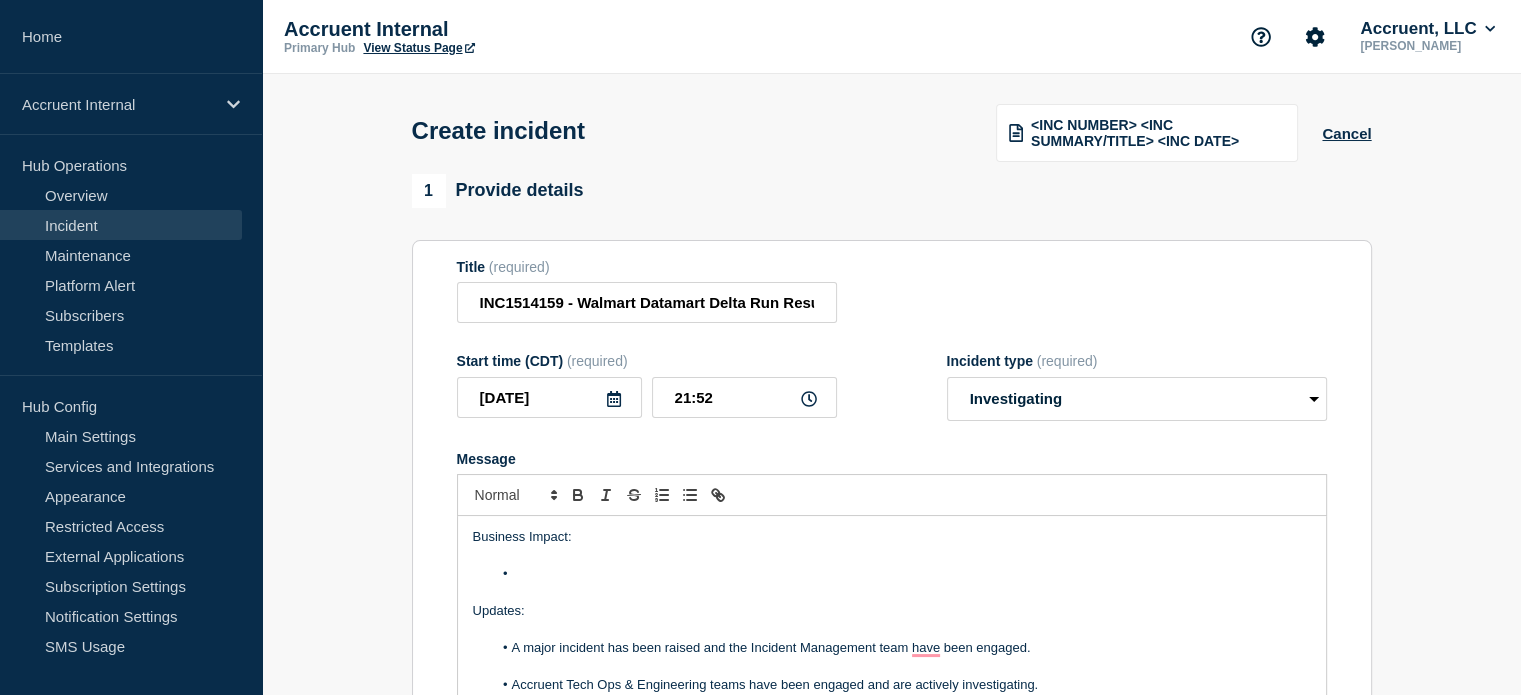 click at bounding box center [892, 555] 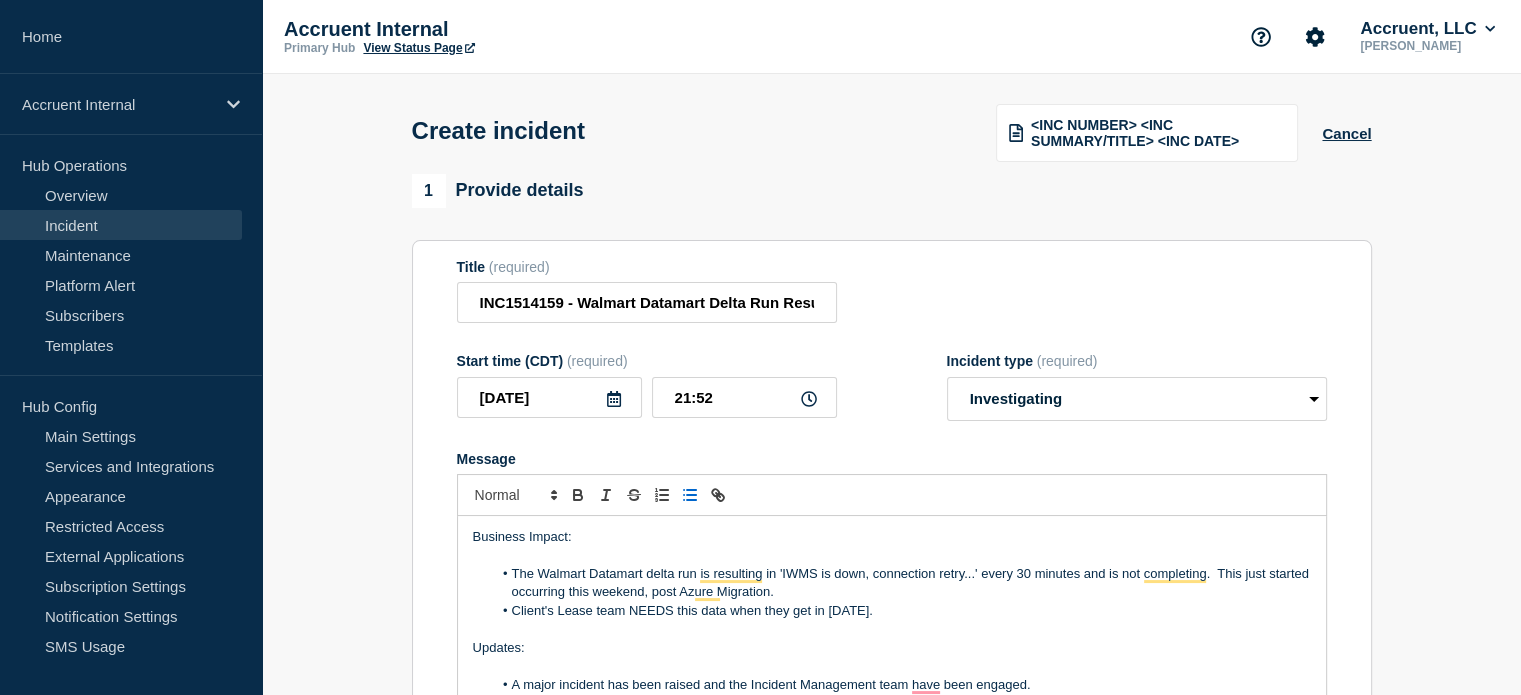 scroll, scrollTop: 100, scrollLeft: 0, axis: vertical 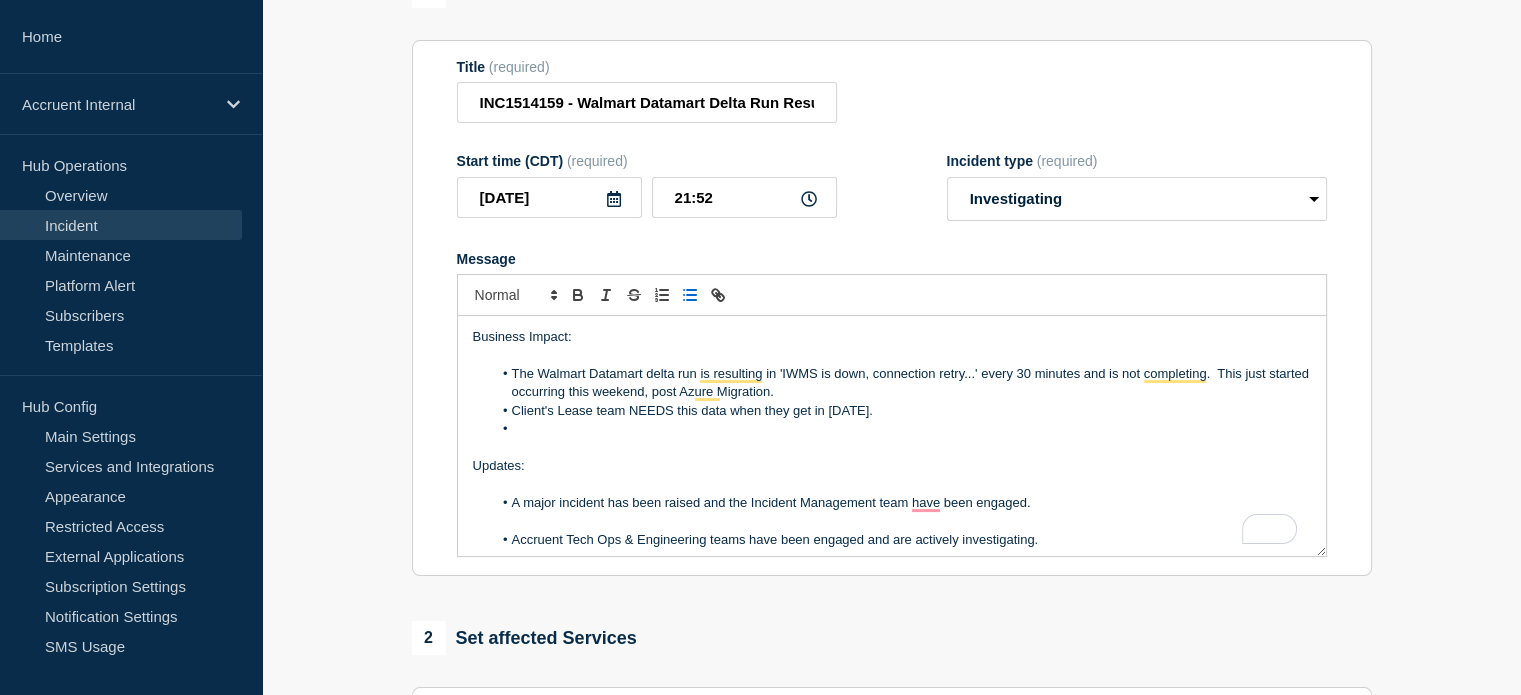 click on "Client's Lease team NEEDS this data when they get in [DATE]." at bounding box center (901, 411) 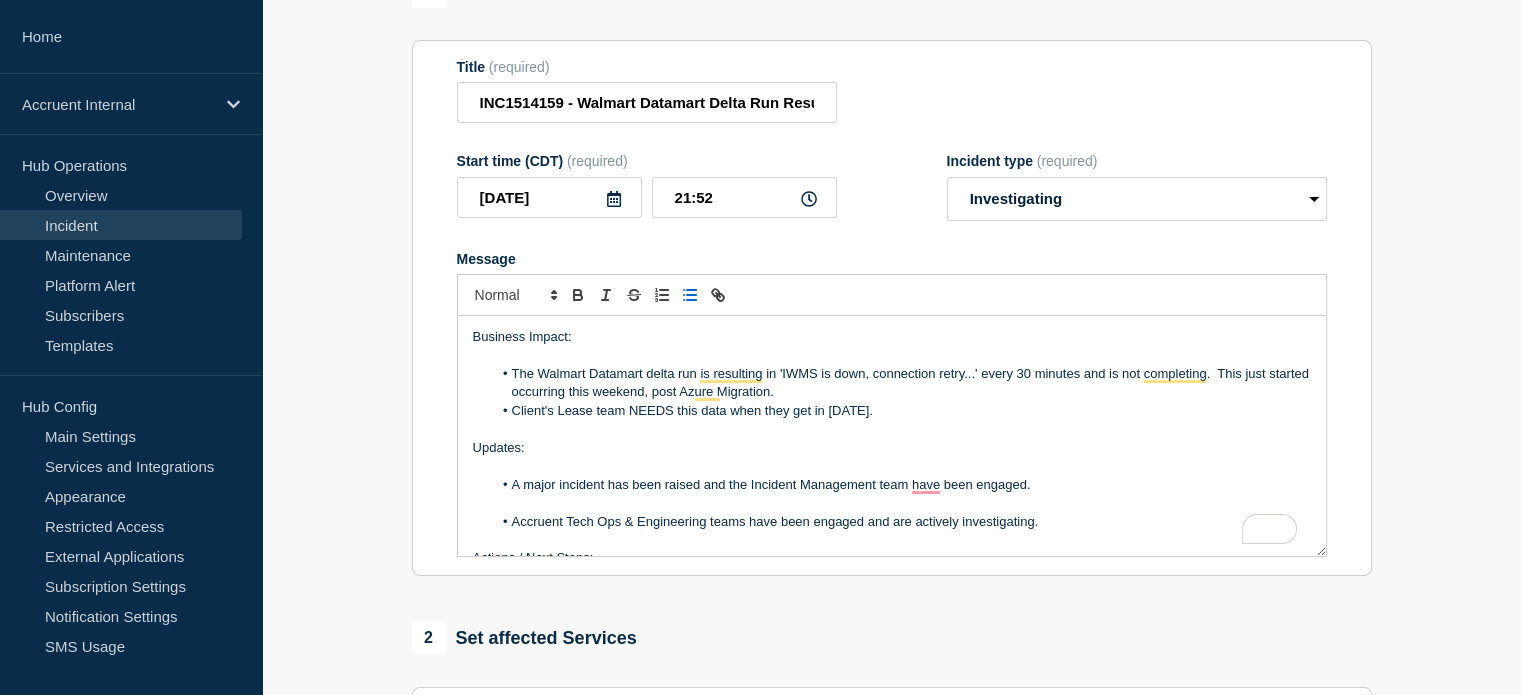 click on "A major incident has been raised and the Incident Management team have been engaged." at bounding box center [901, 485] 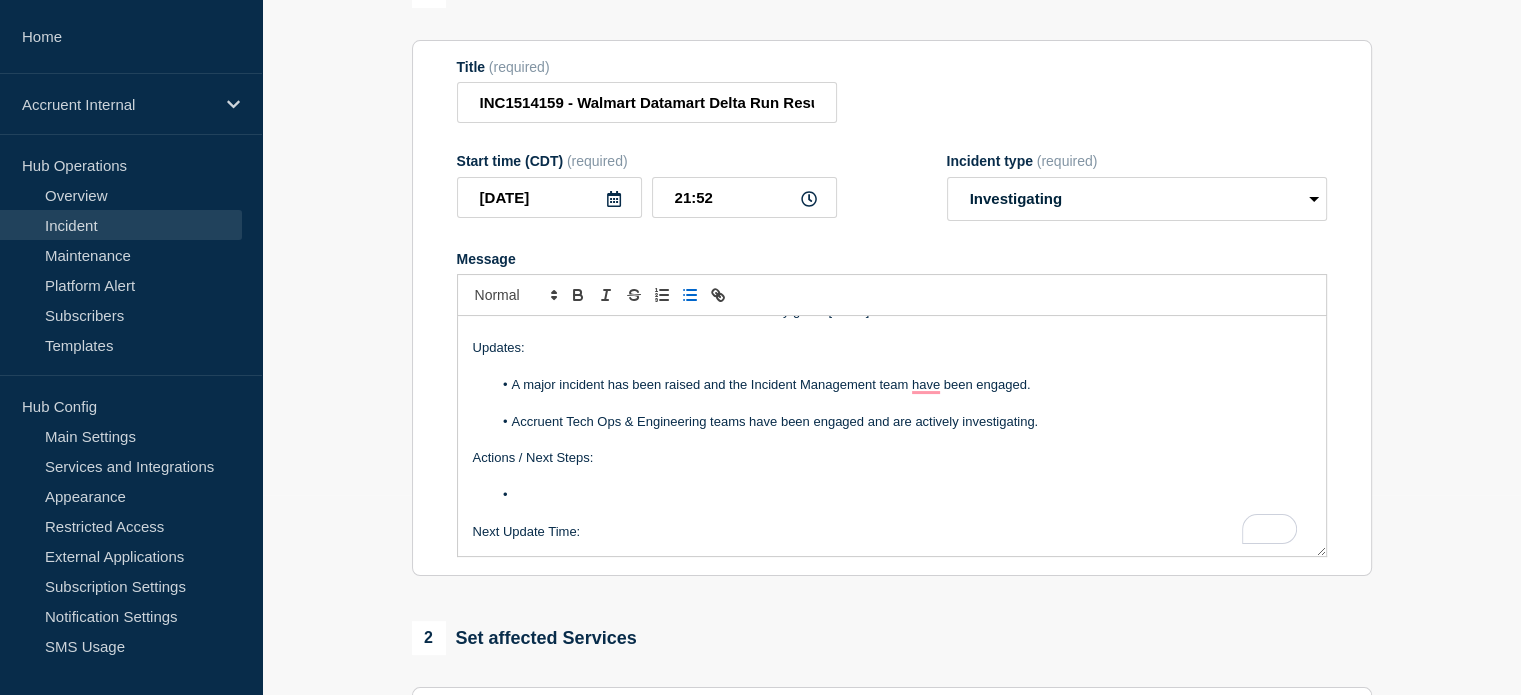 click at bounding box center (892, 403) 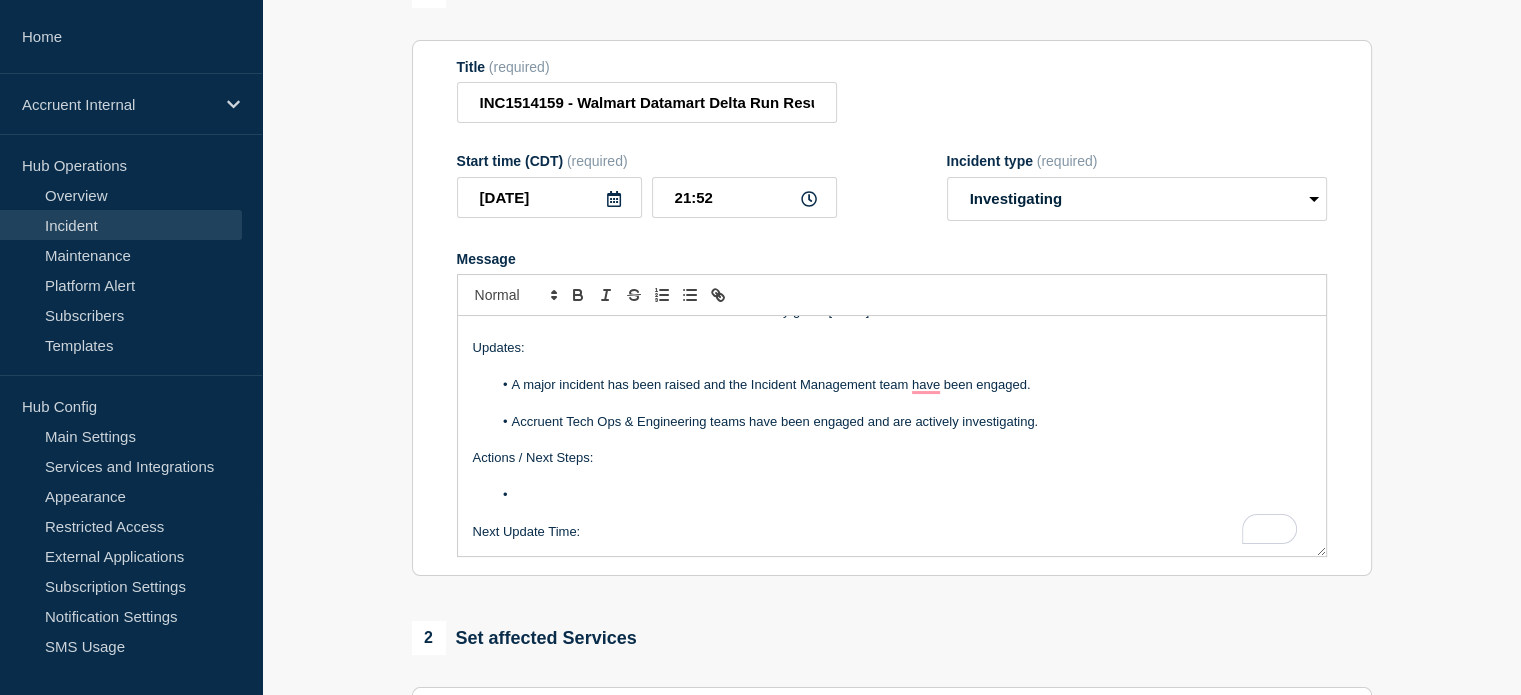 click on "Accruent Tech Ops & Engineering teams have been engaged and are actively investigating." at bounding box center (901, 422) 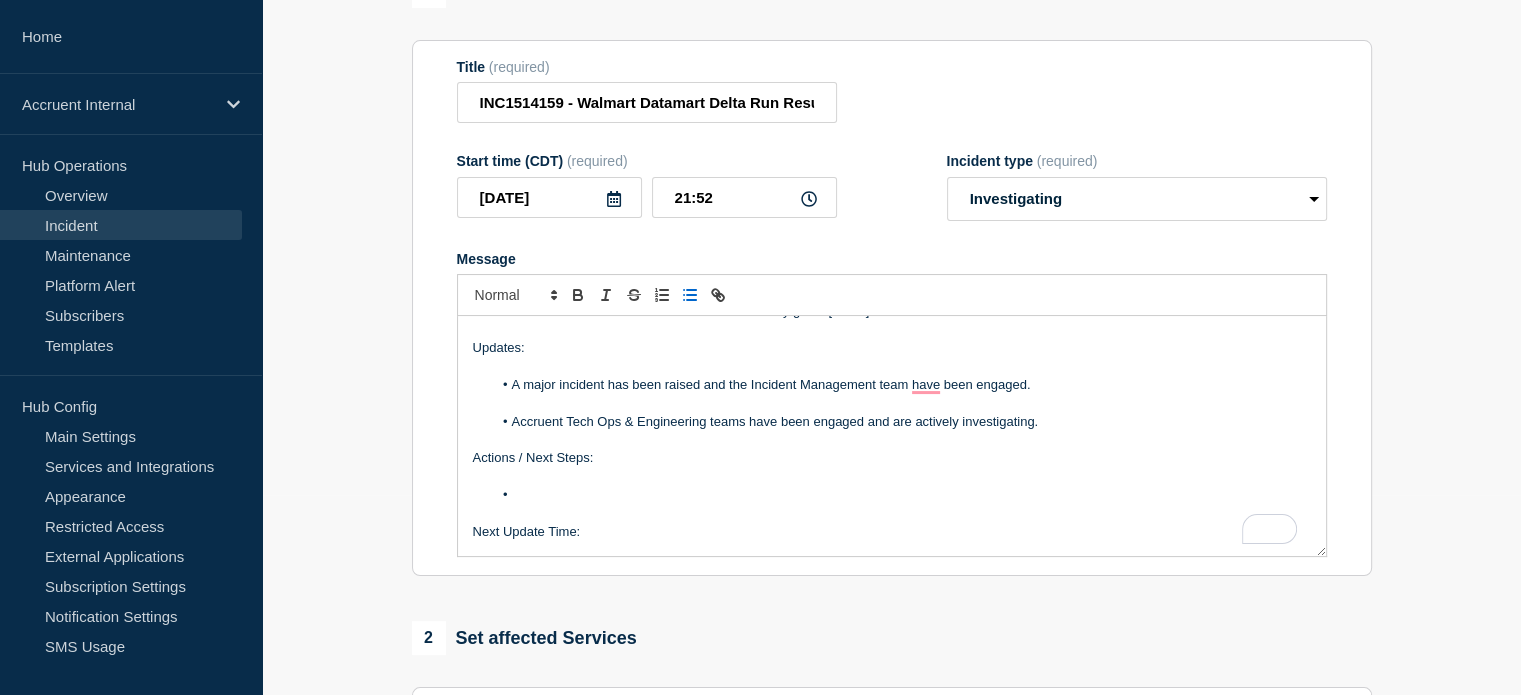 click at bounding box center [892, 403] 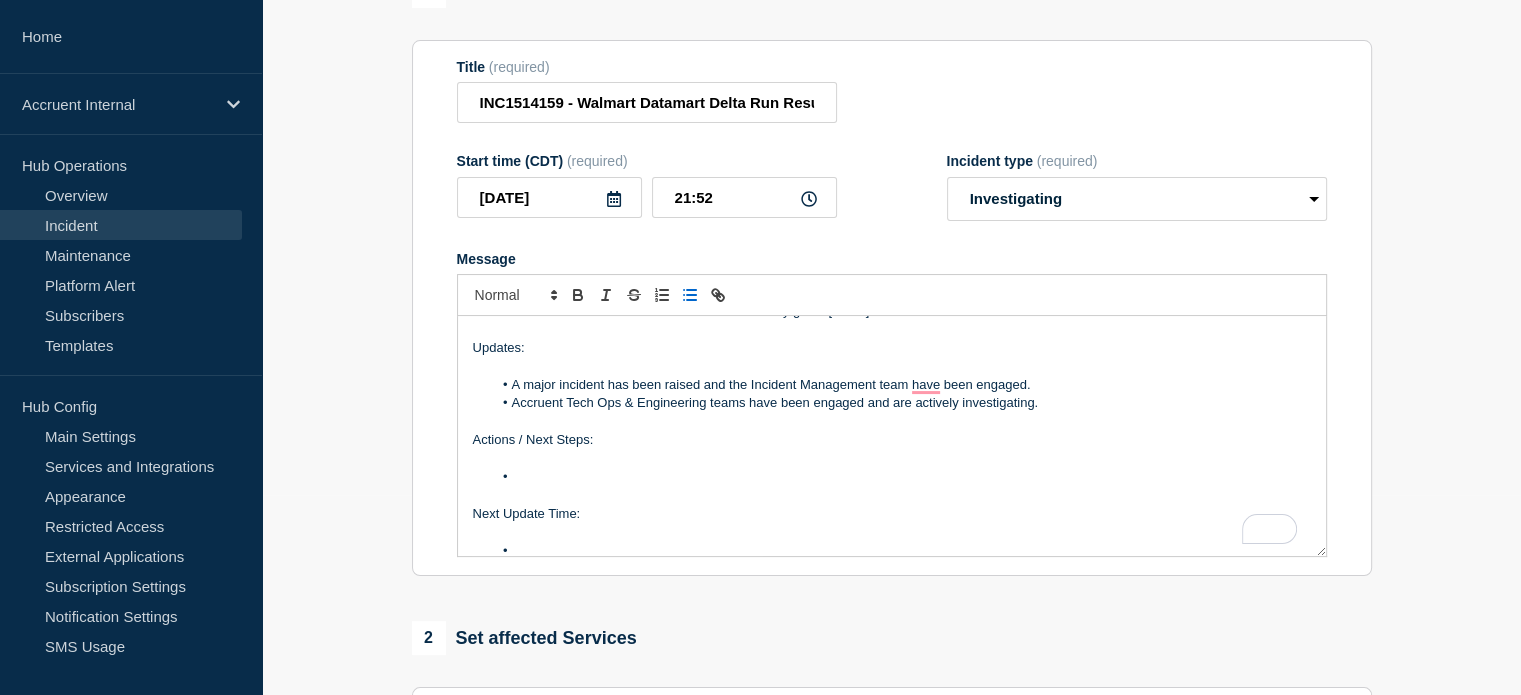 click on "Accruent Tech Ops & Engineering teams have been engaged and are actively investigating." at bounding box center (901, 403) 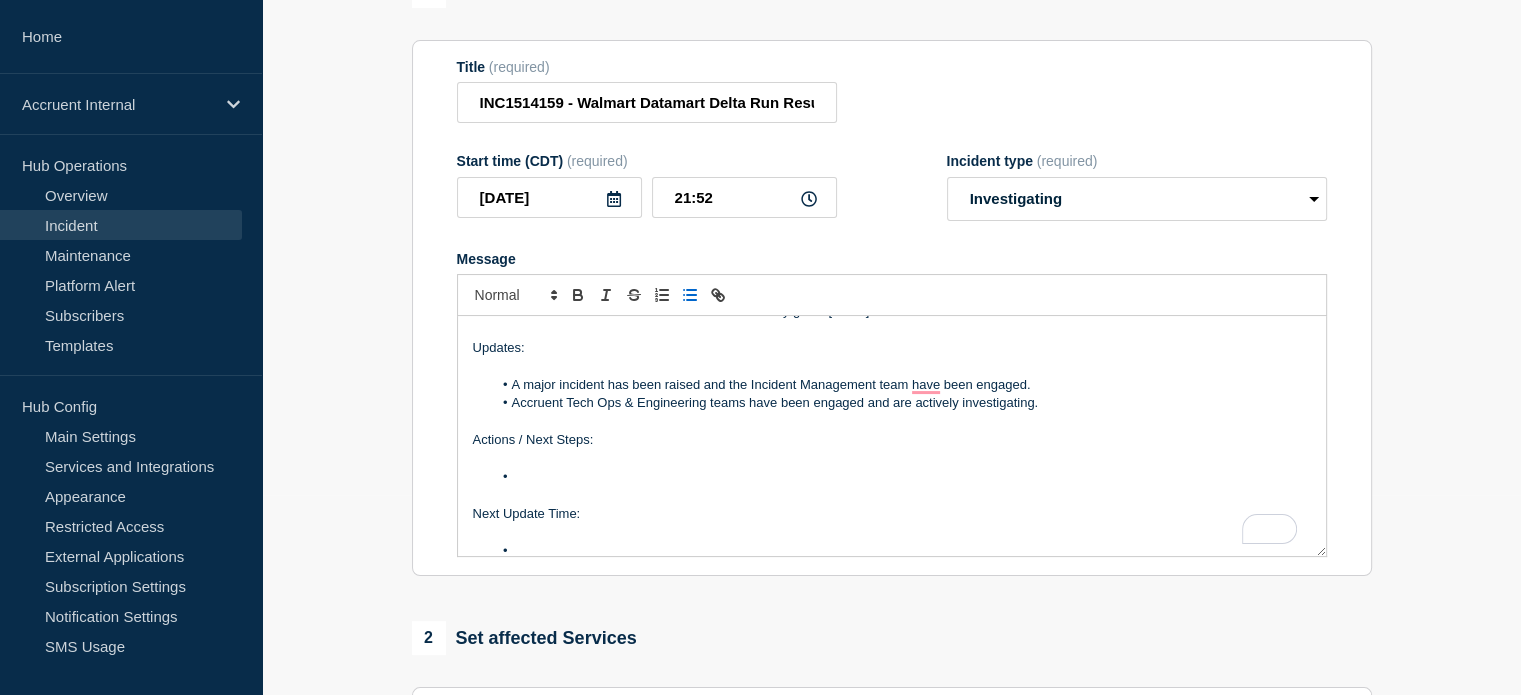 type 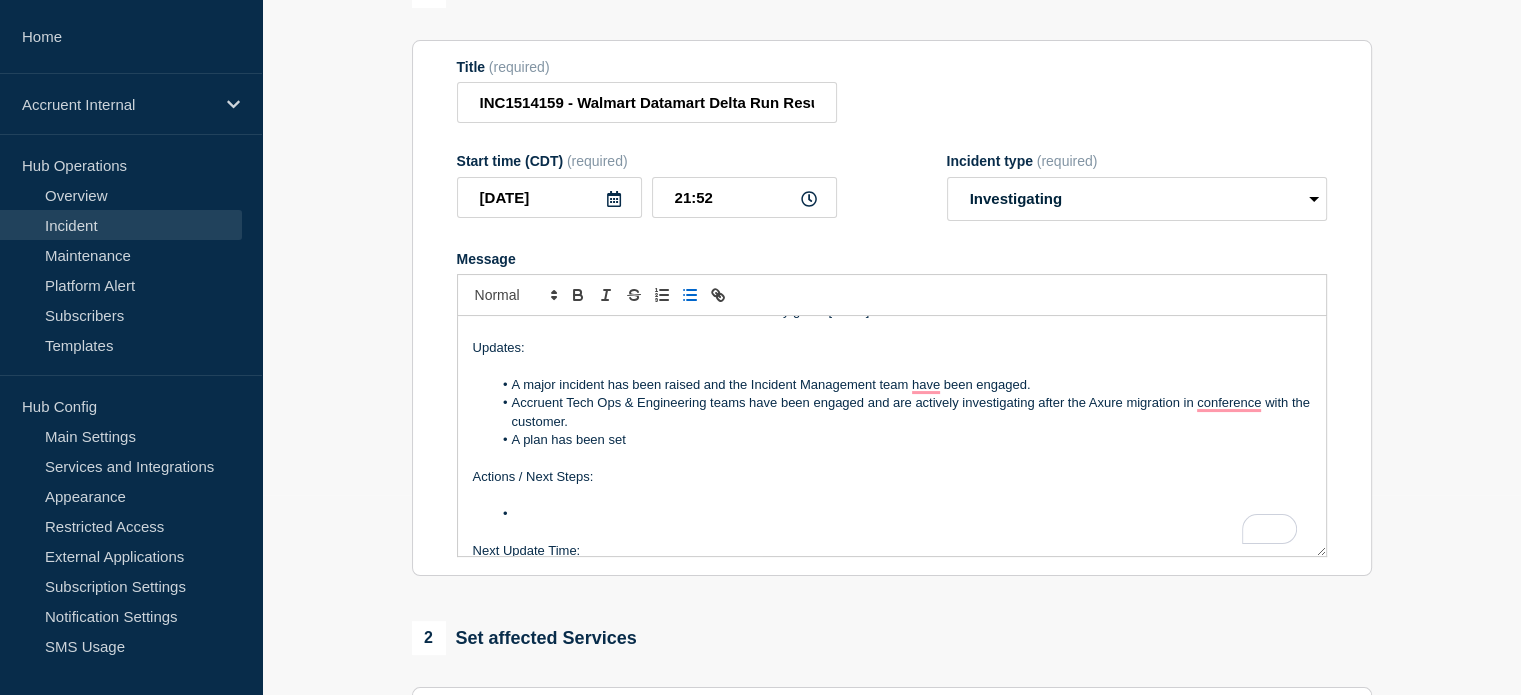 drag, startPoint x: 514, startPoint y: 446, endPoint x: 639, endPoint y: 446, distance: 125 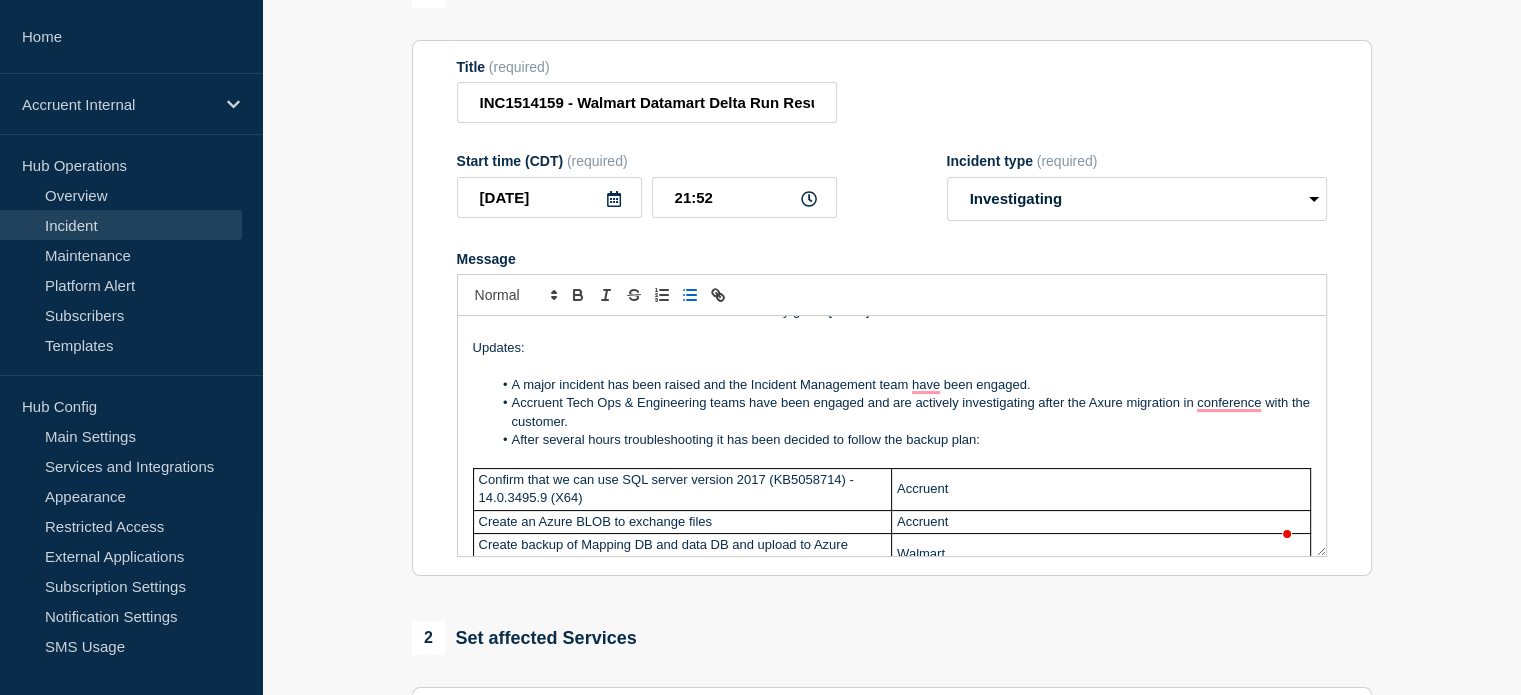 scroll, scrollTop: 270, scrollLeft: 0, axis: vertical 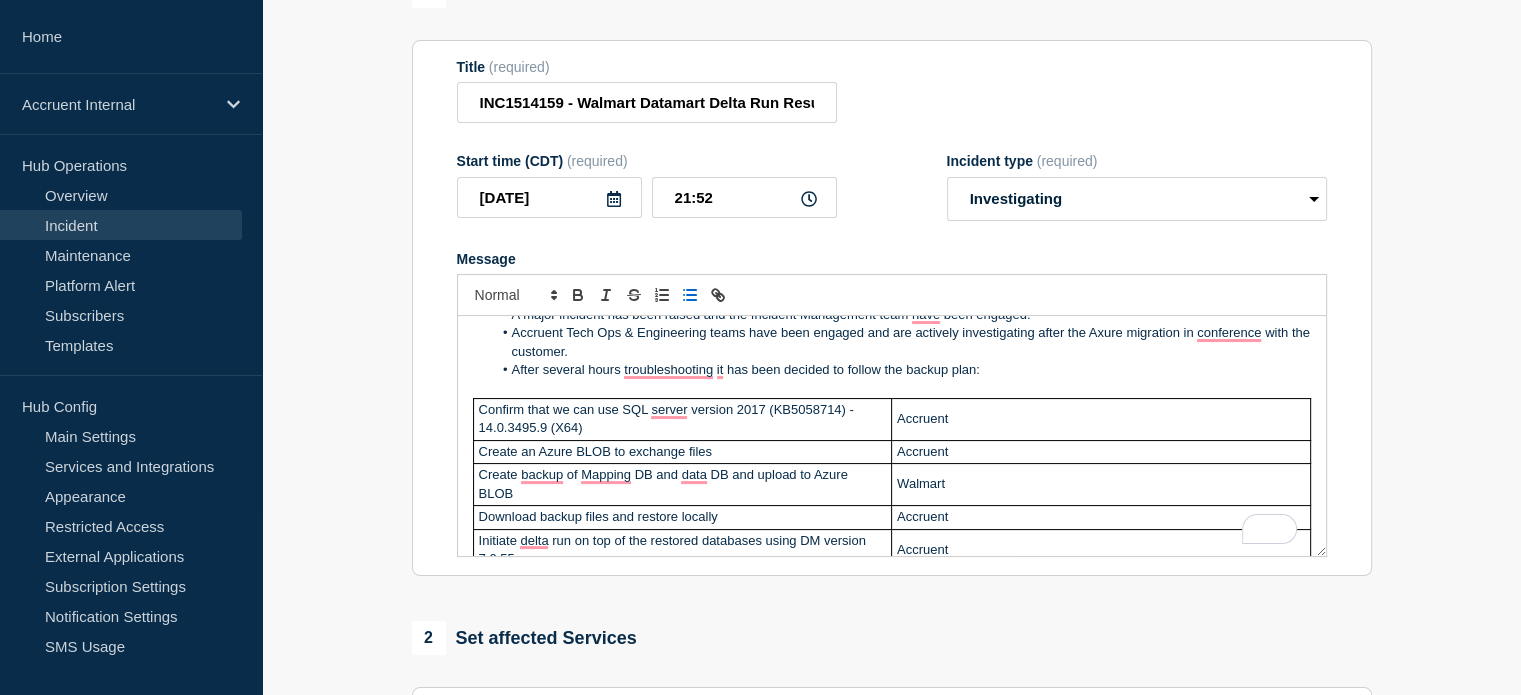 click on "Business Impact: The Walmart Datamart delta run is resulting in 'IWMS is down, connection retry...' every 30 minutes and is not completing.  This just started occurring this weekend, post Azure Migration. Client's Lease team NEEDS this data when they get in [DATE]. Updates: A major incident has been raised and the Incident Management team have been engaged. Accruent Tech Ops & Engineering teams have been engaged and are actively investigating after the Axure migration in conference with the customer.  After several hours troubleshooting it has been decided to follow the backup plan:    Confirm that we can use SQL server version 2017 (KB5058714) - 14.0.3495.9 (X64) Accruent Create an Azure BLOB to exchange files Accruent Create backup of Mapping DB and data DB and upload to Azure BLOB Walmart Download backup files and restore locally Accruent Initiate delta run on top of the restored databases using DM version 7.0.55 Accruent Backup the databases and upload to Azure BLOB Accruent Walmart Walmart" at bounding box center [892, 436] 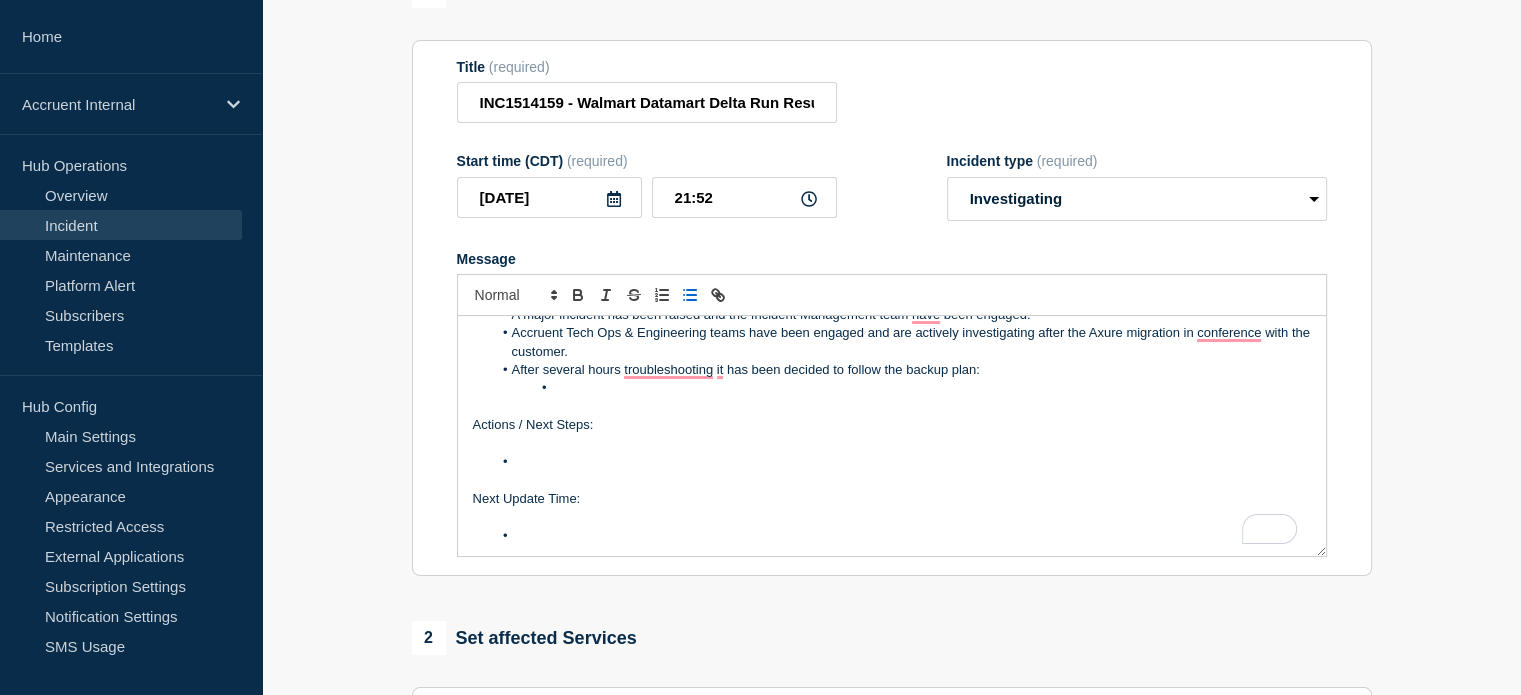 drag, startPoint x: 904, startPoint y: 389, endPoint x: 870, endPoint y: 391, distance: 34.058773 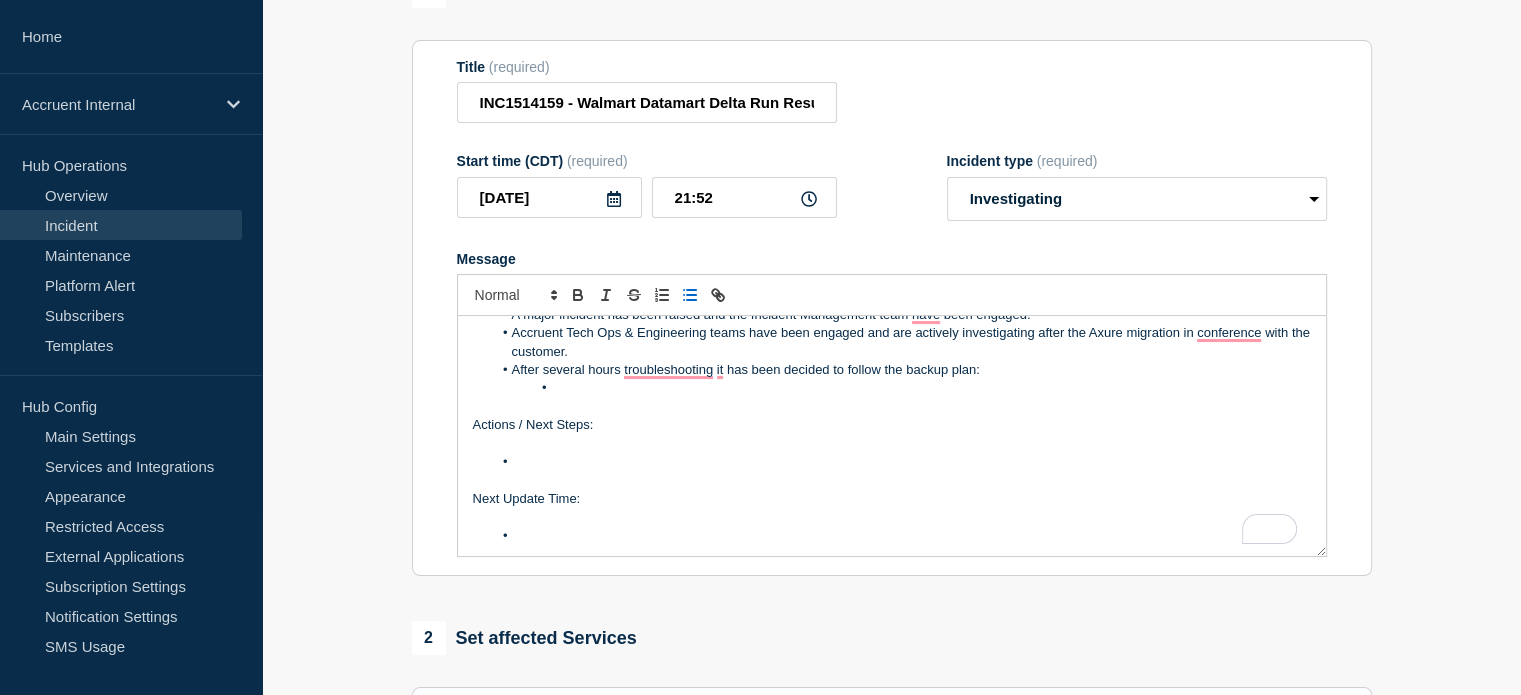 scroll, scrollTop: 193, scrollLeft: 0, axis: vertical 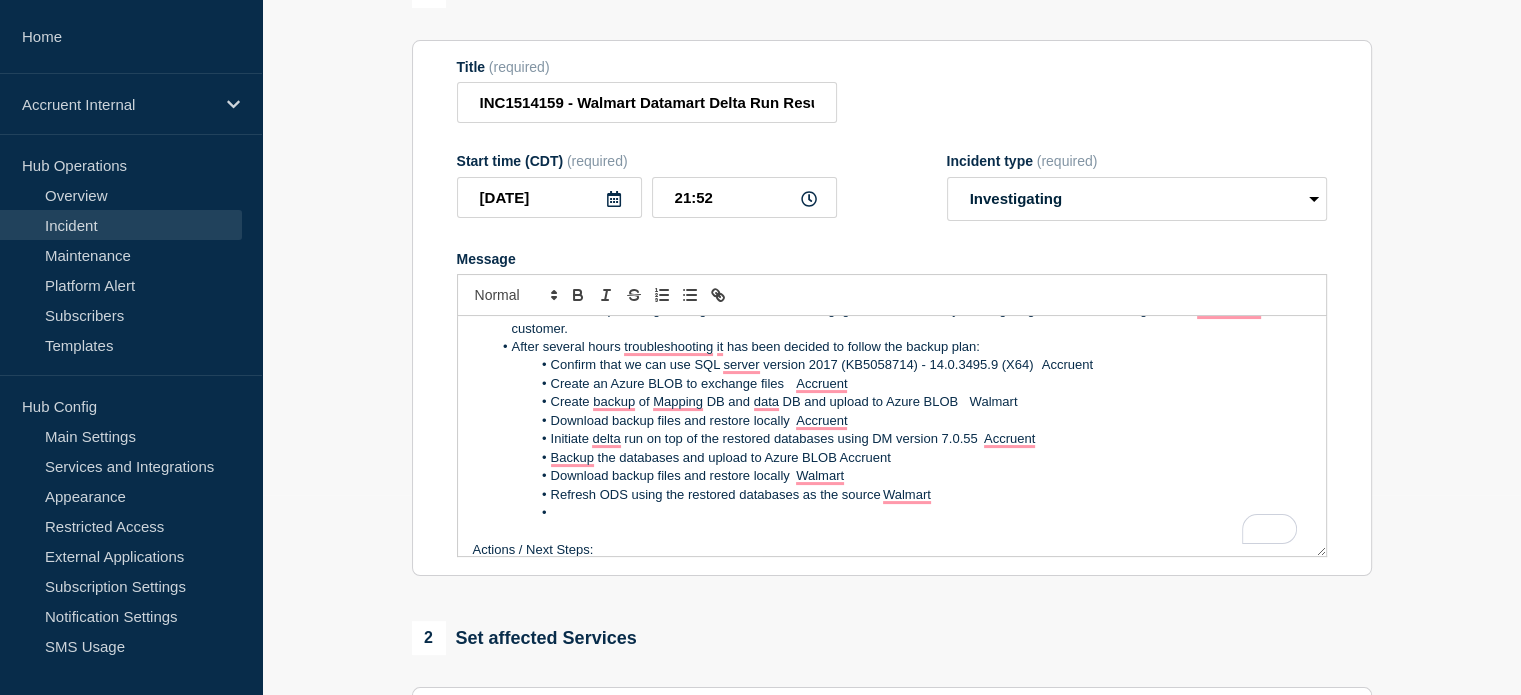 click on "Confirm that we can use SQL server version 2017 (KB5058714) - 14.0.3495.9 (X64)	Accruent" at bounding box center [901, 365] 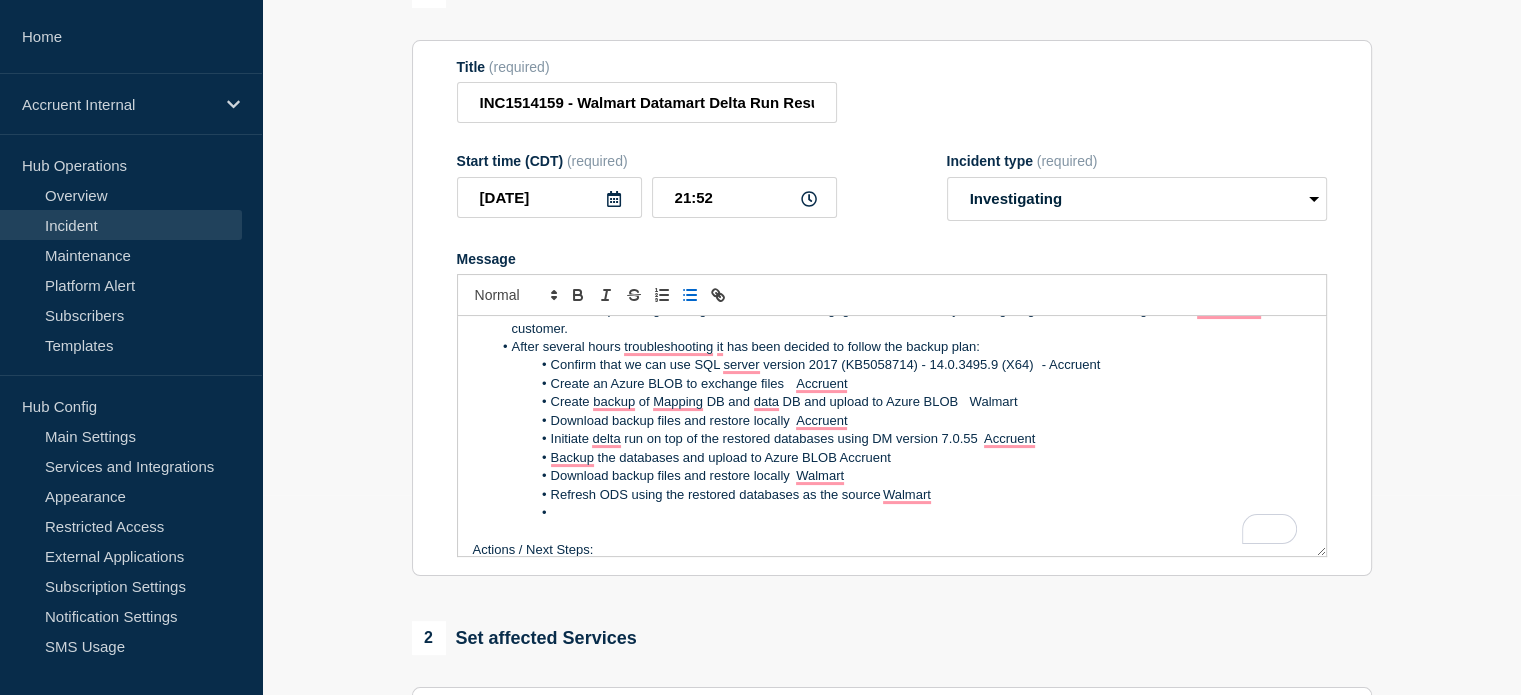click on "Create an Azure BLOB to exchange files	Accruent" at bounding box center (901, 384) 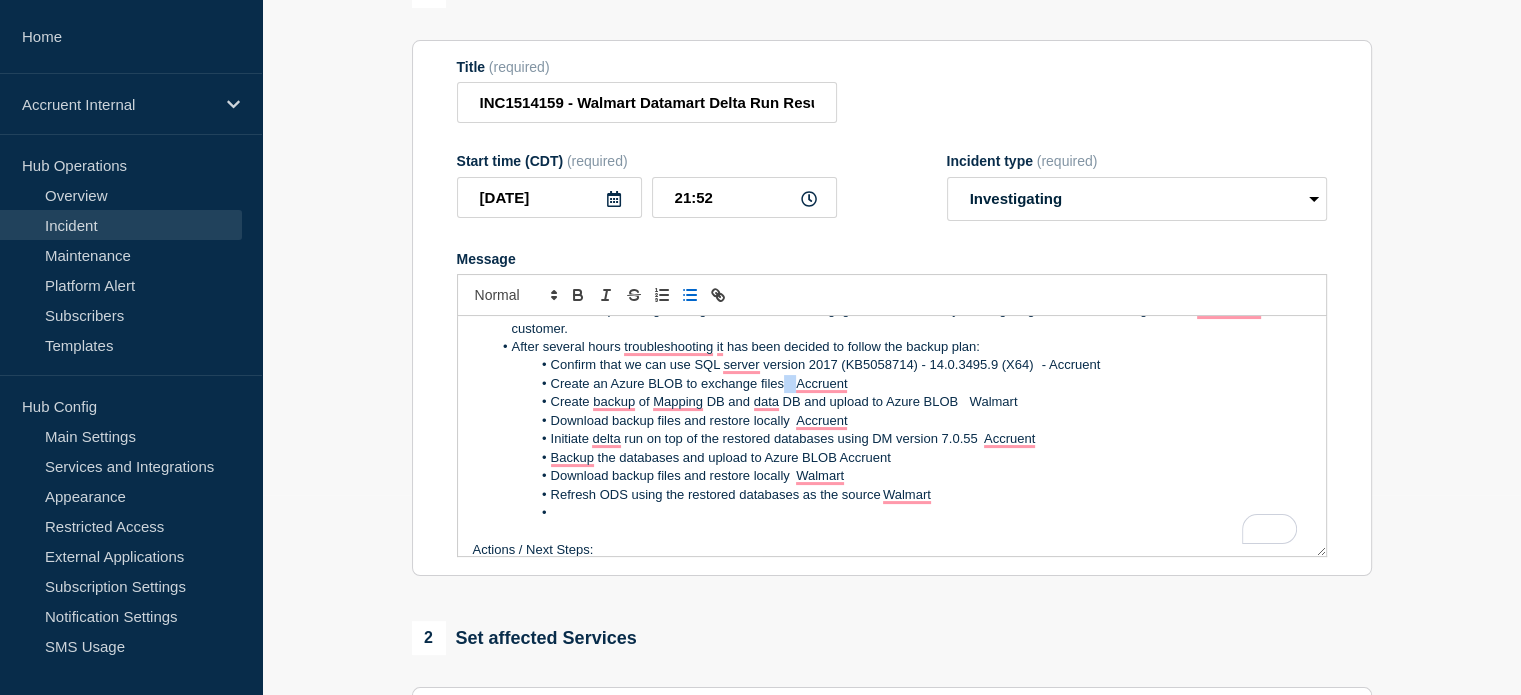 click on "Create an Azure BLOB to exchange files	Accruent" at bounding box center (901, 384) 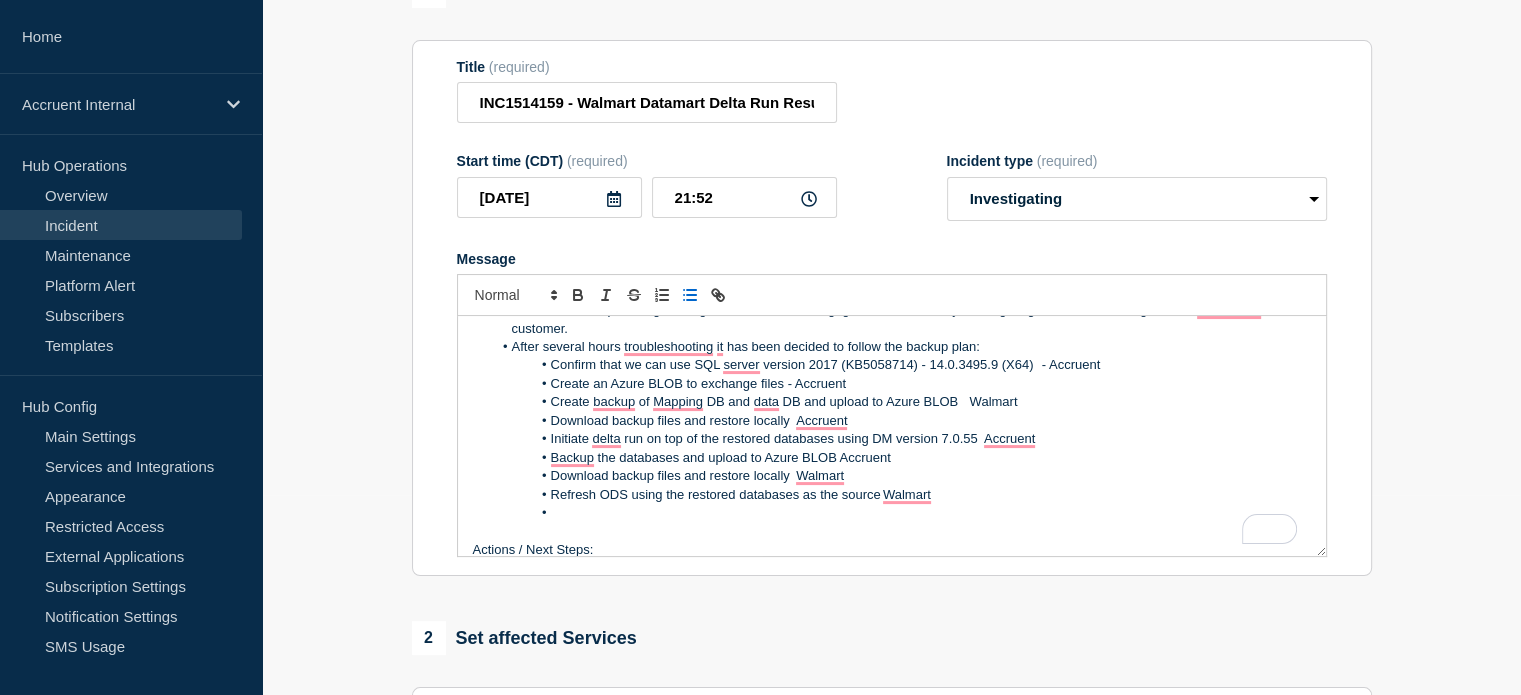 click on "Create backup of Mapping DB and data DB and upload to Azure BLOB	Walmart" at bounding box center (901, 402) 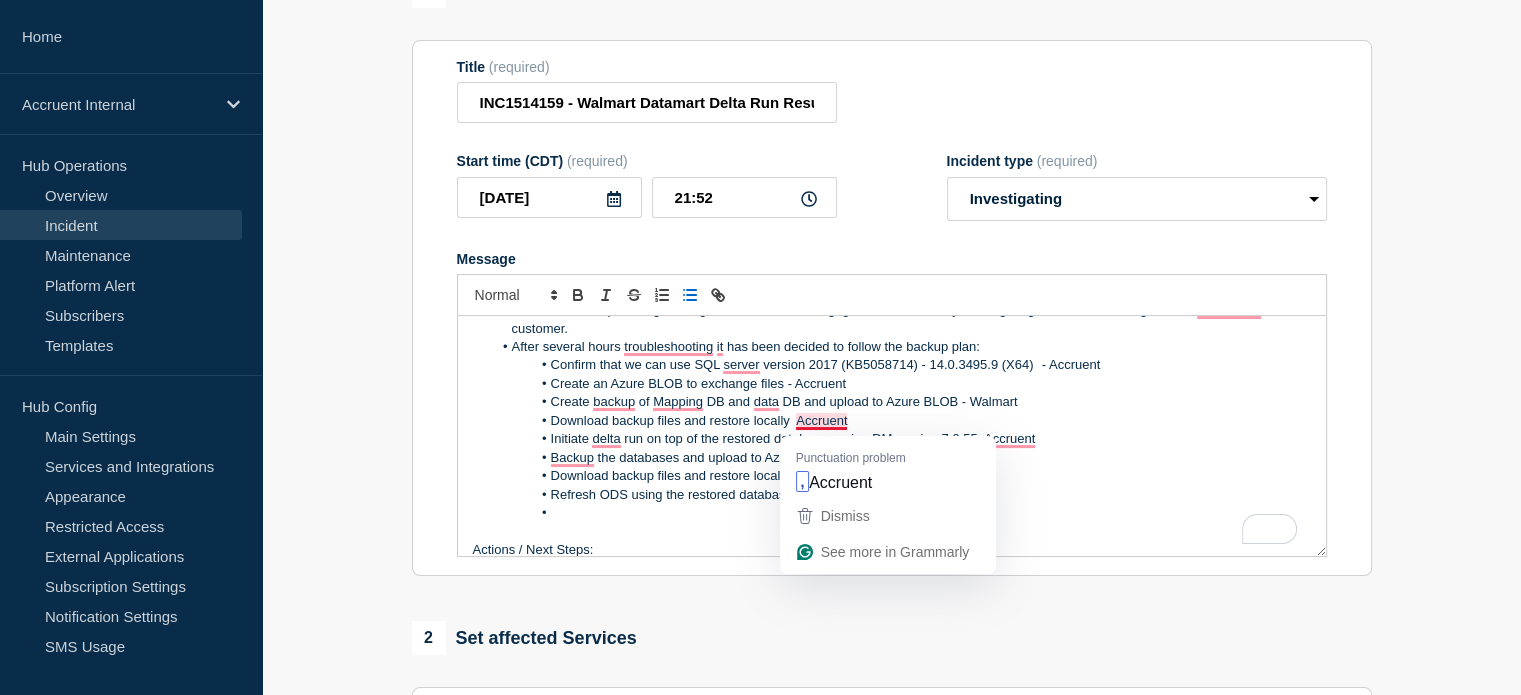 click on "Download backup files and restore locally	Accruent" at bounding box center (901, 421) 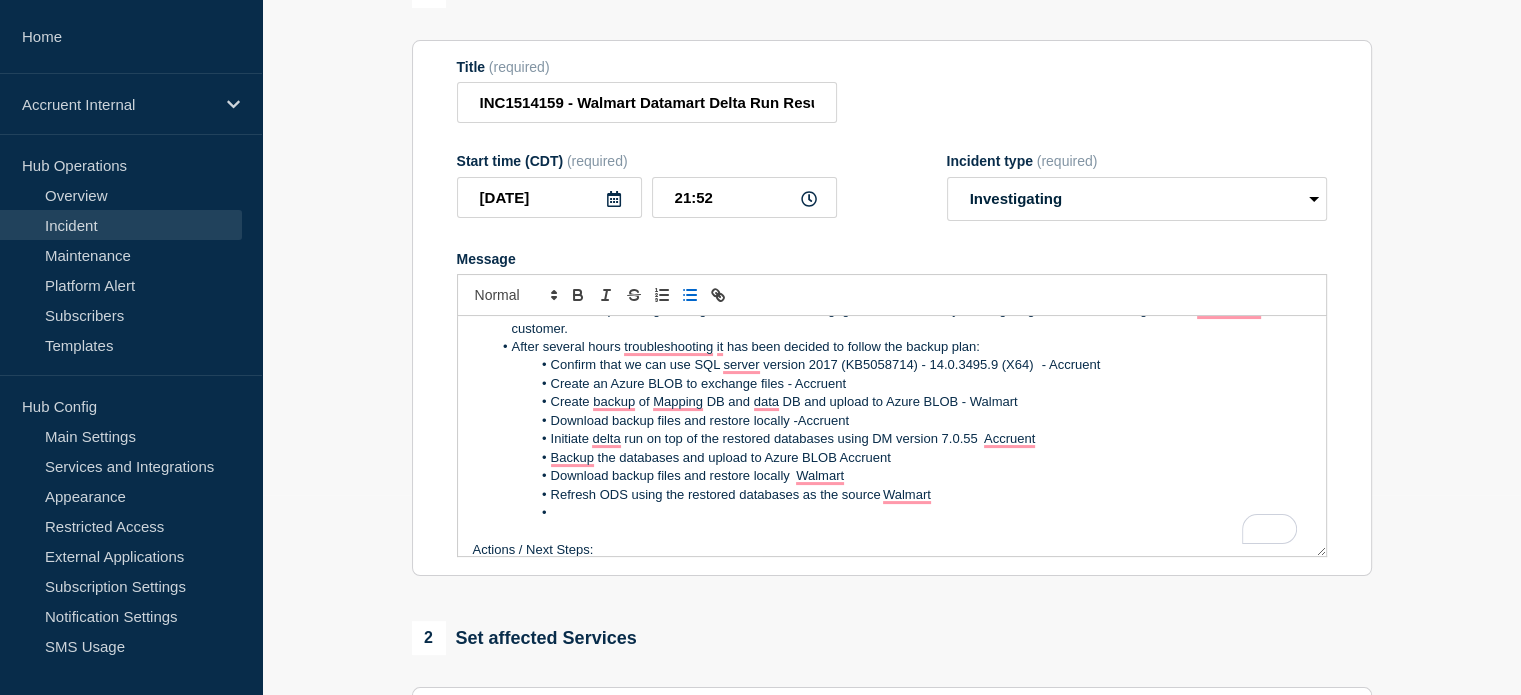 click on "Initiate delta run on top of the restored databases using DM version 7.0.55	Accruent" at bounding box center (901, 439) 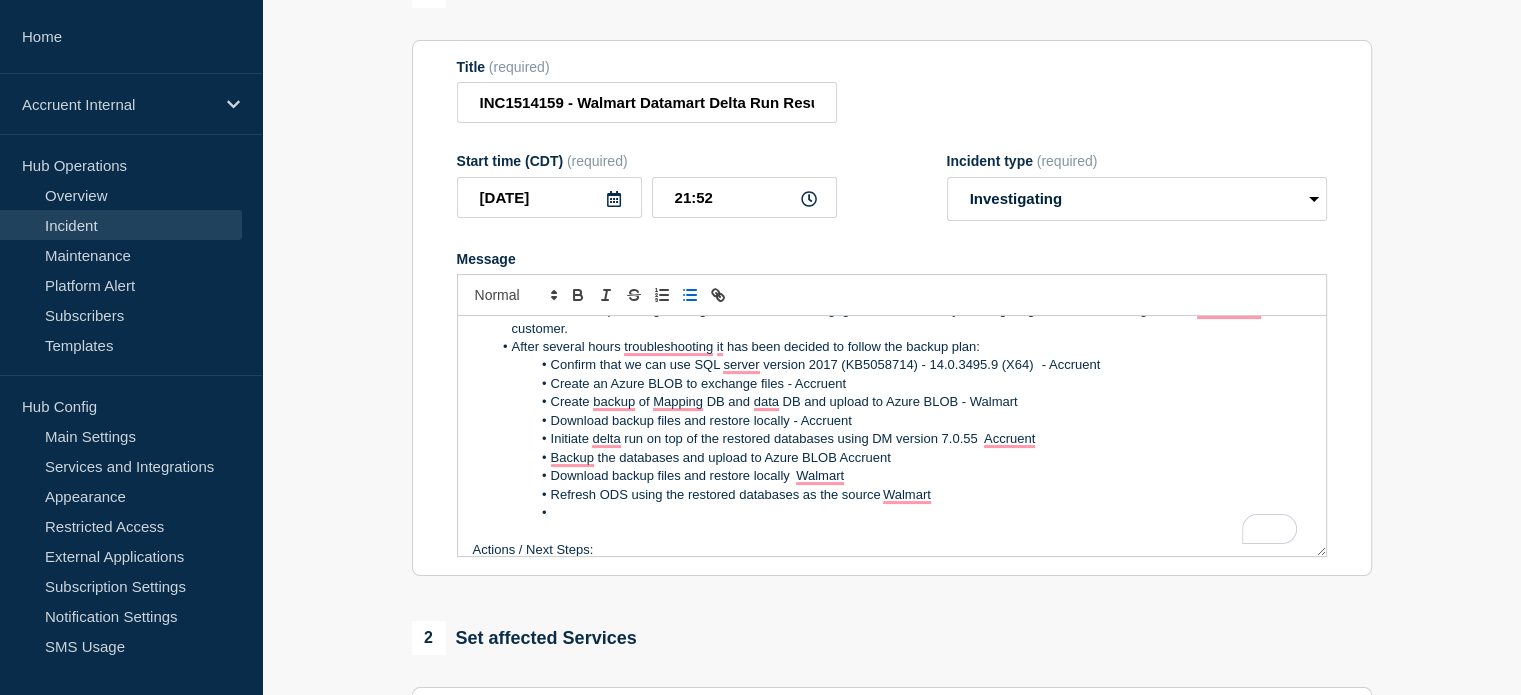 click on "Initiate delta run on top of the restored databases using DM version 7.0.55	Accruent" at bounding box center [901, 439] 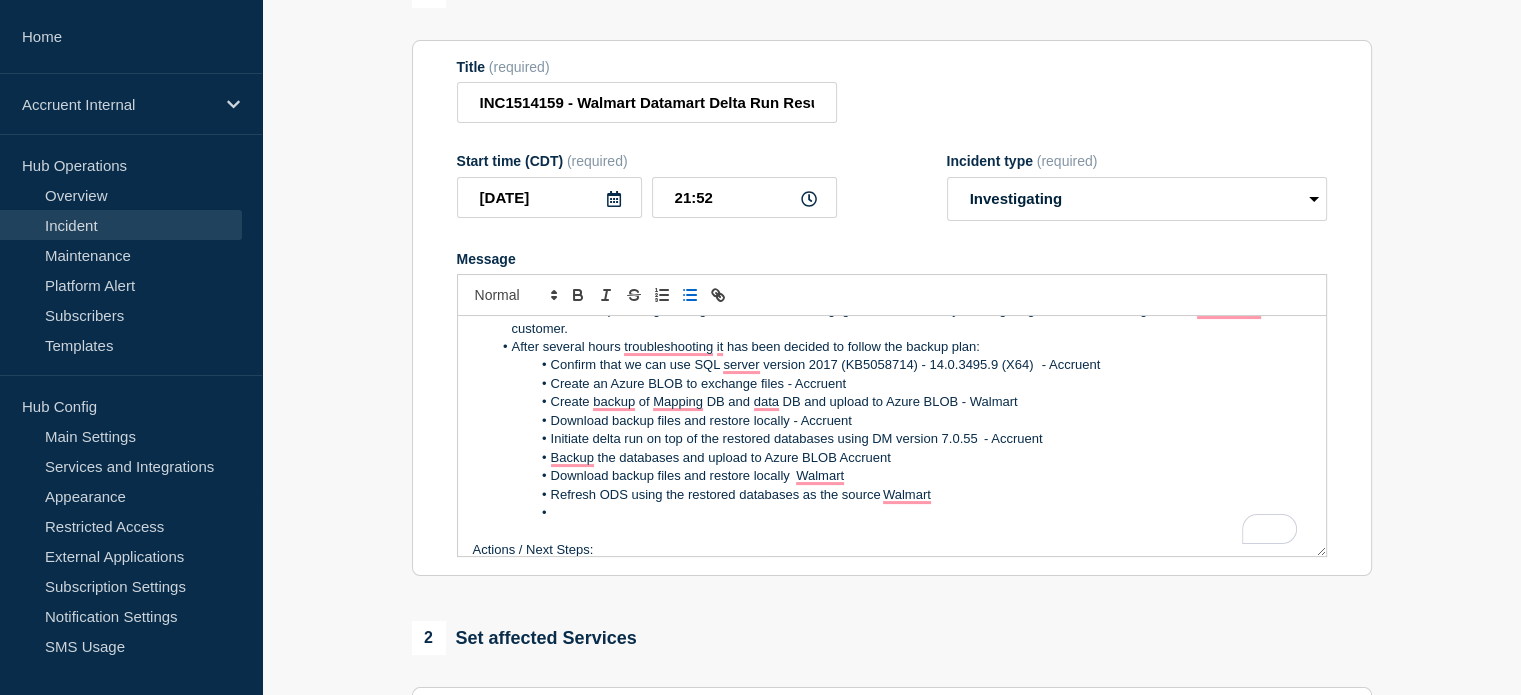 drag, startPoint x: 836, startPoint y: 463, endPoint x: 883, endPoint y: 473, distance: 48.052055 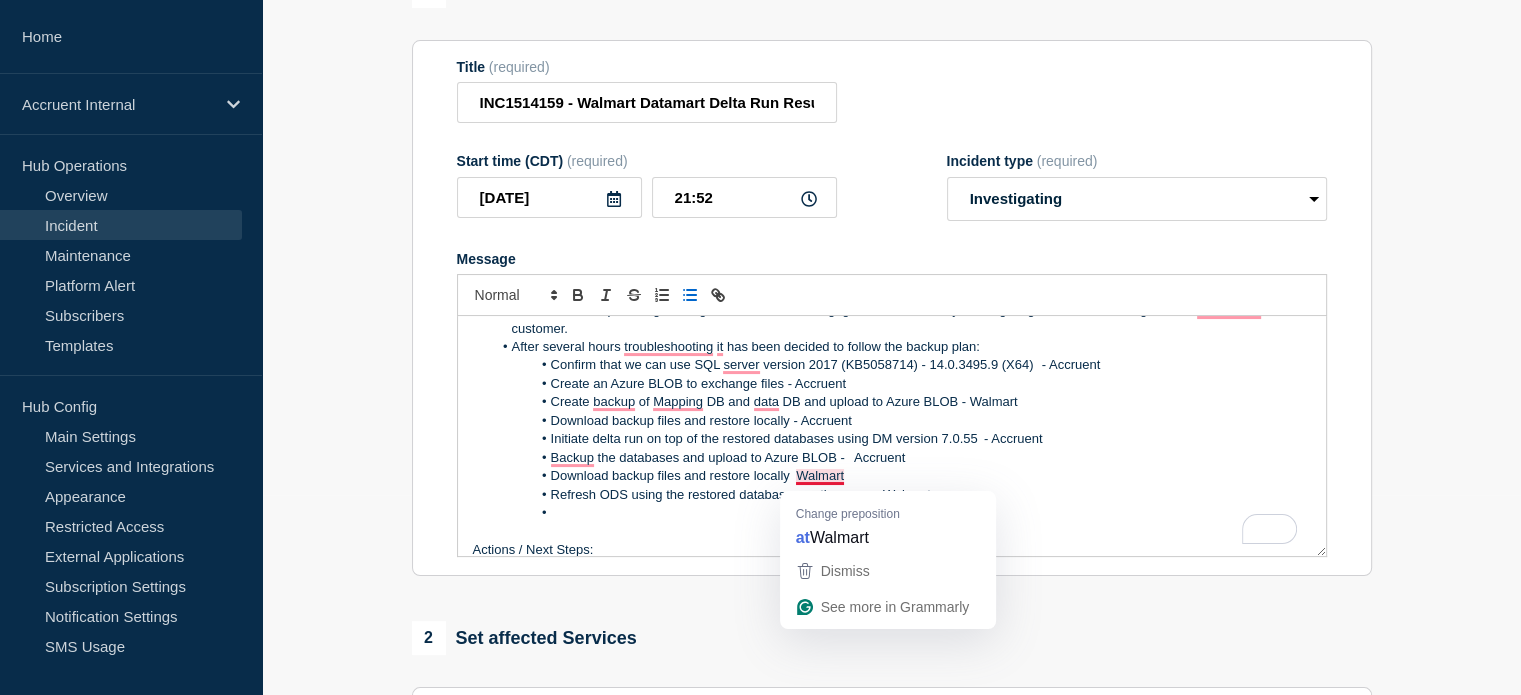 click on "Download backup files and restore locally	Walmart" at bounding box center (901, 476) 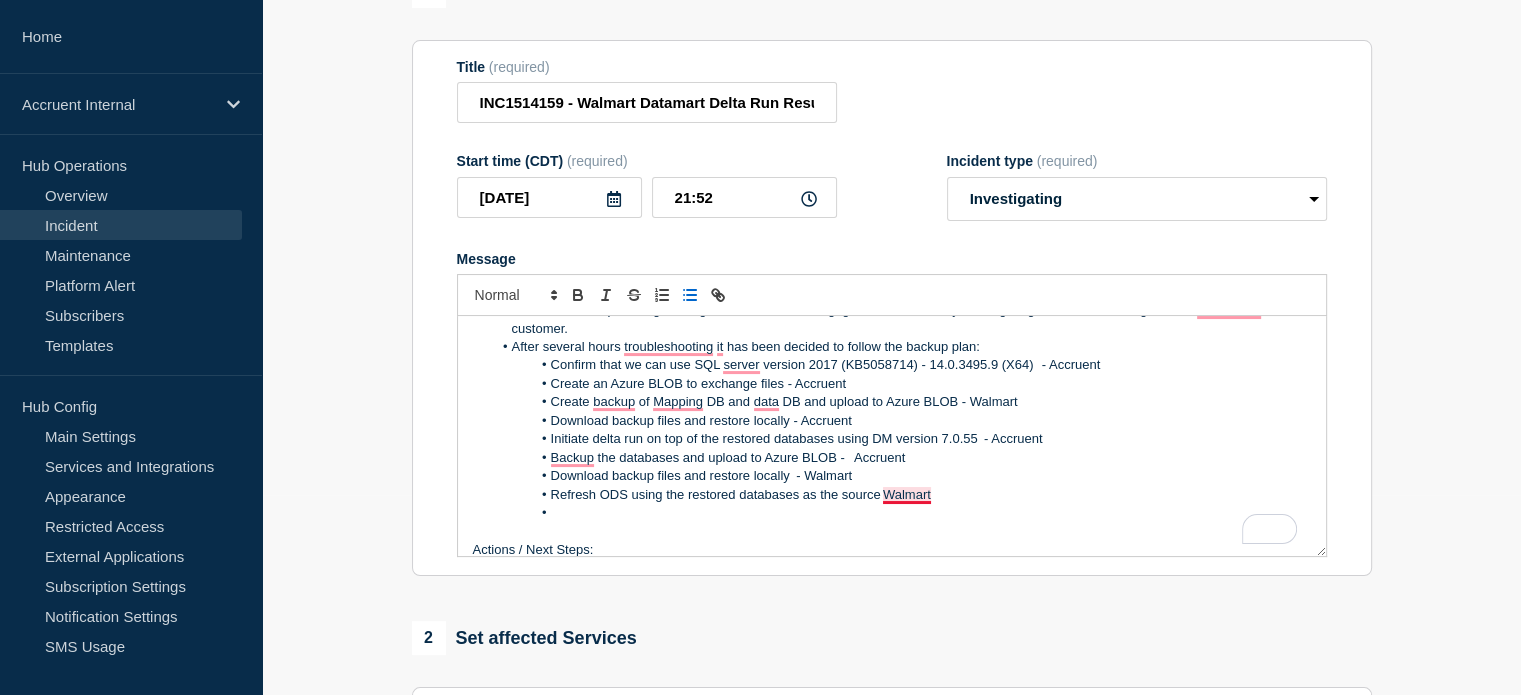 click on "Refresh ODS using the restored databases as the source	Walmart" at bounding box center (901, 495) 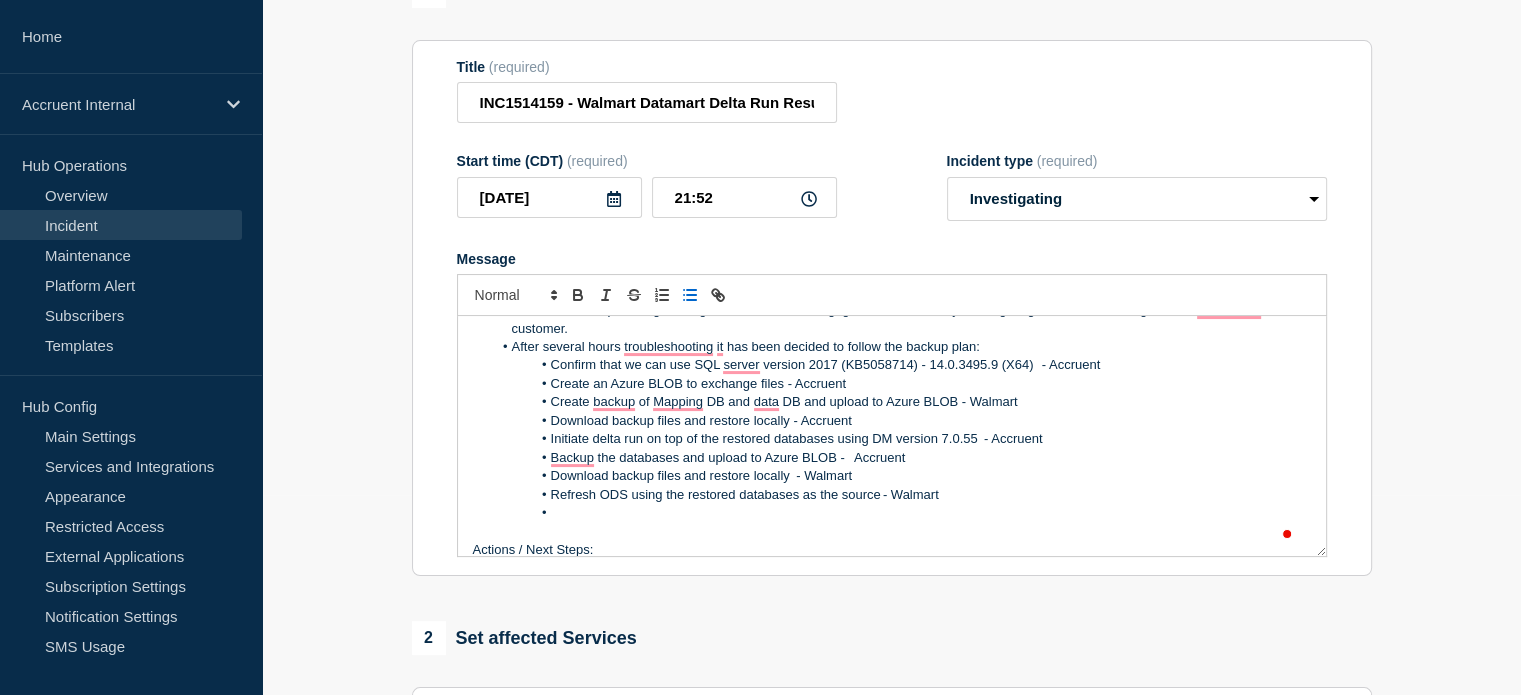 click on "Backup the databases and upload to Azure BLOB -	Accruent" at bounding box center (901, 458) 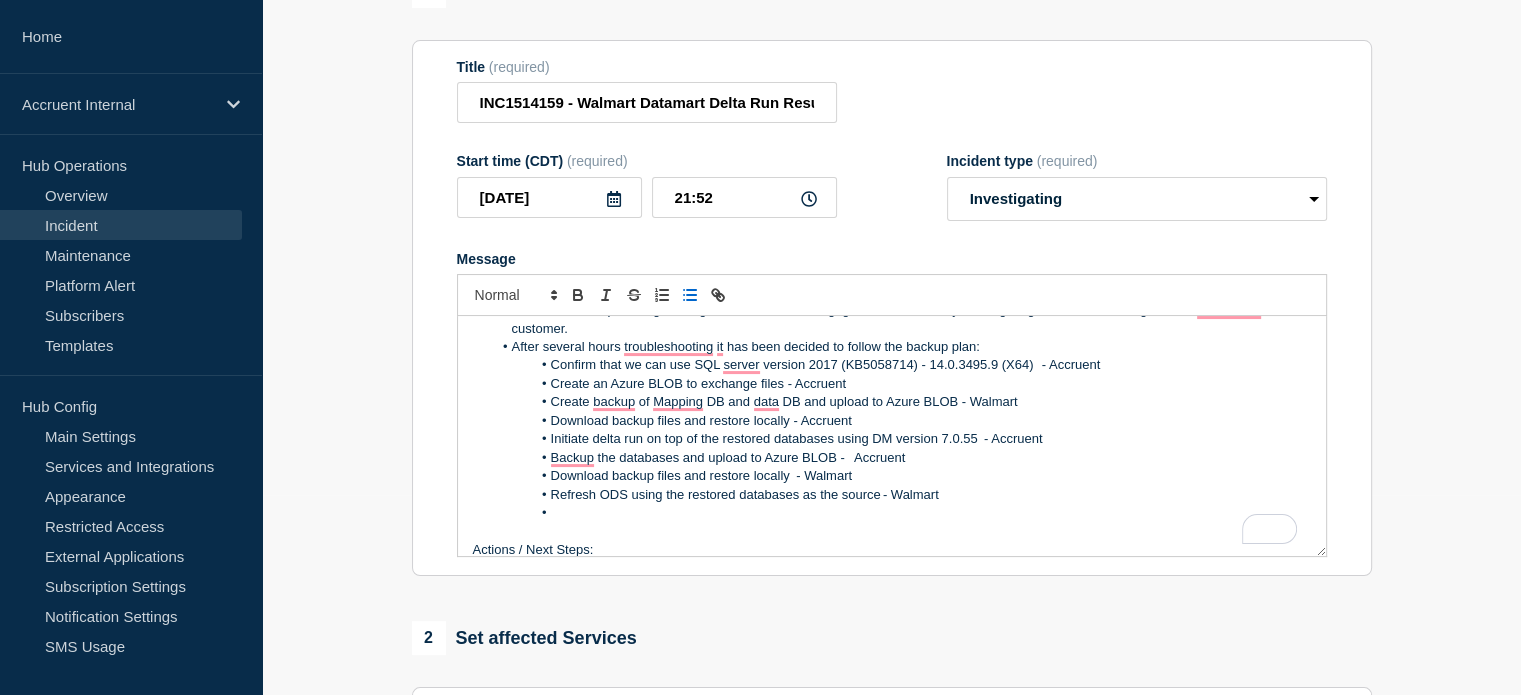 scroll, scrollTop: 31, scrollLeft: 0, axis: vertical 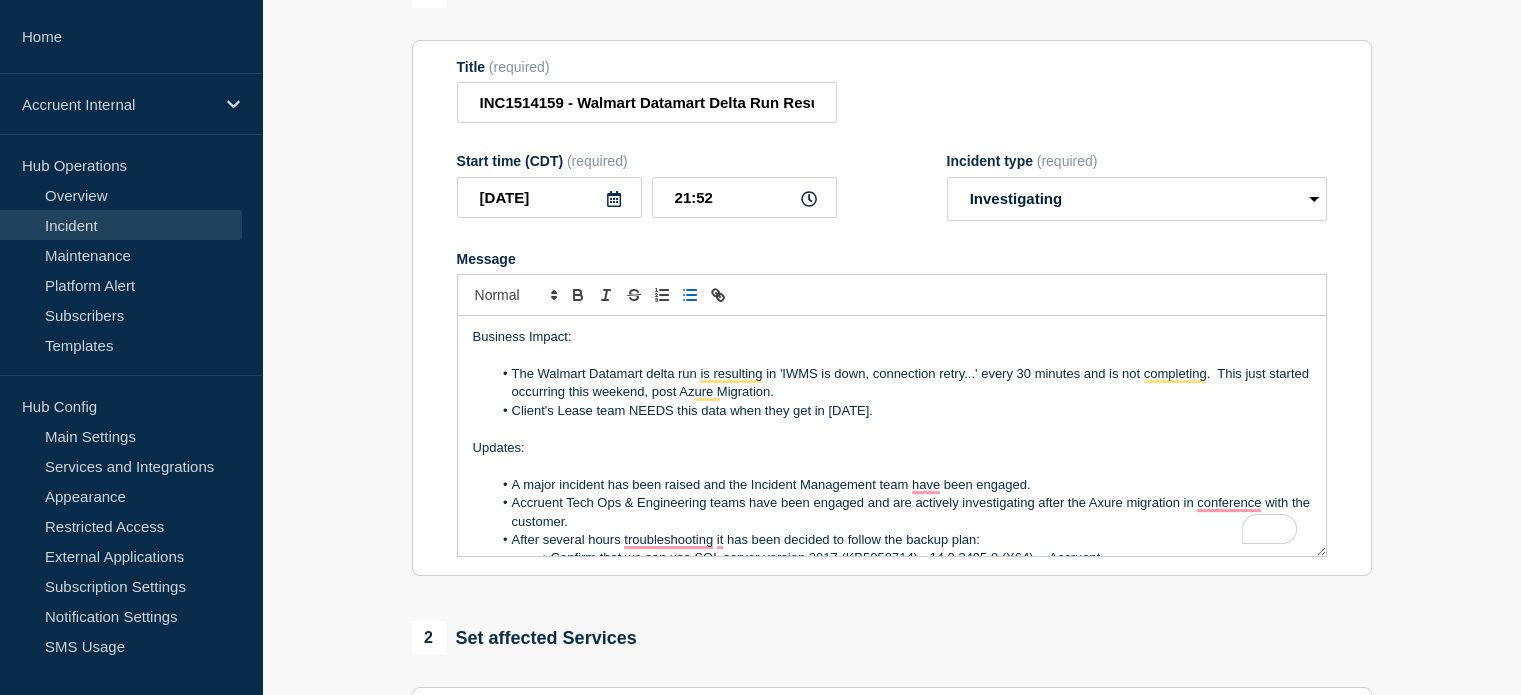 click on "The Walmart Datamart delta run is resulting in 'IWMS is down, connection retry...' every 30 minutes and is not completing.  This just started occurring this weekend, post Azure Migration." at bounding box center (901, 383) 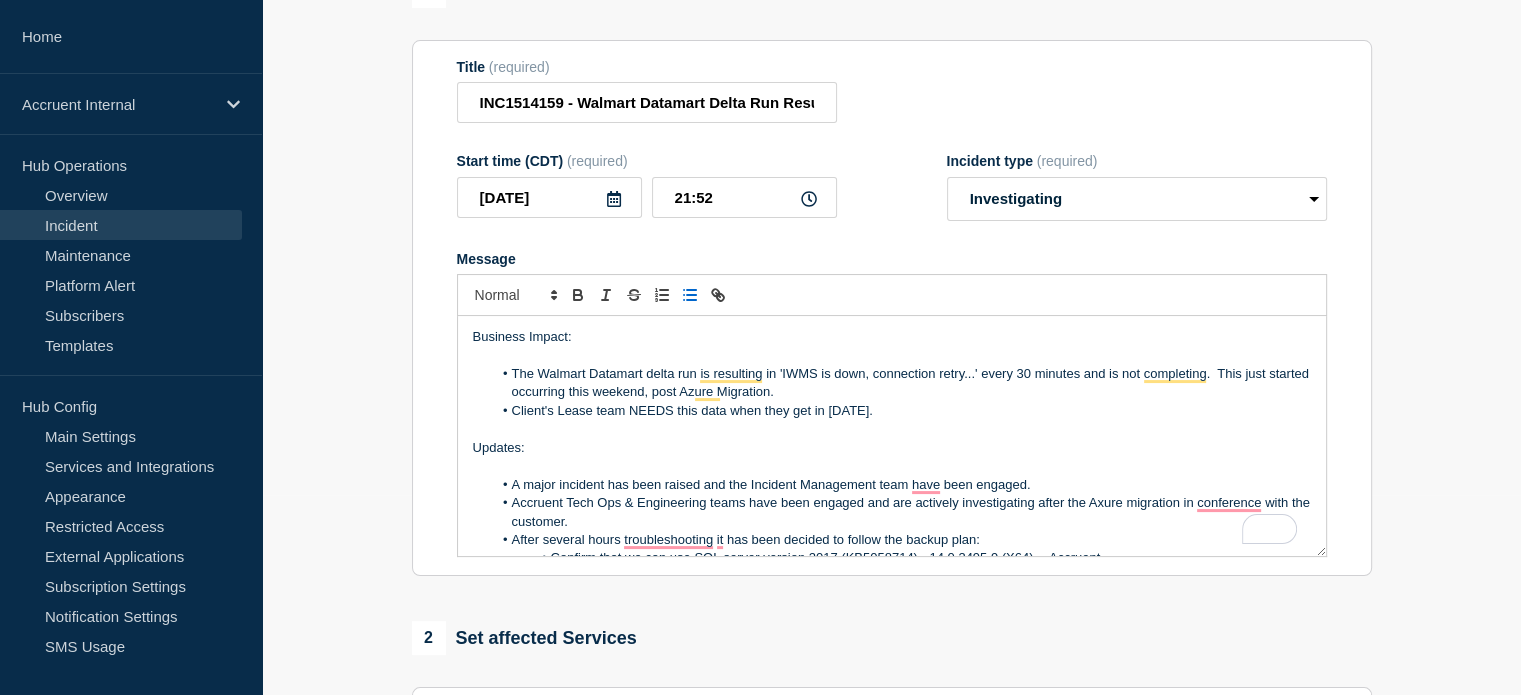 scroll, scrollTop: 68, scrollLeft: 0, axis: vertical 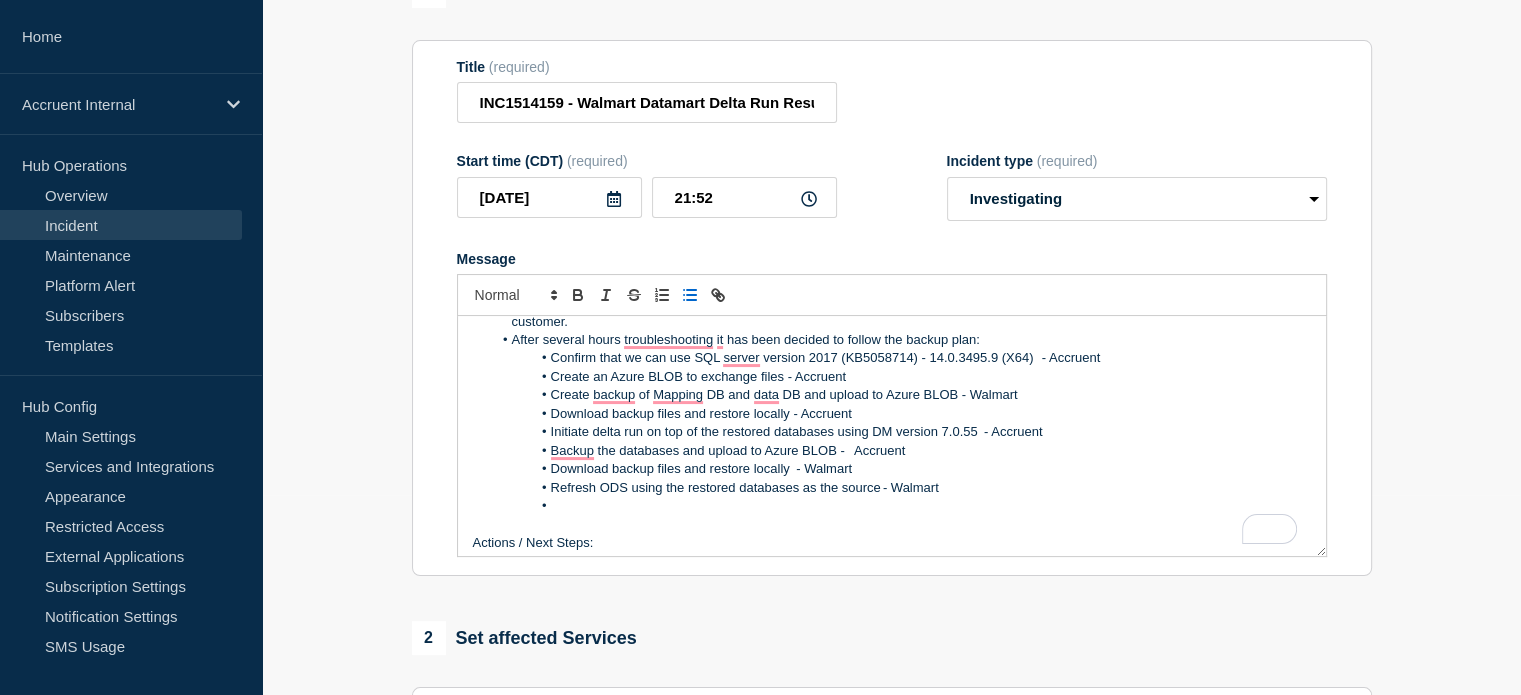 click at bounding box center (901, 506) 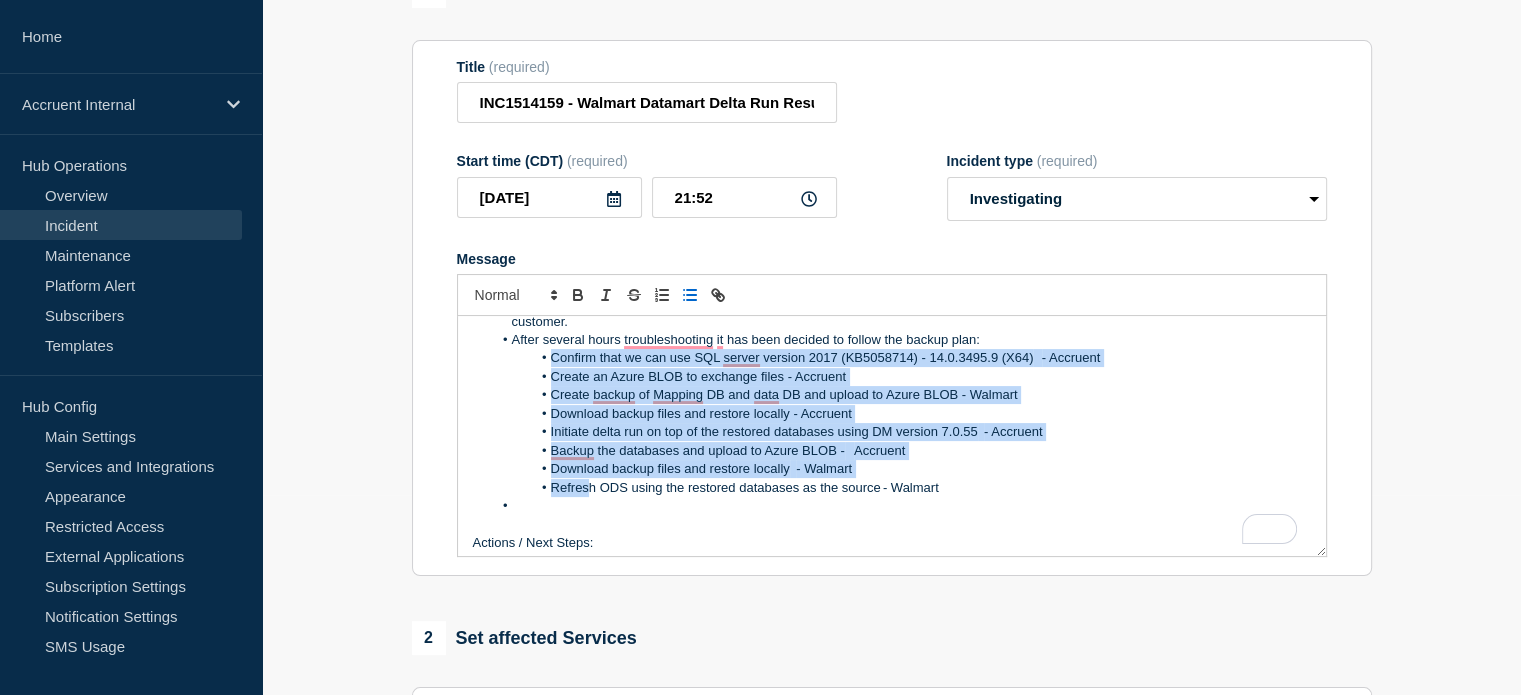 drag, startPoint x: 552, startPoint y: 364, endPoint x: 585, endPoint y: 489, distance: 129.28264 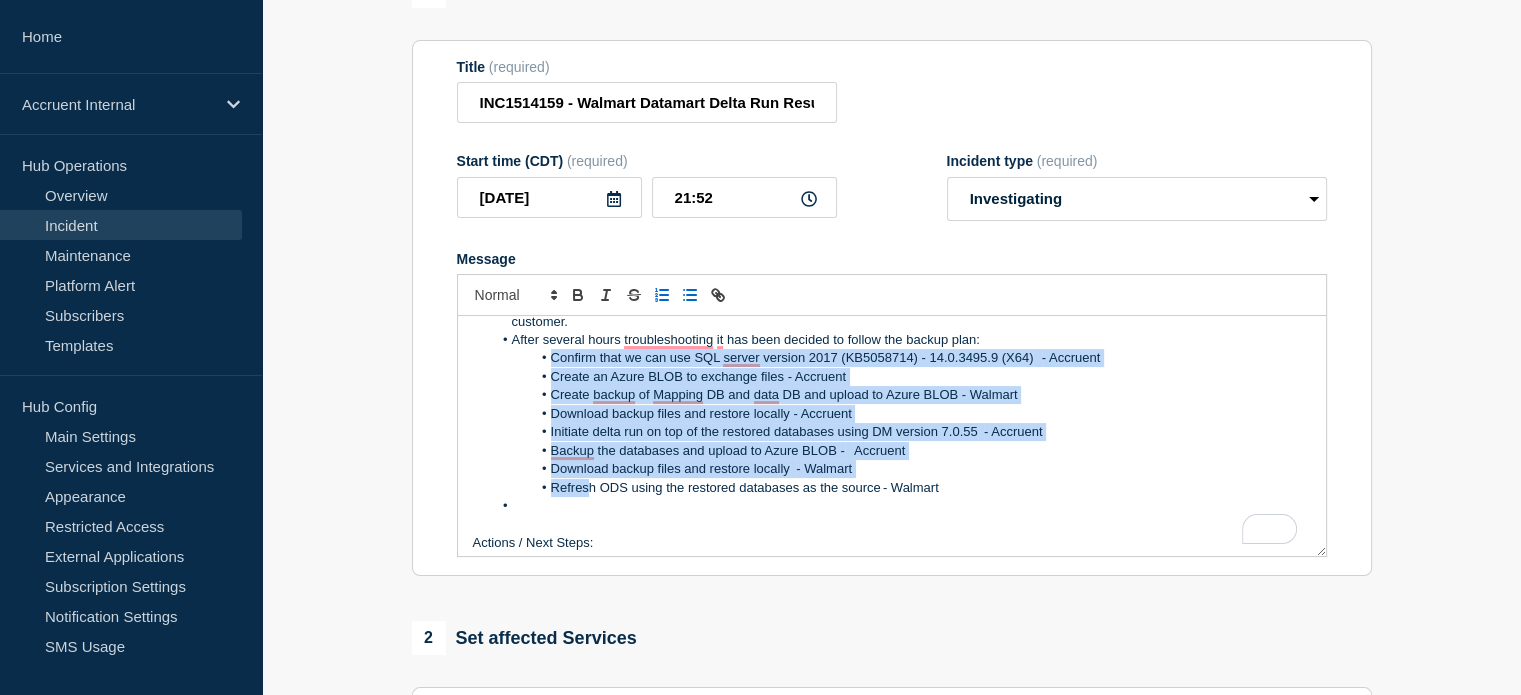 click at bounding box center (662, 295) 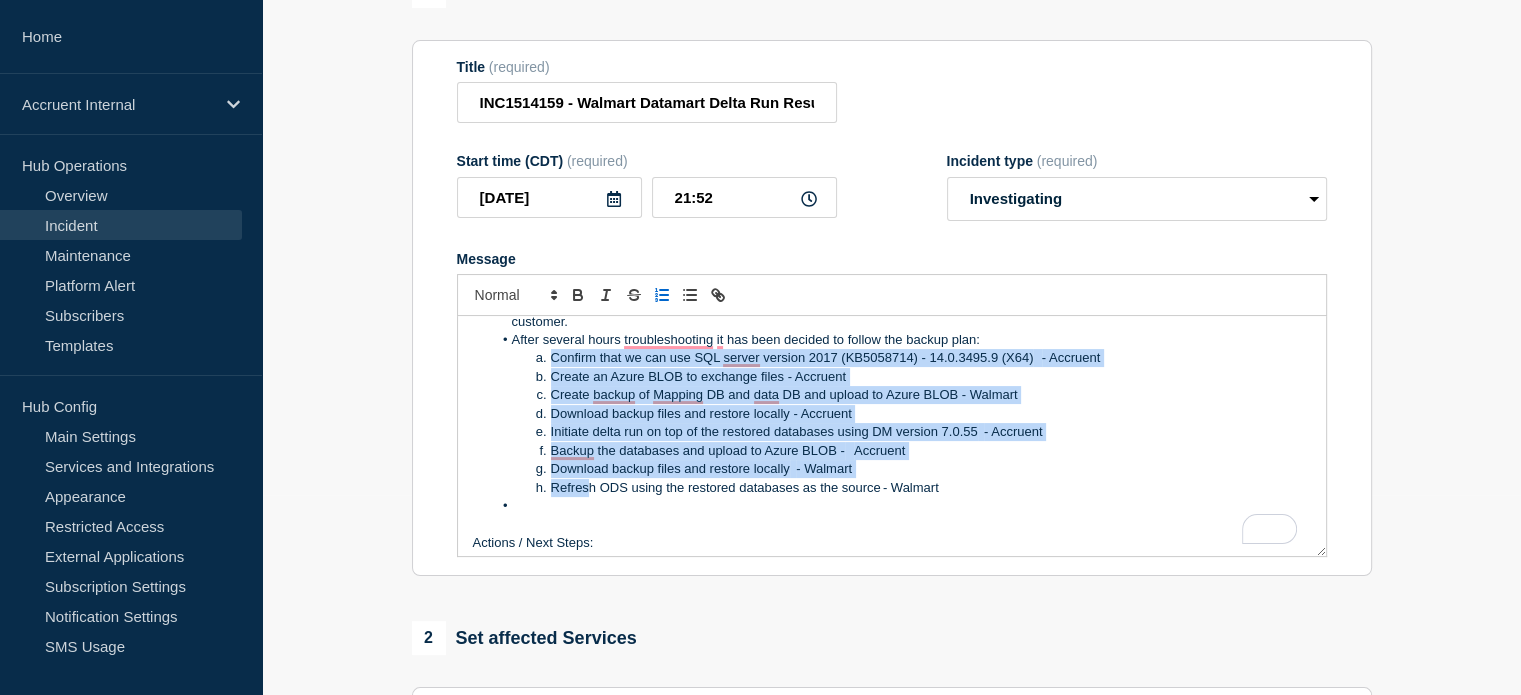 click at bounding box center [662, 295] 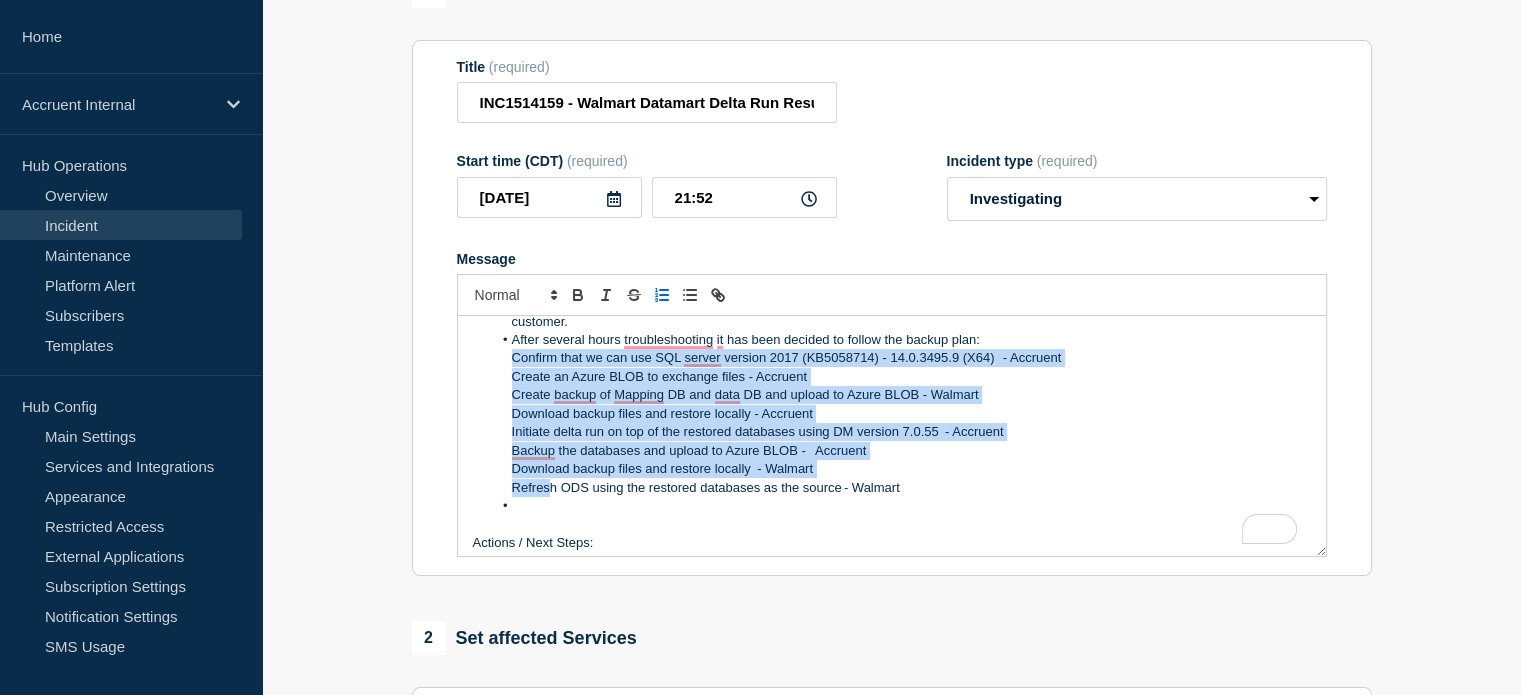 click at bounding box center [662, 295] 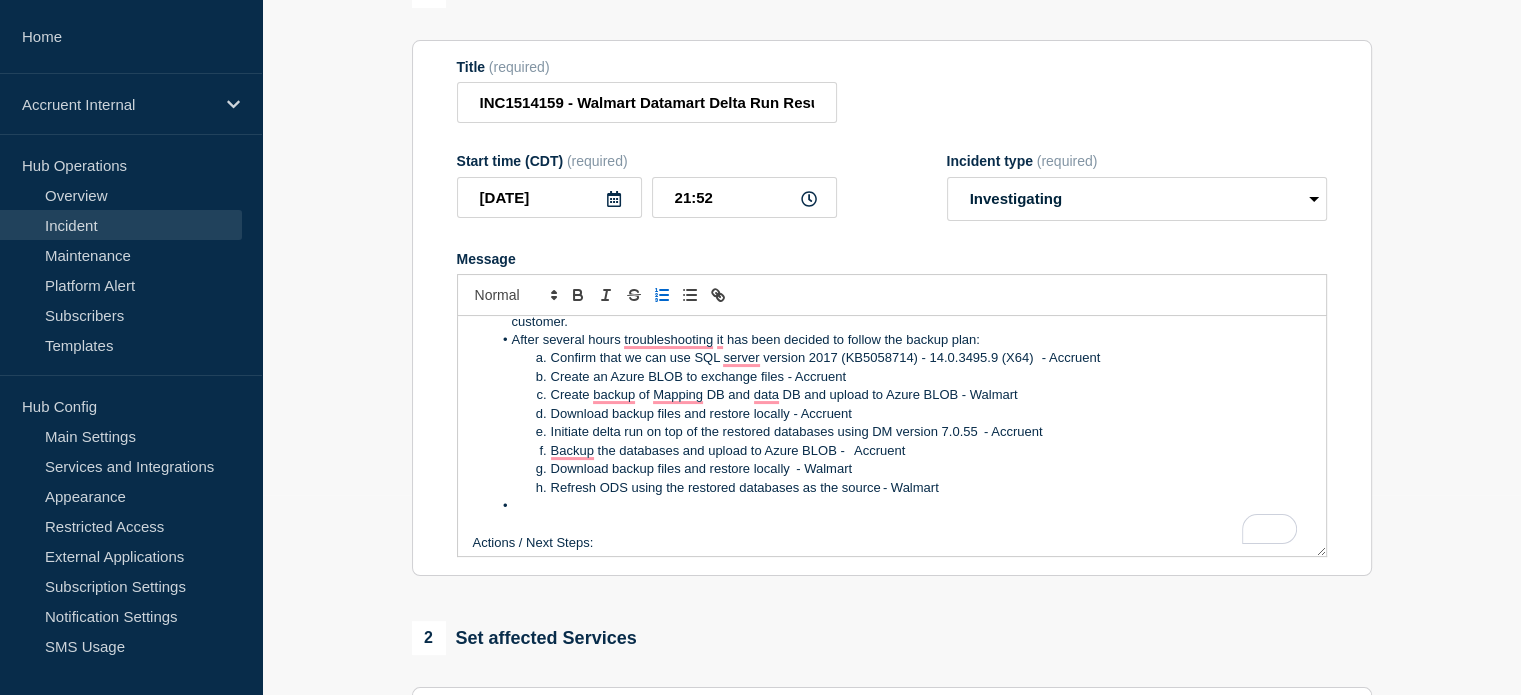 click 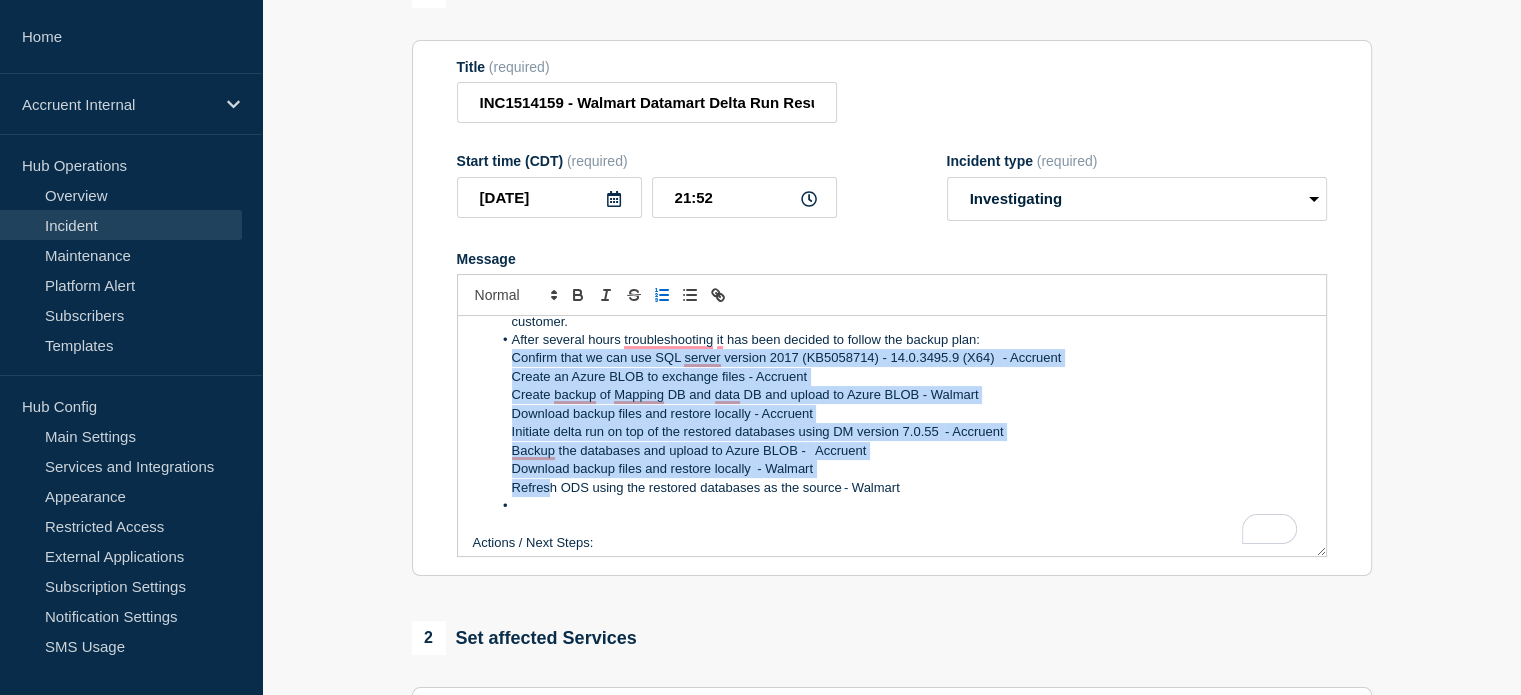 click 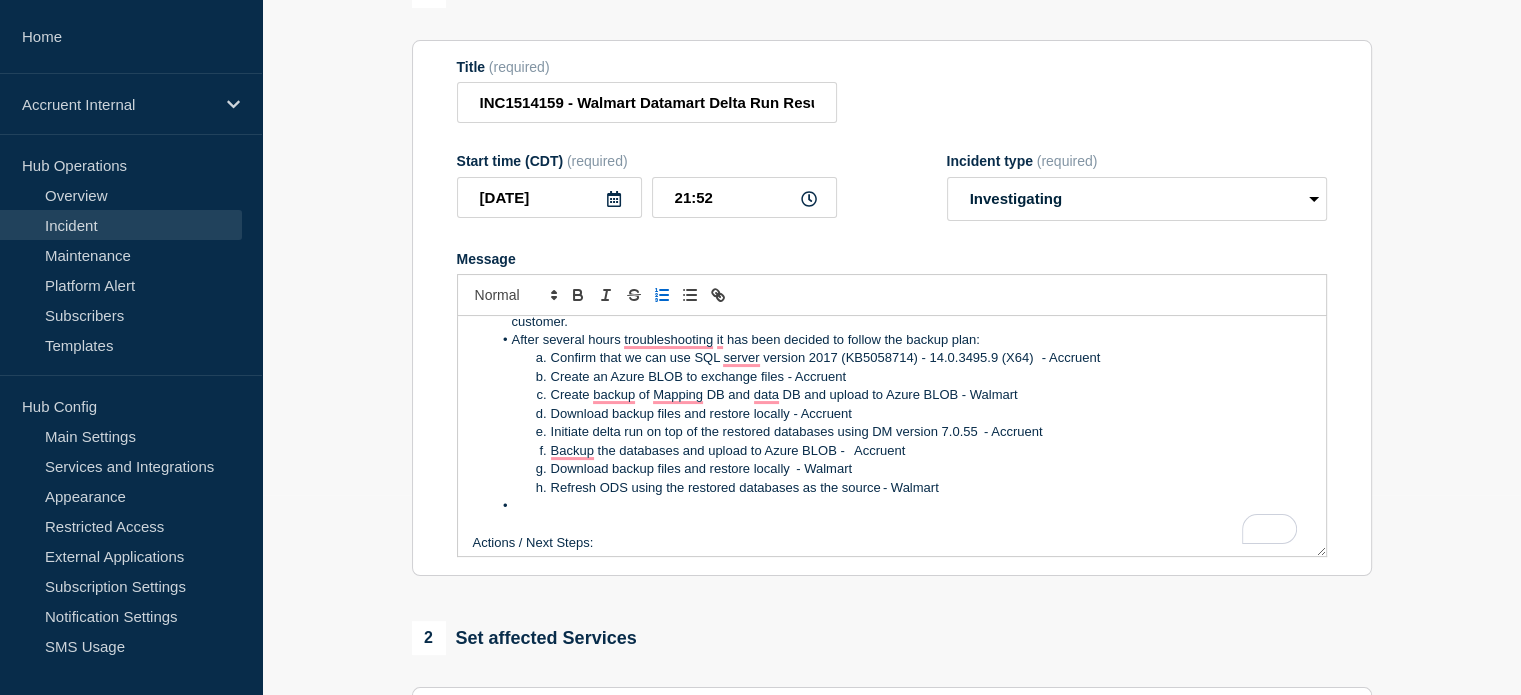 click at bounding box center (551, 358) 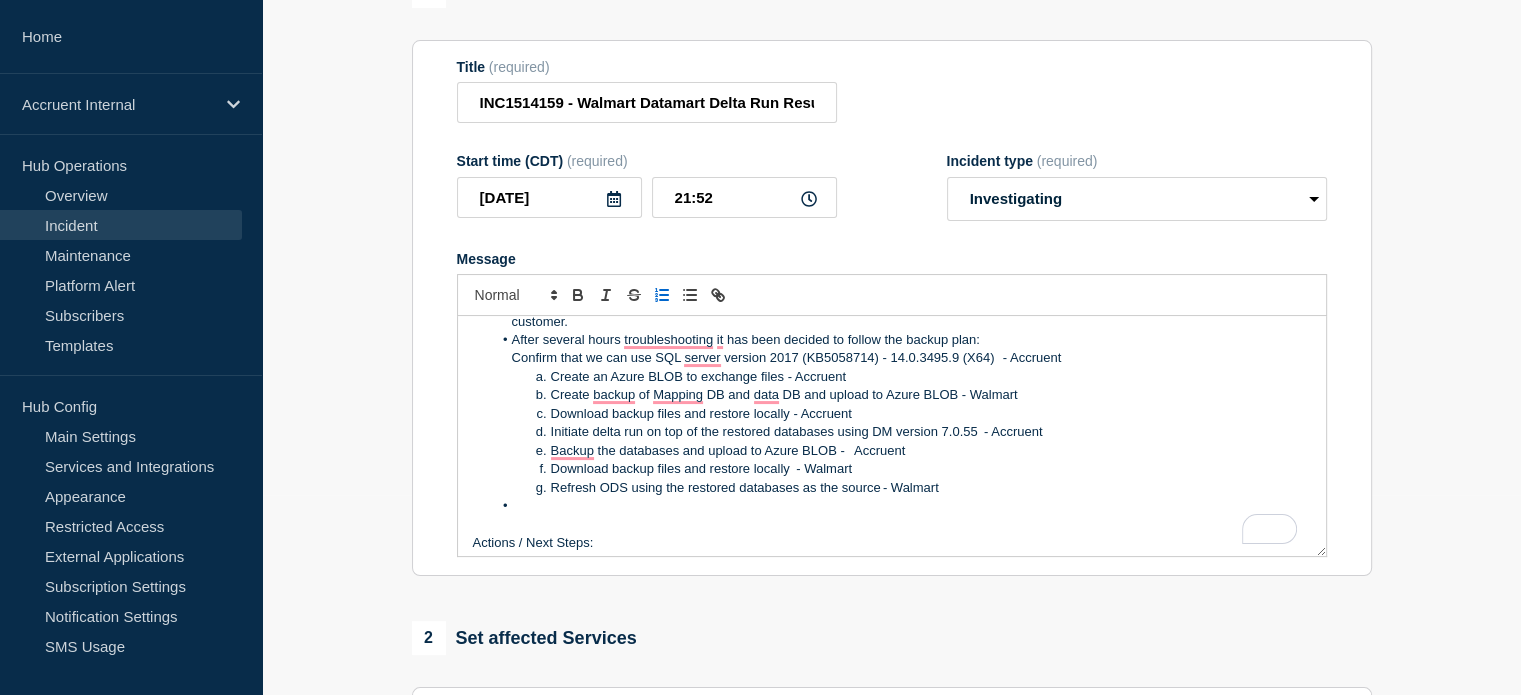 click 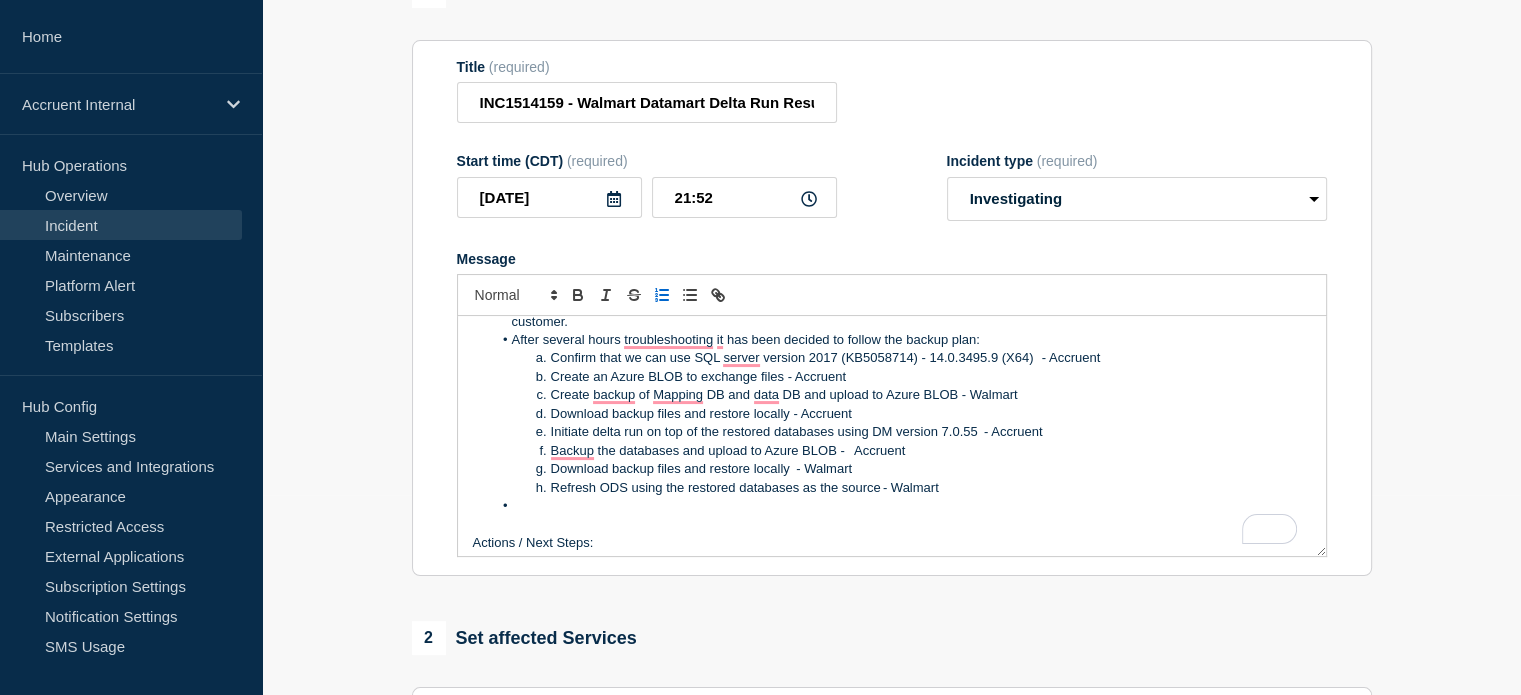 click at bounding box center (901, 506) 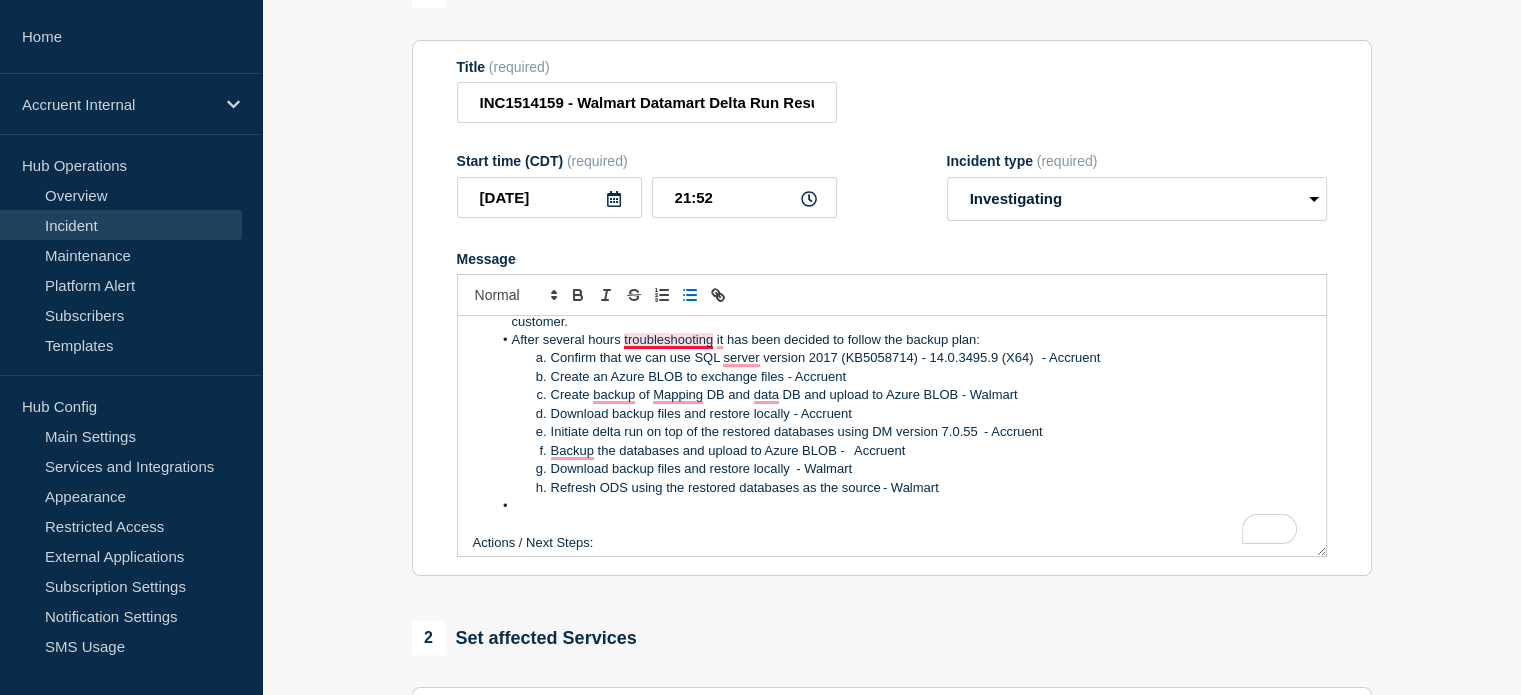 click on "After several hours troubleshooting it has been decided to follow the backup plan:" at bounding box center (901, 340) 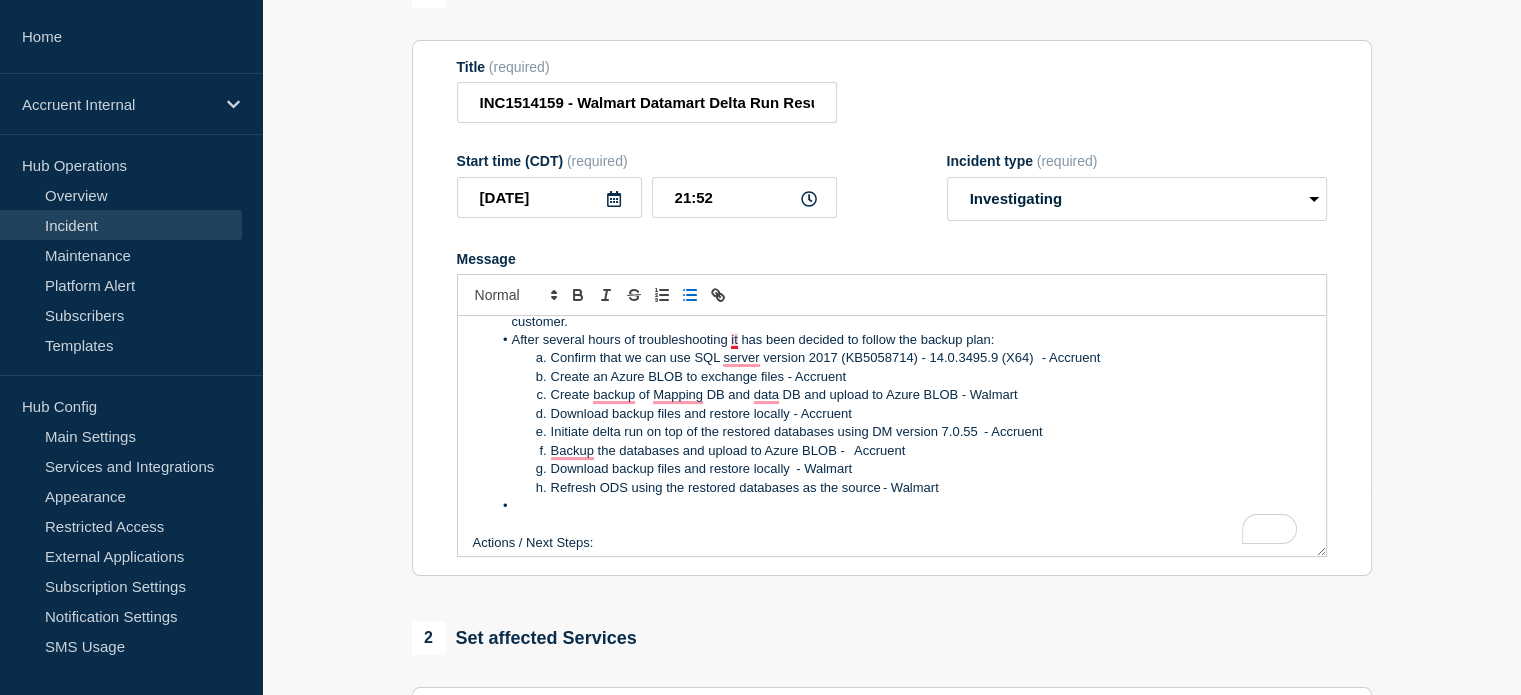 click on "After several hours of troubleshooting it has been decided to follow the backup plan:" at bounding box center (901, 340) 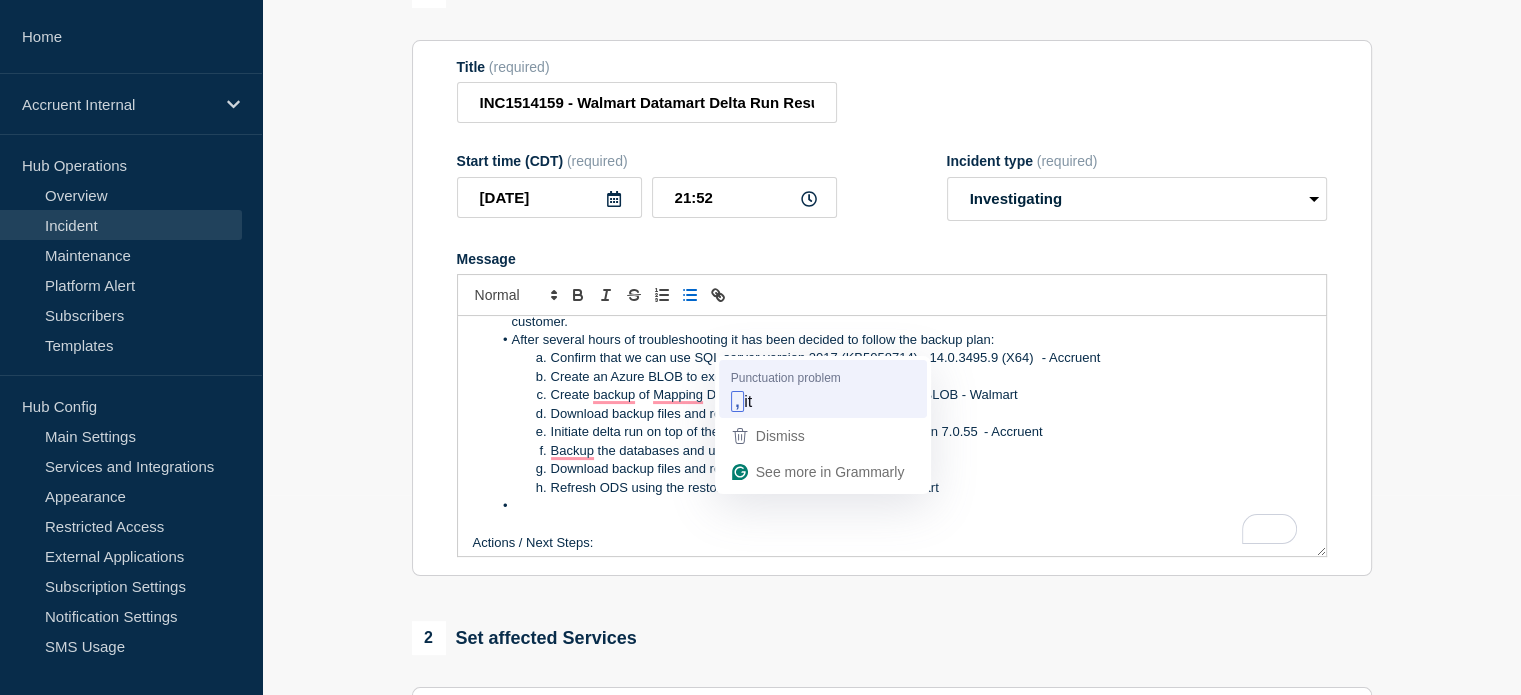 click on "Create backup of Mapping DB and data DB and upload to Azure BLOB - Walmart" at bounding box center (901, 395) 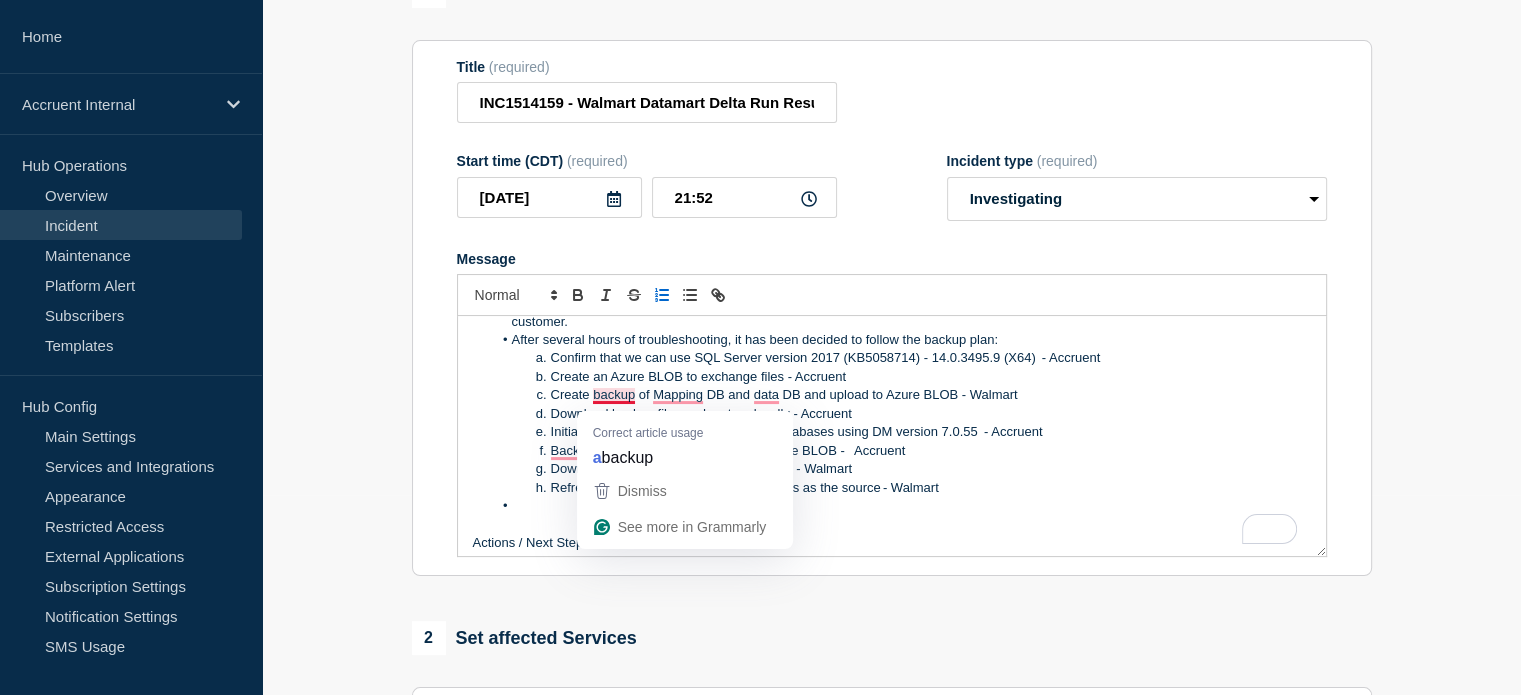 click on "Backup the databases and upload to Azure BLOB -	Accruent" at bounding box center (901, 451) 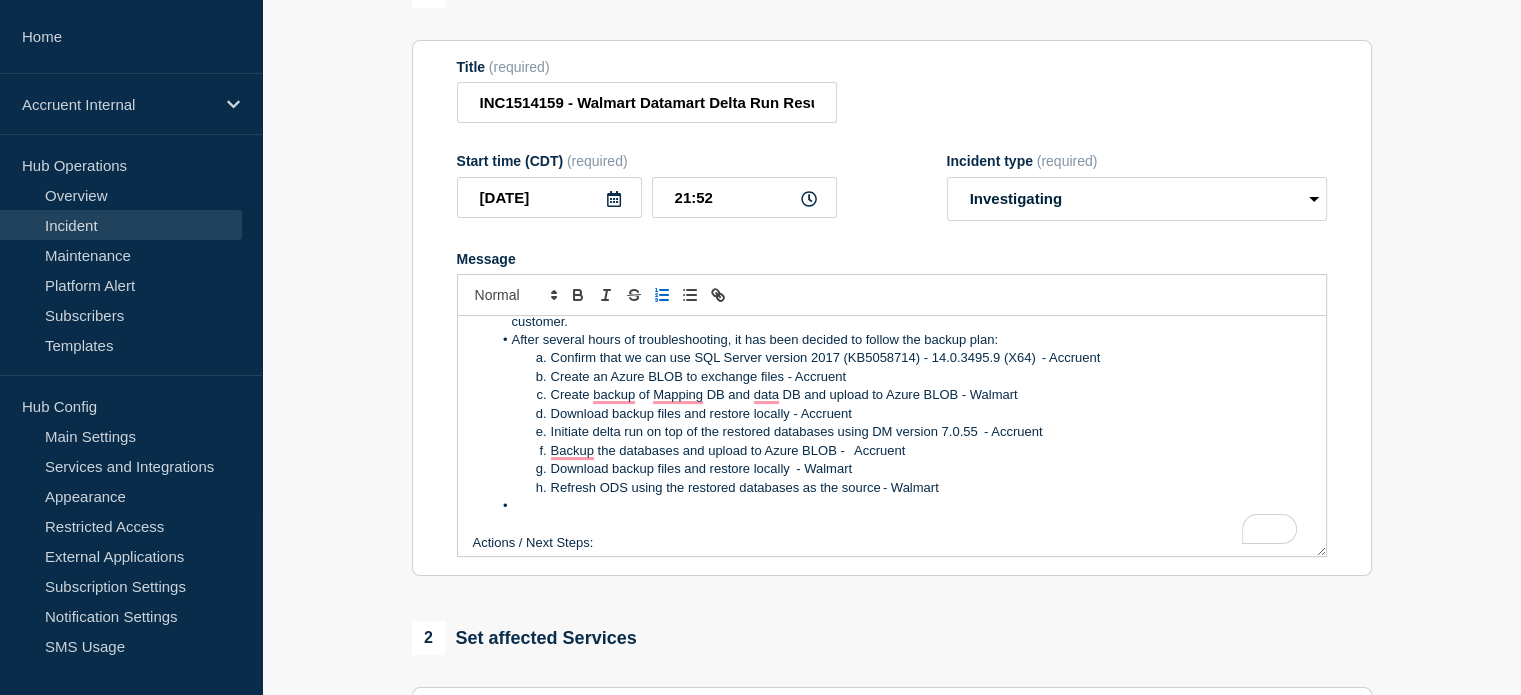 click at bounding box center (901, 506) 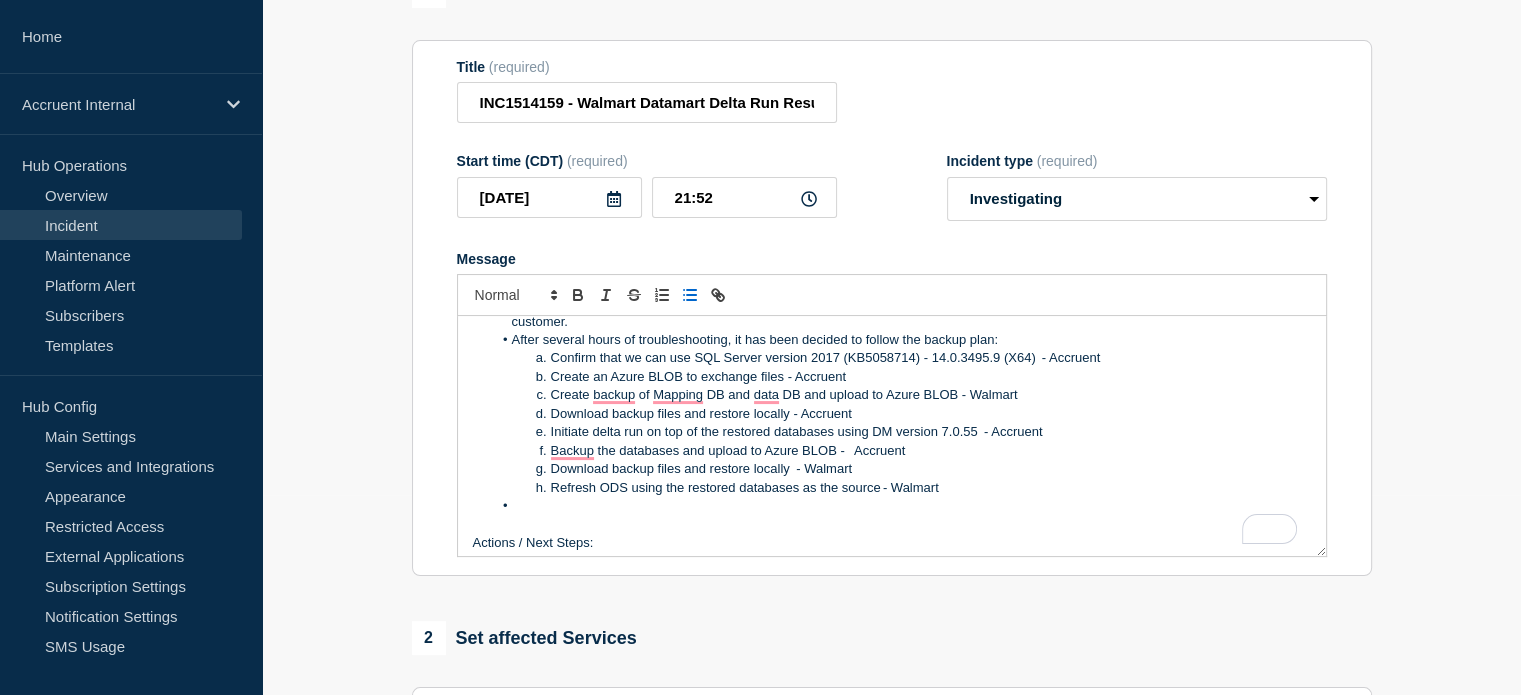 click at bounding box center (901, 506) 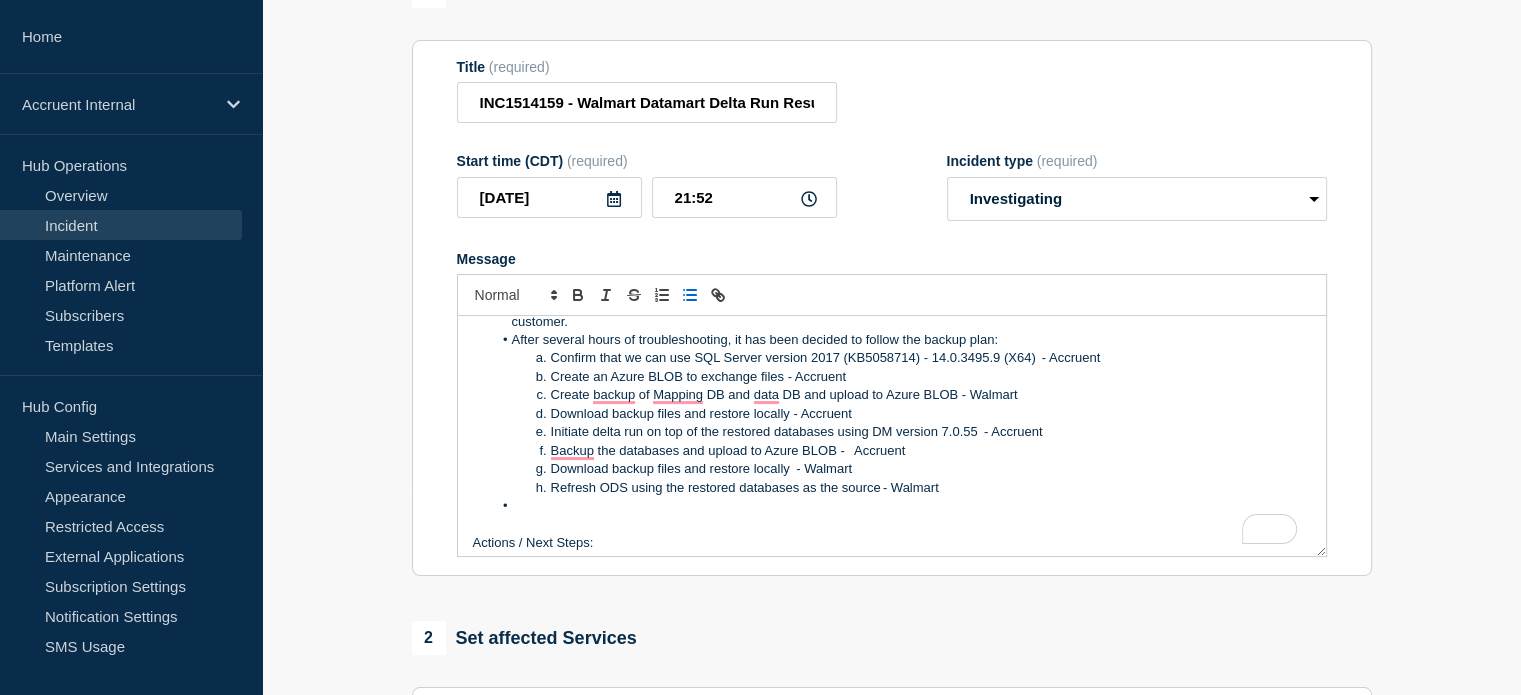 scroll, scrollTop: 128, scrollLeft: 0, axis: vertical 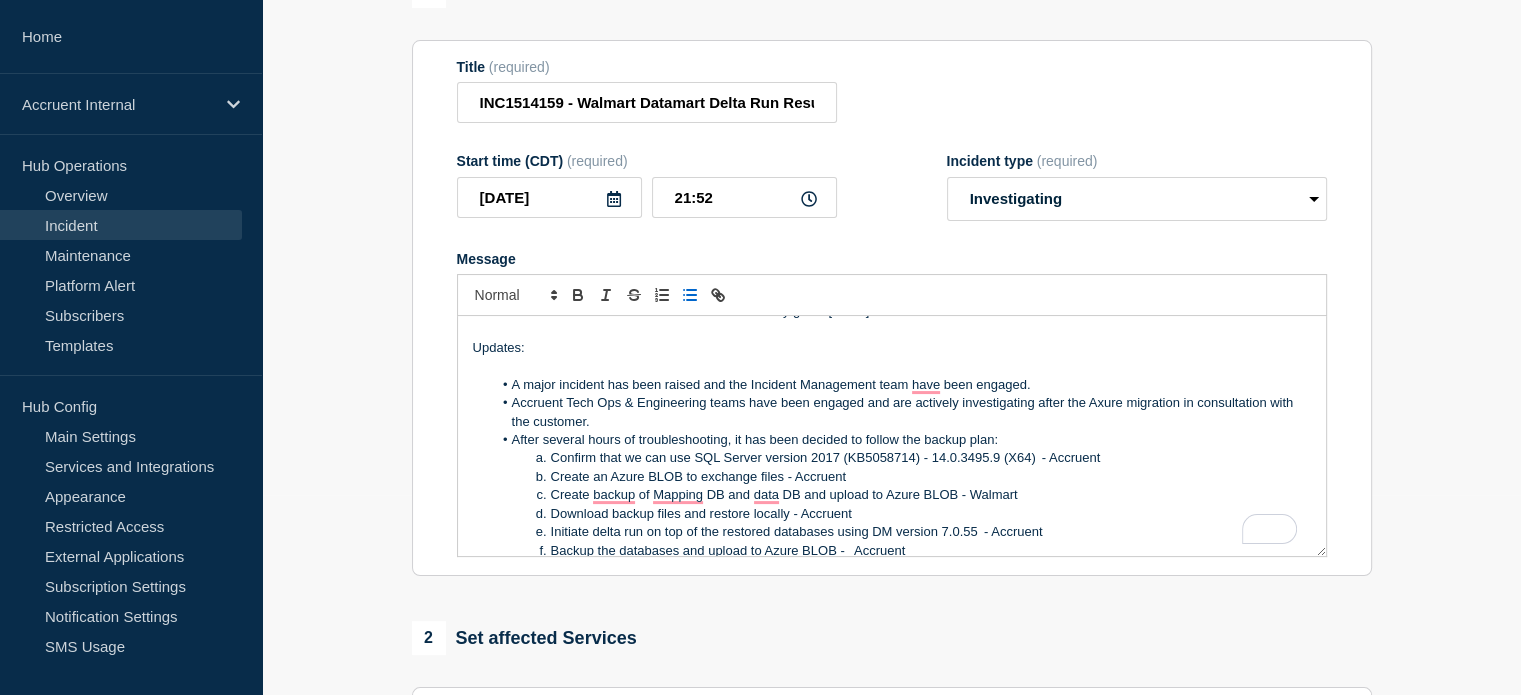 click on "Accruent Tech Ops & Engineering teams have been engaged and are actively investigating after the Axure migration in consultation with the customer." at bounding box center (901, 412) 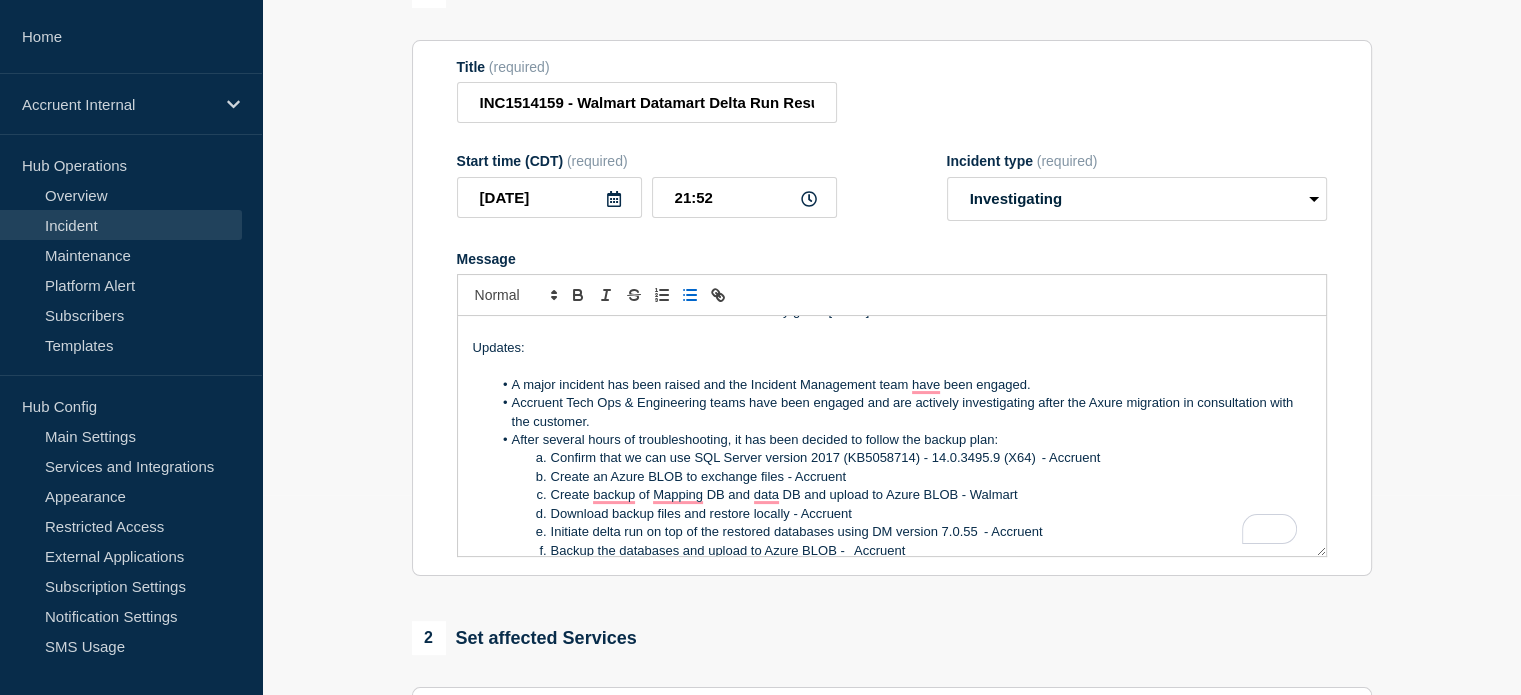 click on "After several hours of troubleshooting, it has been decided to follow the backup plan:" at bounding box center (901, 440) 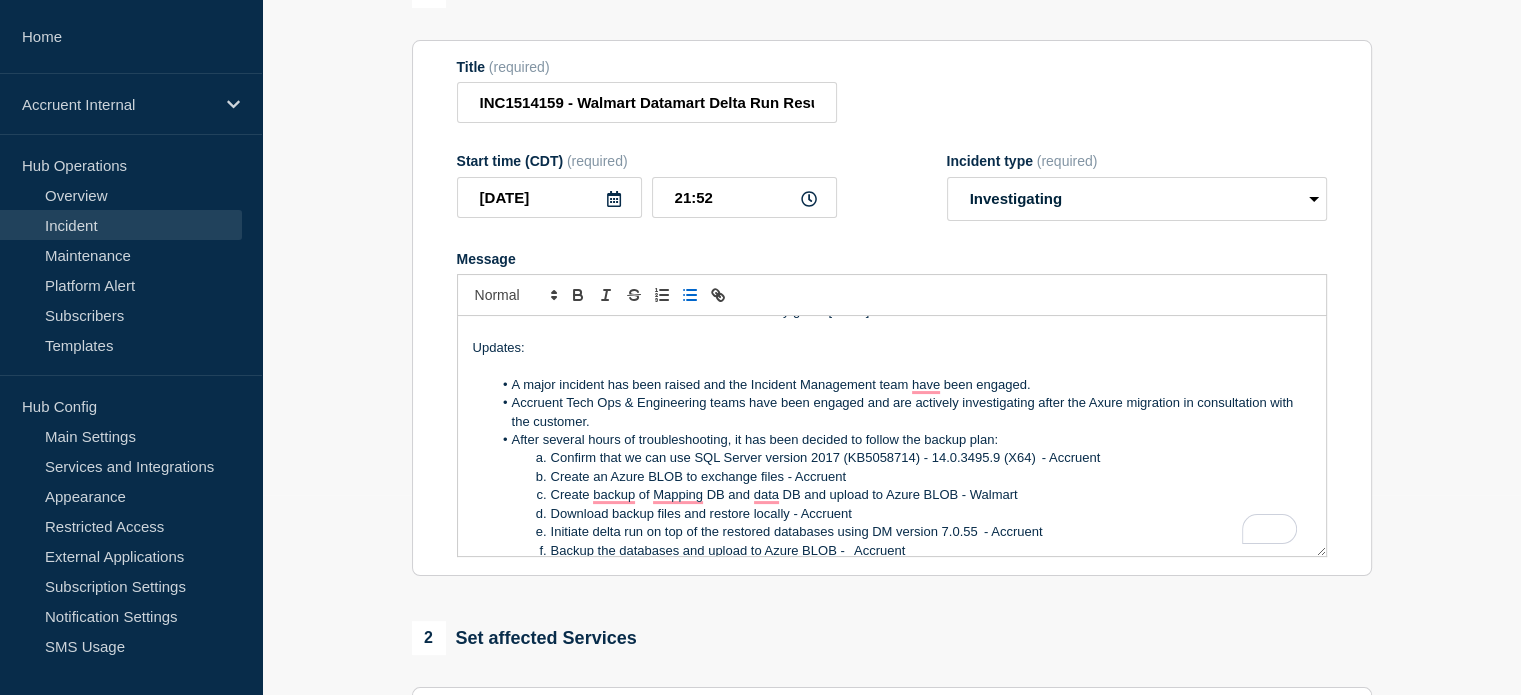 scroll, scrollTop: 200, scrollLeft: 0, axis: vertical 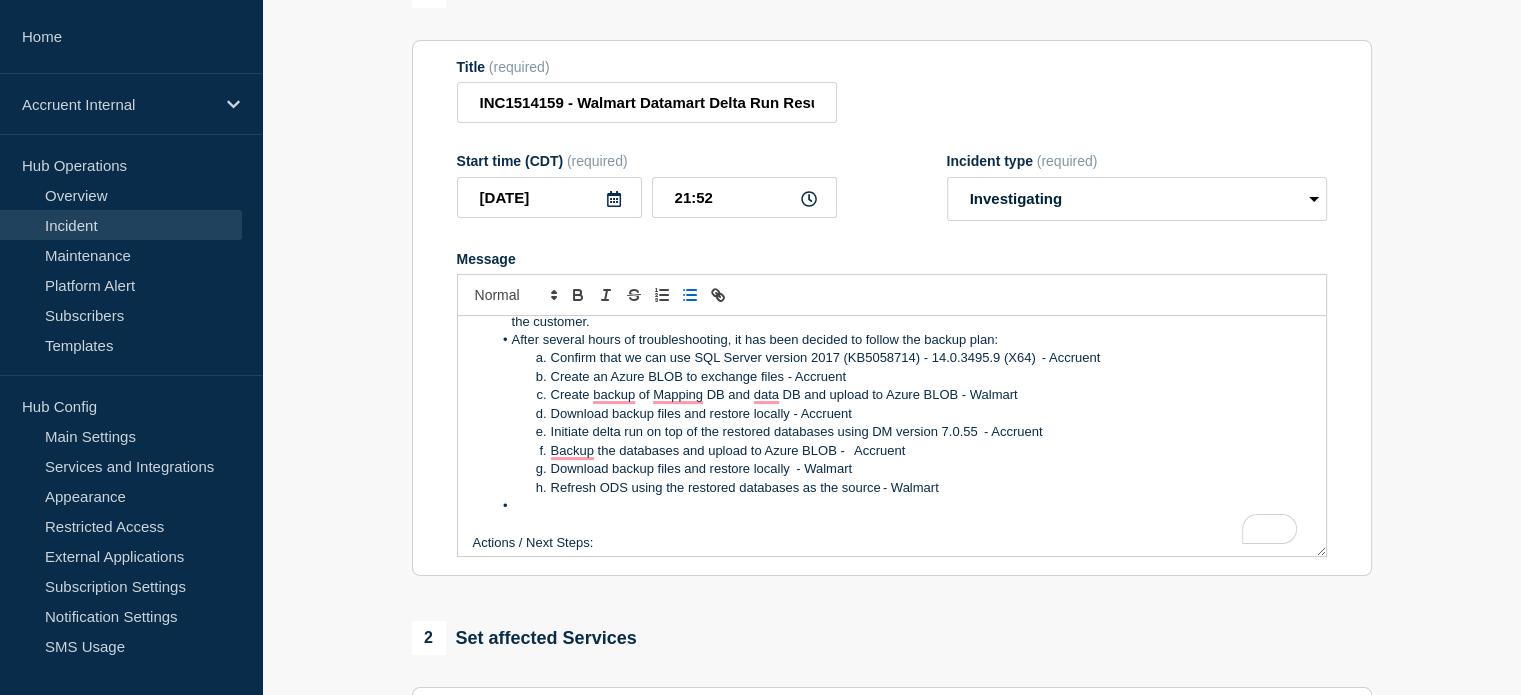 click at bounding box center [901, 506] 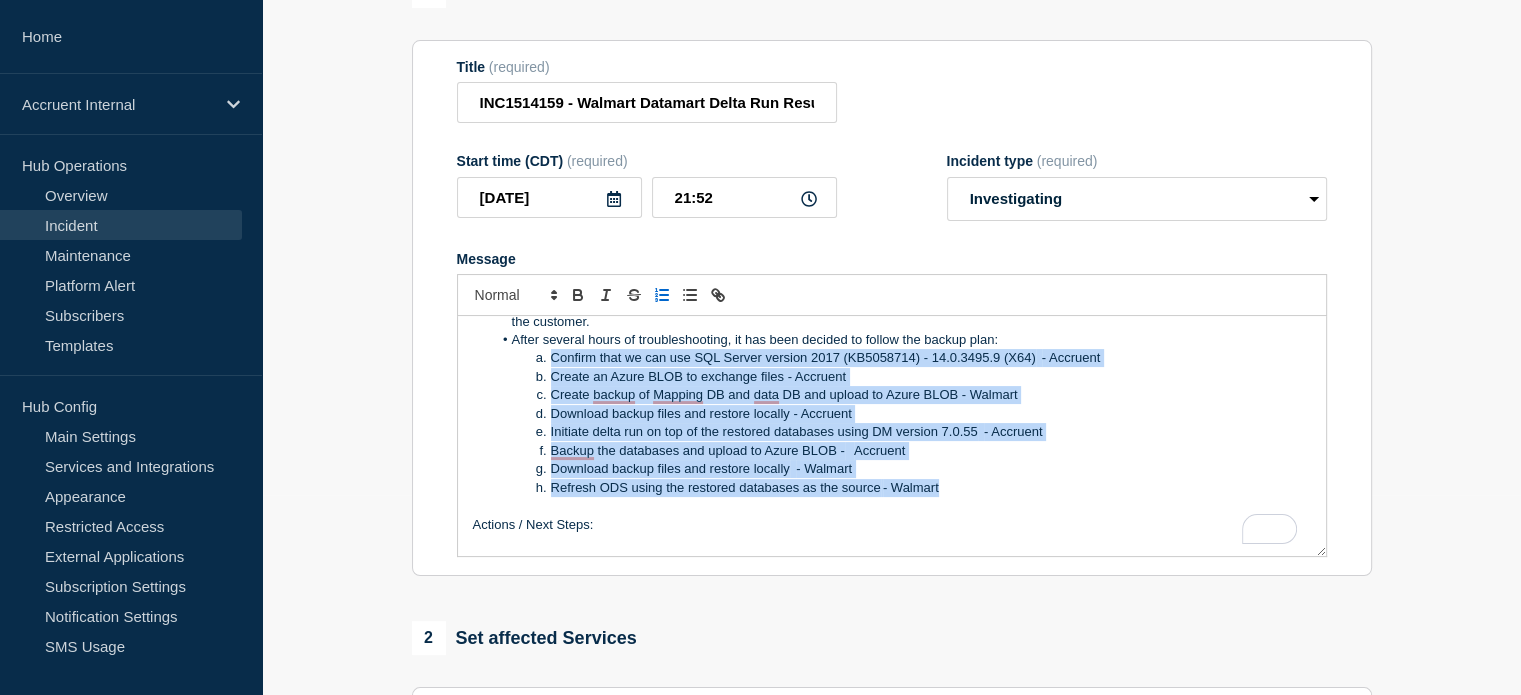 drag, startPoint x: 532, startPoint y: 360, endPoint x: 989, endPoint y: 493, distance: 475.96008 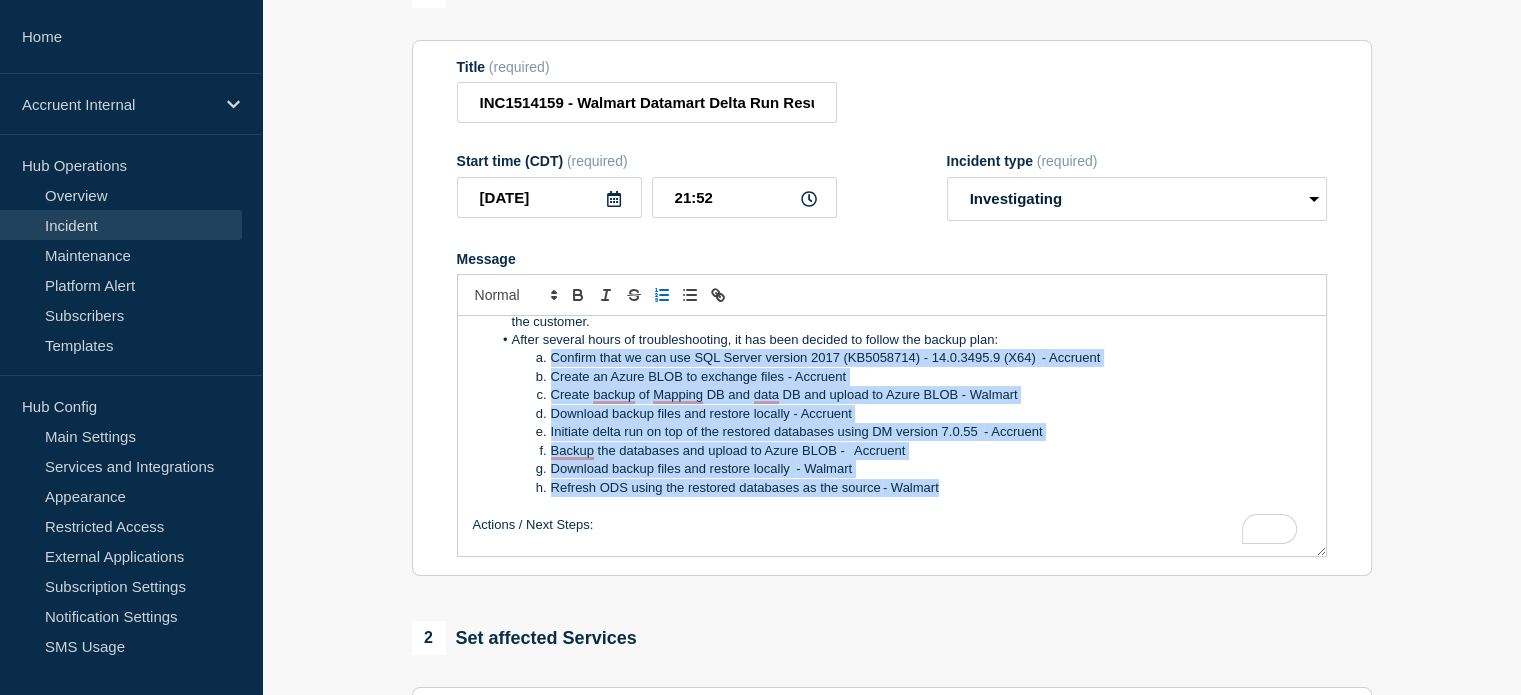 click on "A major incident has been raised and the Incident Management team have been engaged. Accruent Tech Ops & Engineering teams have been engaged and are actively investigating after the Axure migration in consultation with the customer.  After several hours of troubleshooting, it has been decided to follow the backup plan:  Confirm that we can use SQL Server version 2017 (KB5058714) - 14.0.3495.9 (X64)	- Accruent Create an Azure BLOB to exchange files - Accruent Create backup of Mapping DB and data DB and upload to Azure BLOB - Walmart Download backup files and restore locally - Accruent Initiate delta run on top of the restored databases using DM version 7.0.55	- Accruent Backup the databases and upload to Azure BLOB -	Accruent Download backup files and restore locally	- Walmart Refresh ODS using the restored databases as the source	- Walmart" at bounding box center (892, 386) 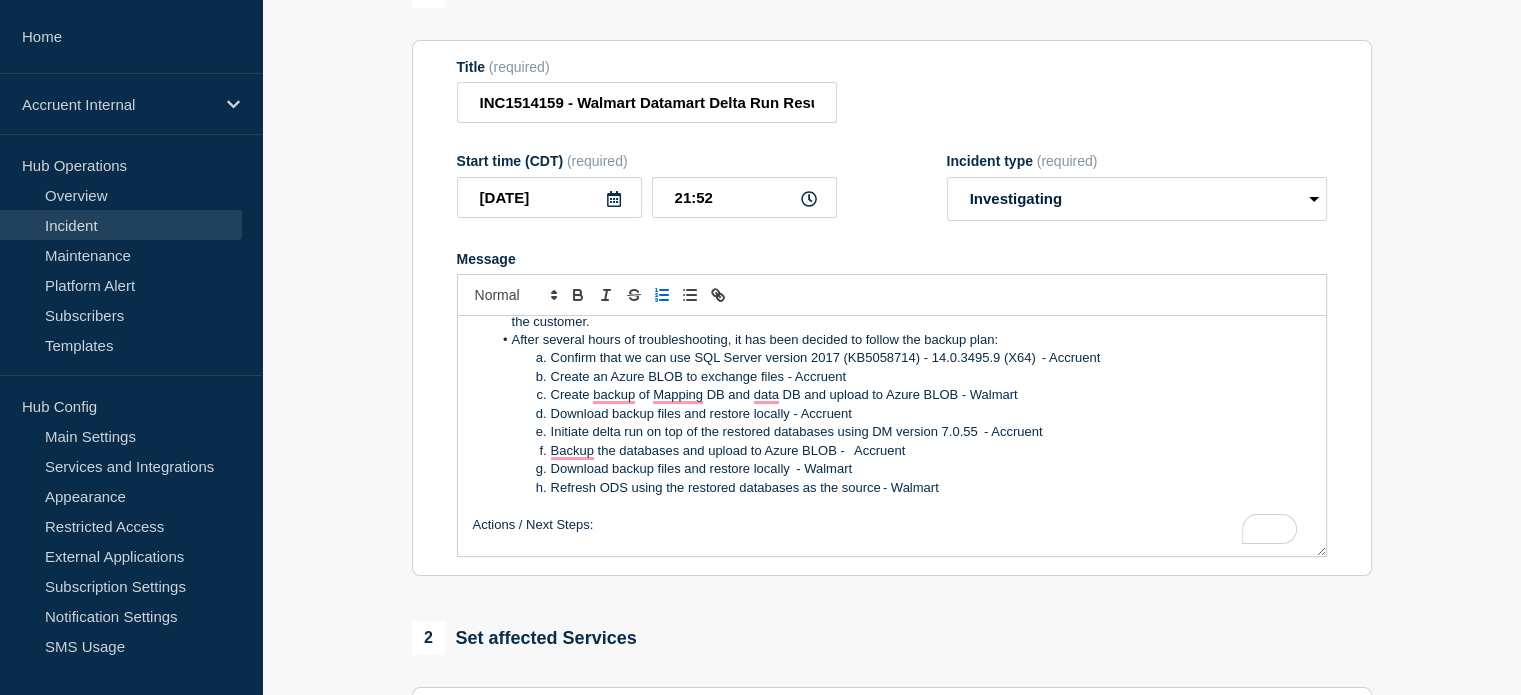 scroll, scrollTop: 171, scrollLeft: 0, axis: vertical 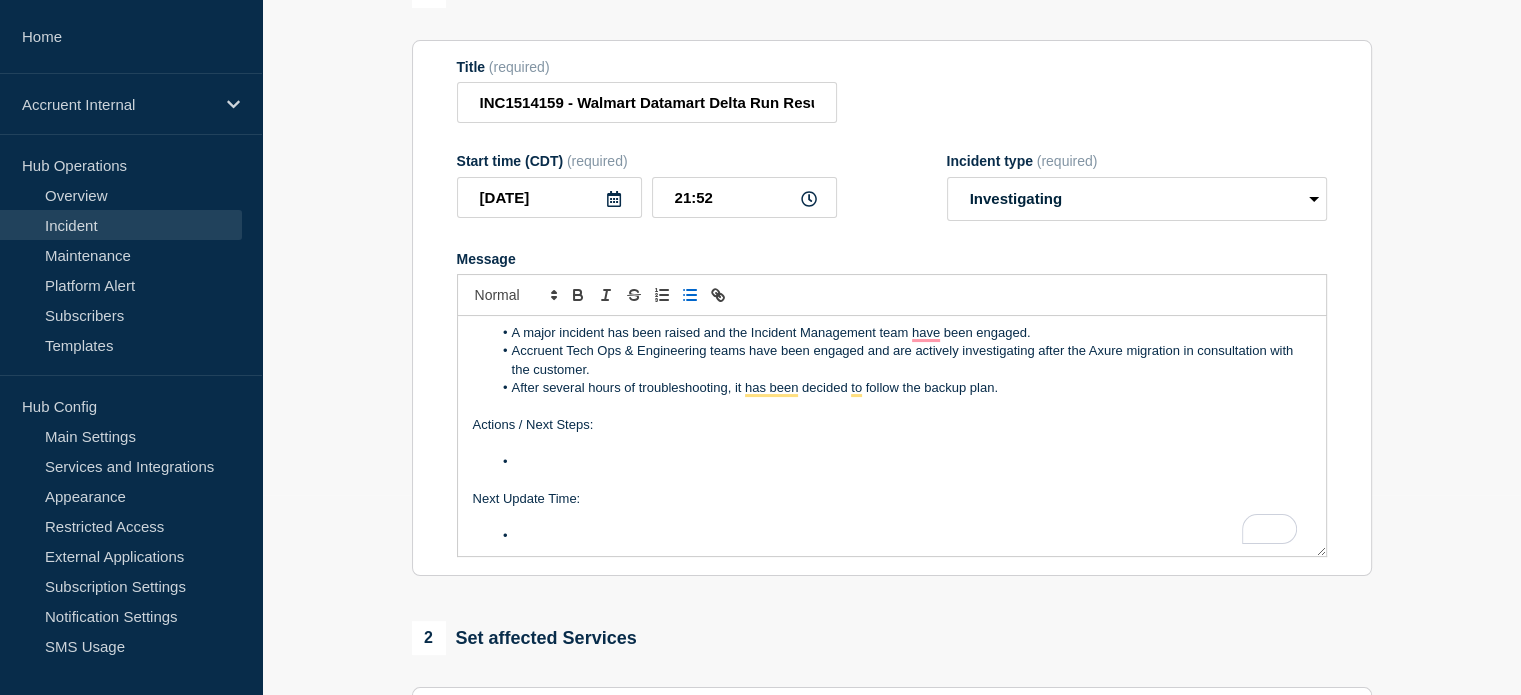 click at bounding box center [901, 462] 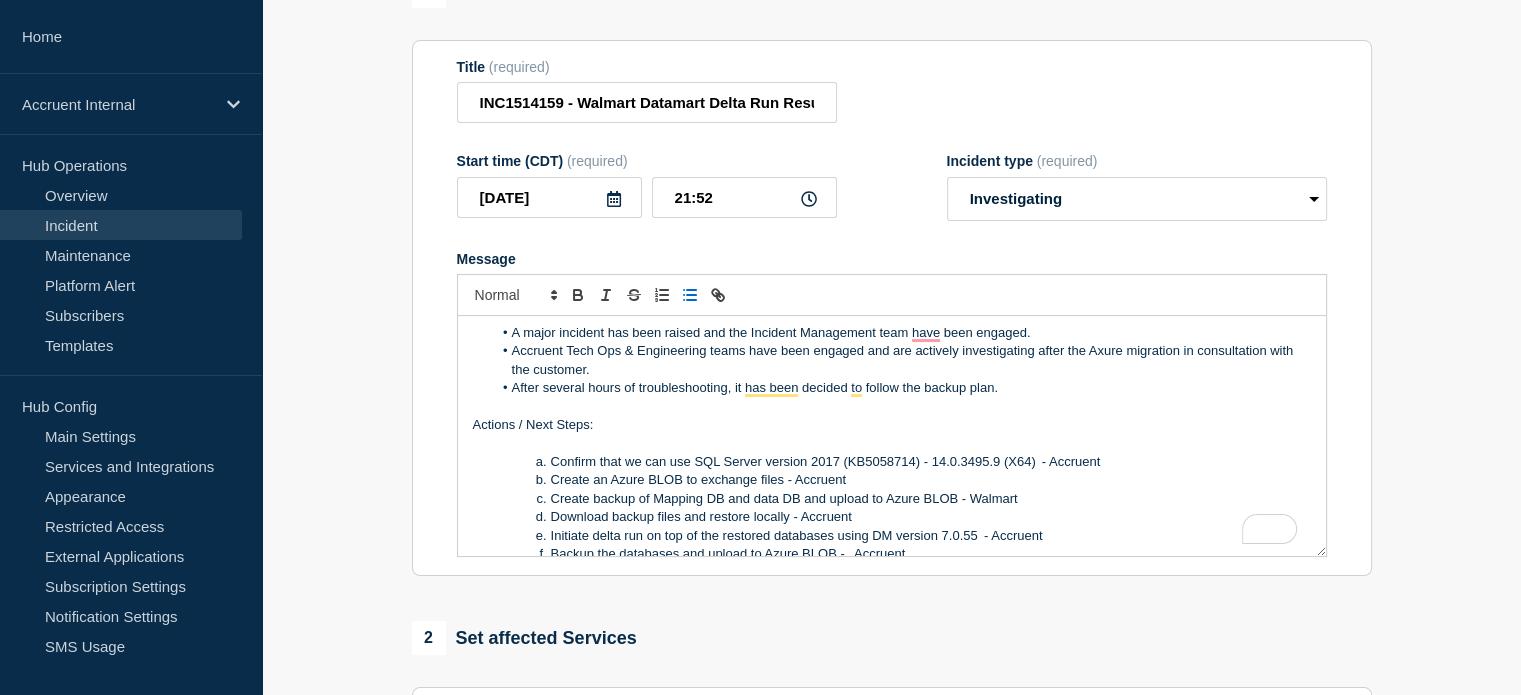 scroll, scrollTop: 212, scrollLeft: 0, axis: vertical 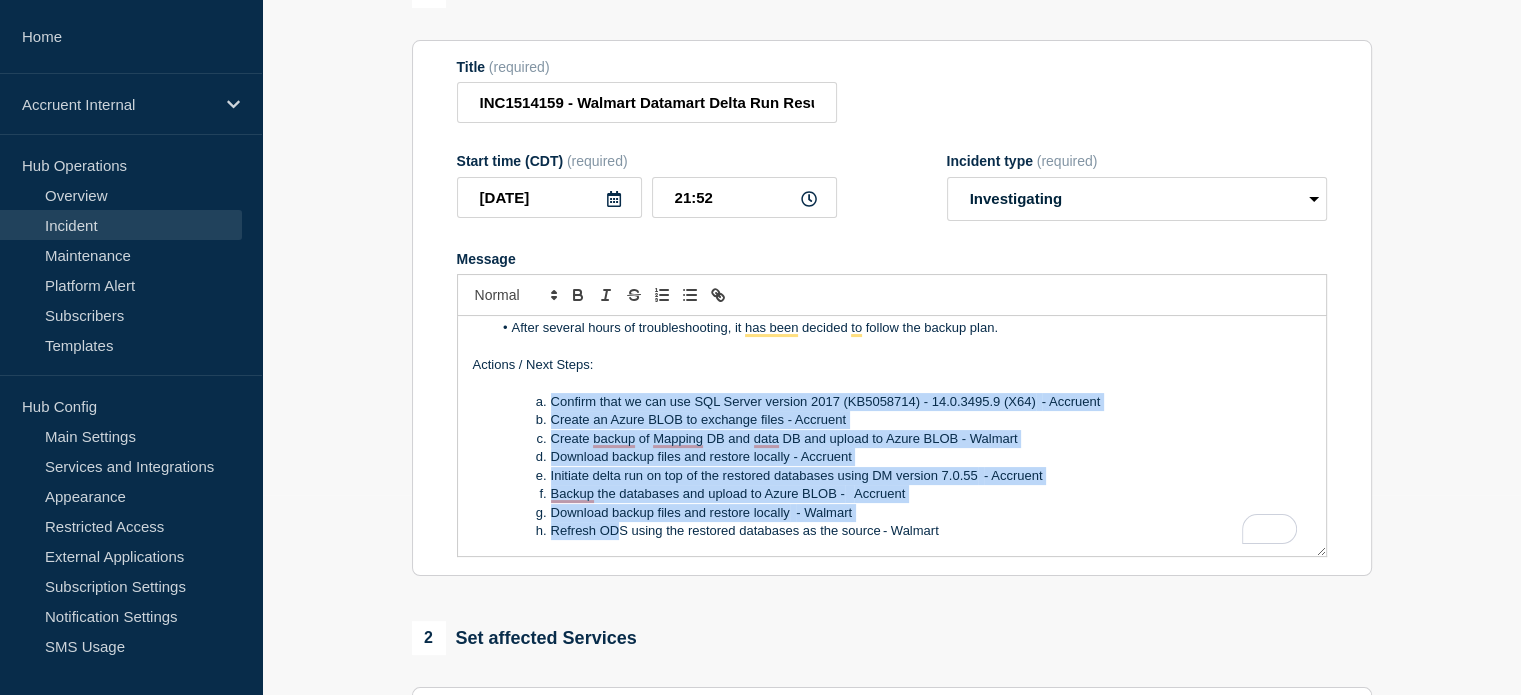 drag, startPoint x: 547, startPoint y: 410, endPoint x: 616, endPoint y: 539, distance: 146.29422 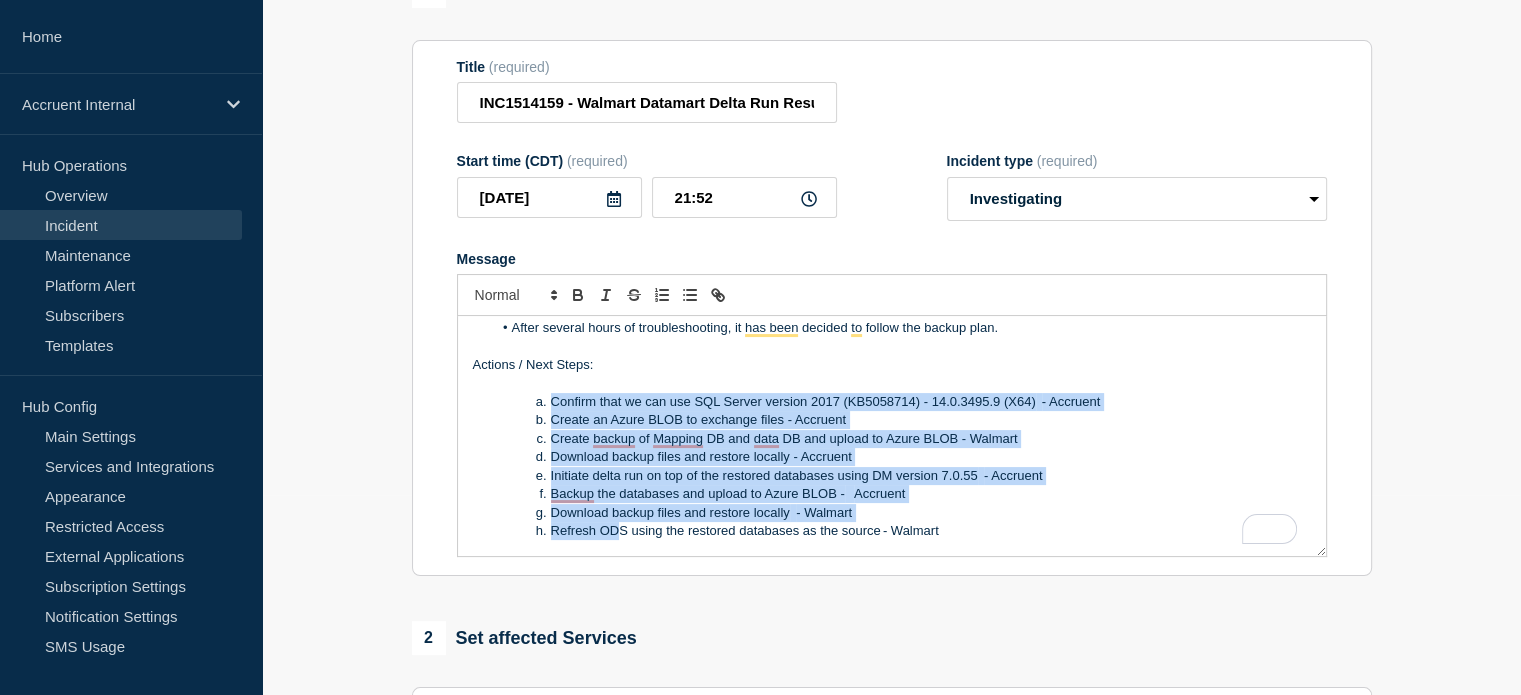 click on "Confirm that we can use SQL Server version 2017 (KB5058714) - 14.0.3495.9 (X64)	- Accruent Create an Azure BLOB to exchange files - Accruent Create backup of Mapping DB and data DB and upload to Azure BLOB - Walmart Download backup files and restore locally - Accruent Initiate delta run on top of the restored databases using DM version 7.0.55	- Accruent Backup the databases and upload to Azure BLOB -	Accruent Download backup files and restore locally	- Walmart Refresh ODS using the restored databases as the source	- Walmart" at bounding box center (892, 467) 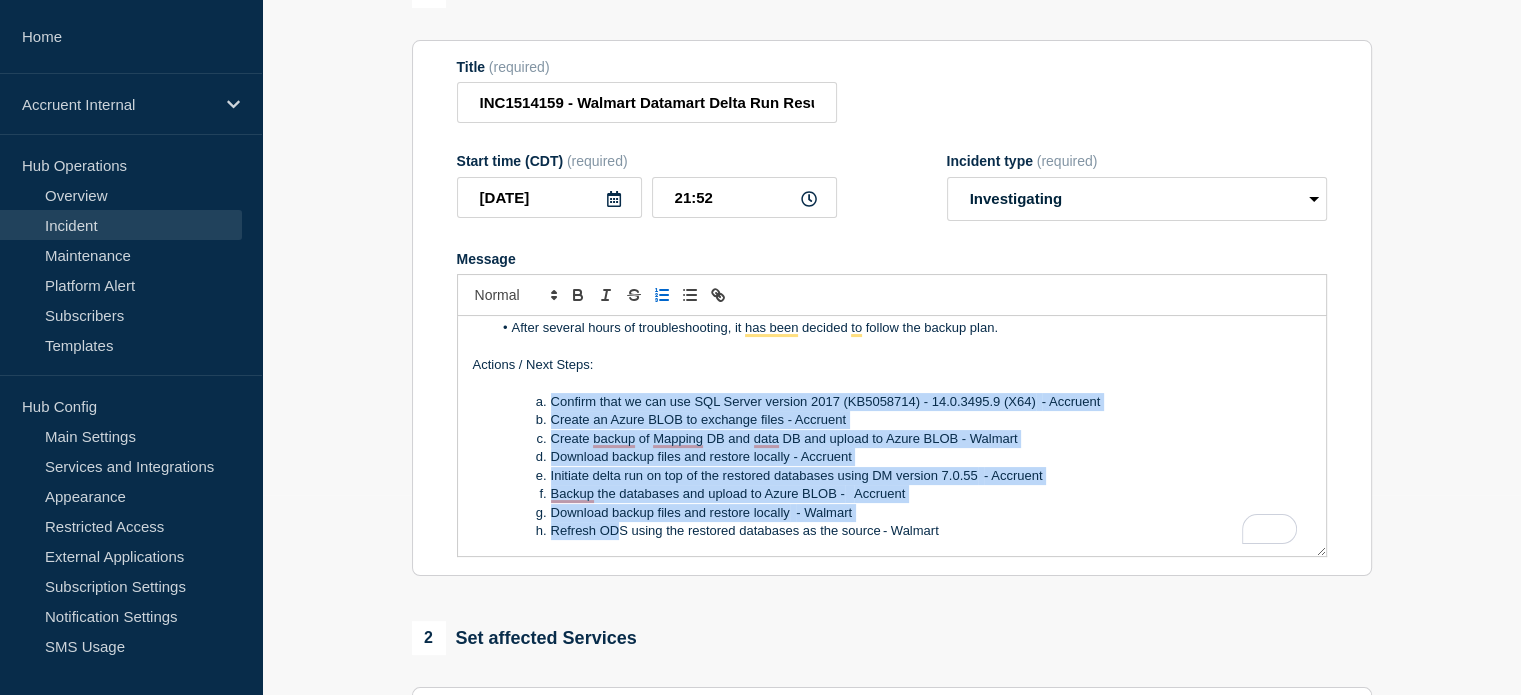 click on "Confirm that we can use SQL Server version 2017 (KB5058714) - 14.0.3495.9 (X64)	- Accruent" at bounding box center (901, 402) 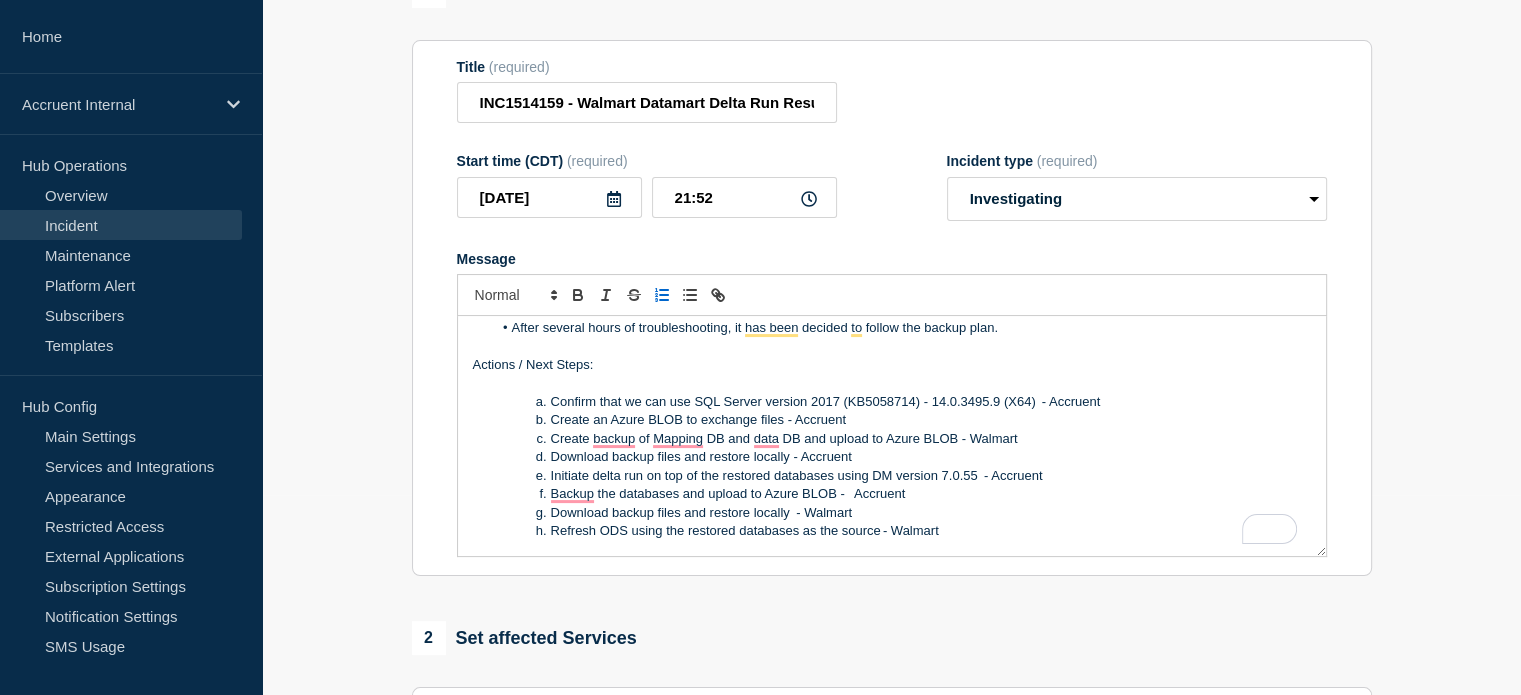 scroll, scrollTop: 300, scrollLeft: 0, axis: vertical 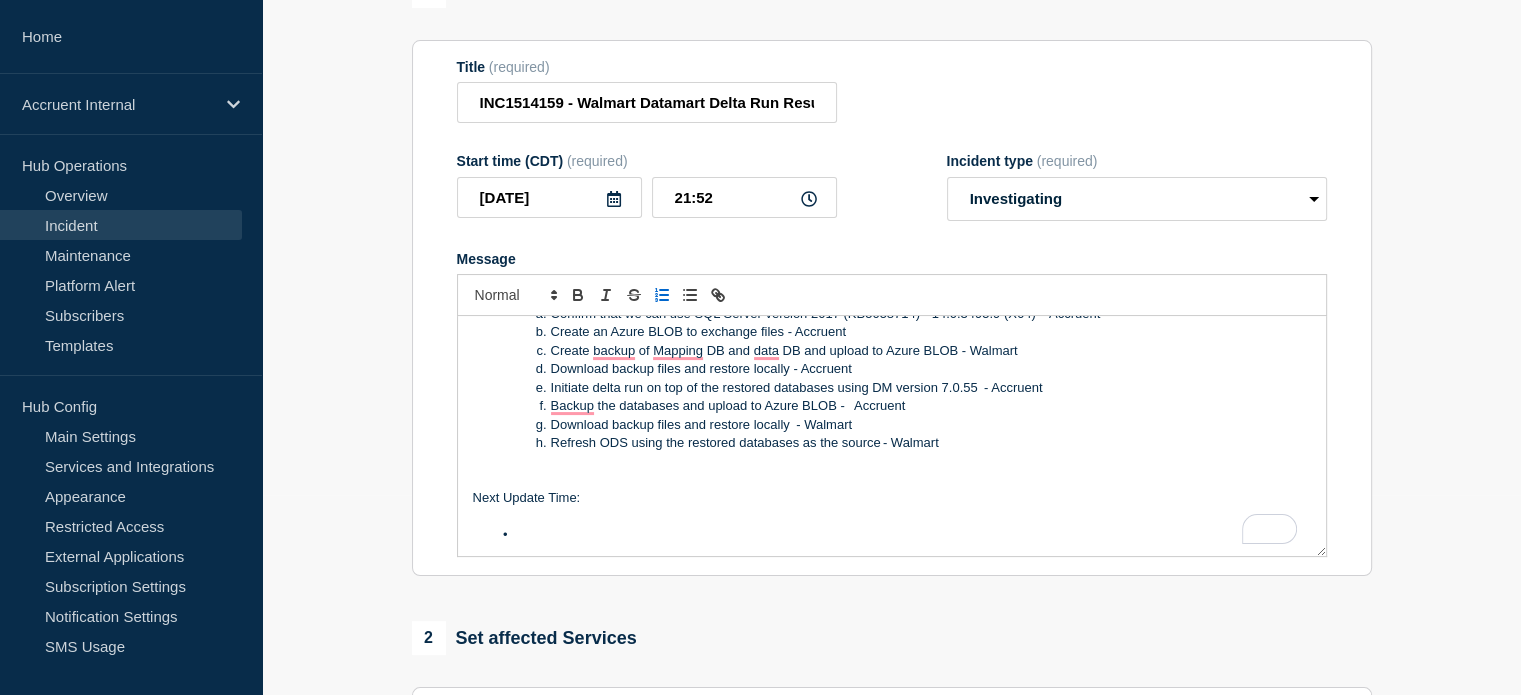 click at bounding box center [901, 535] 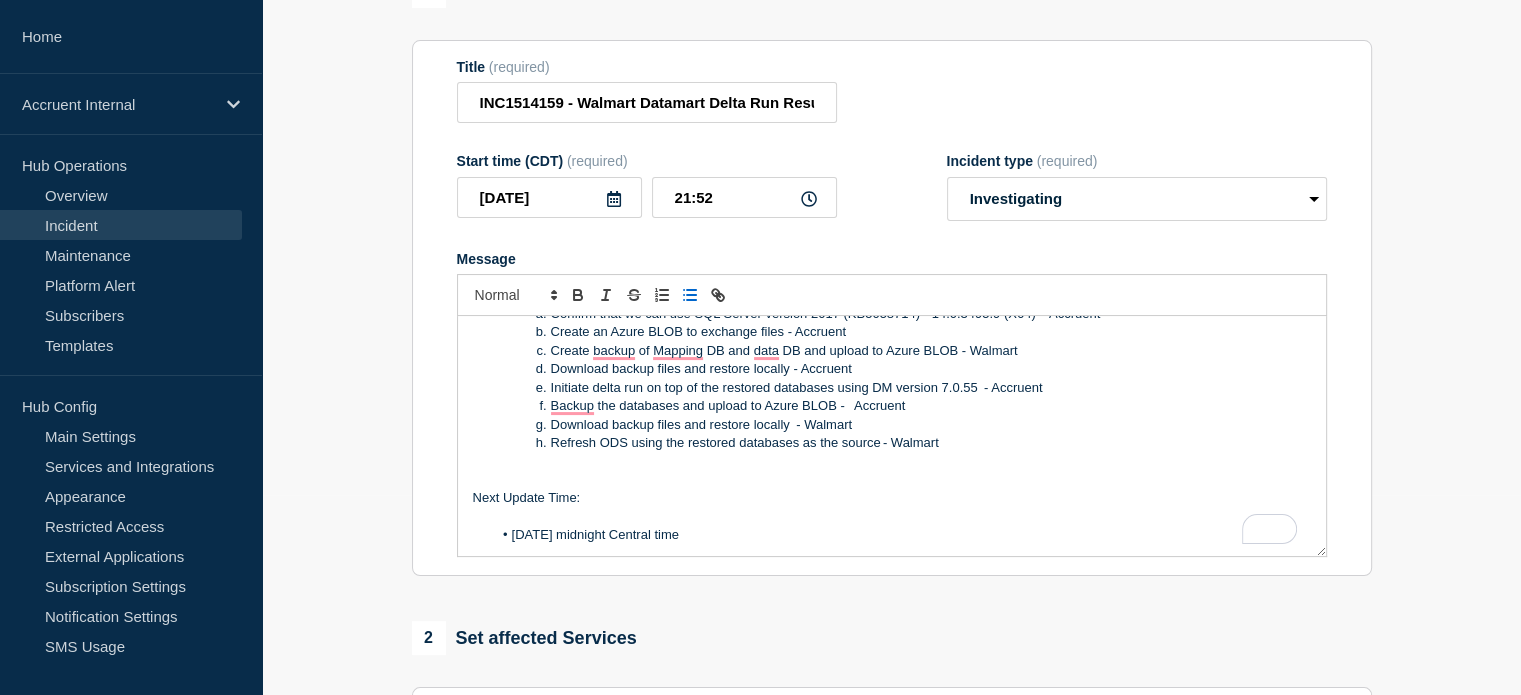 scroll, scrollTop: 400, scrollLeft: 0, axis: vertical 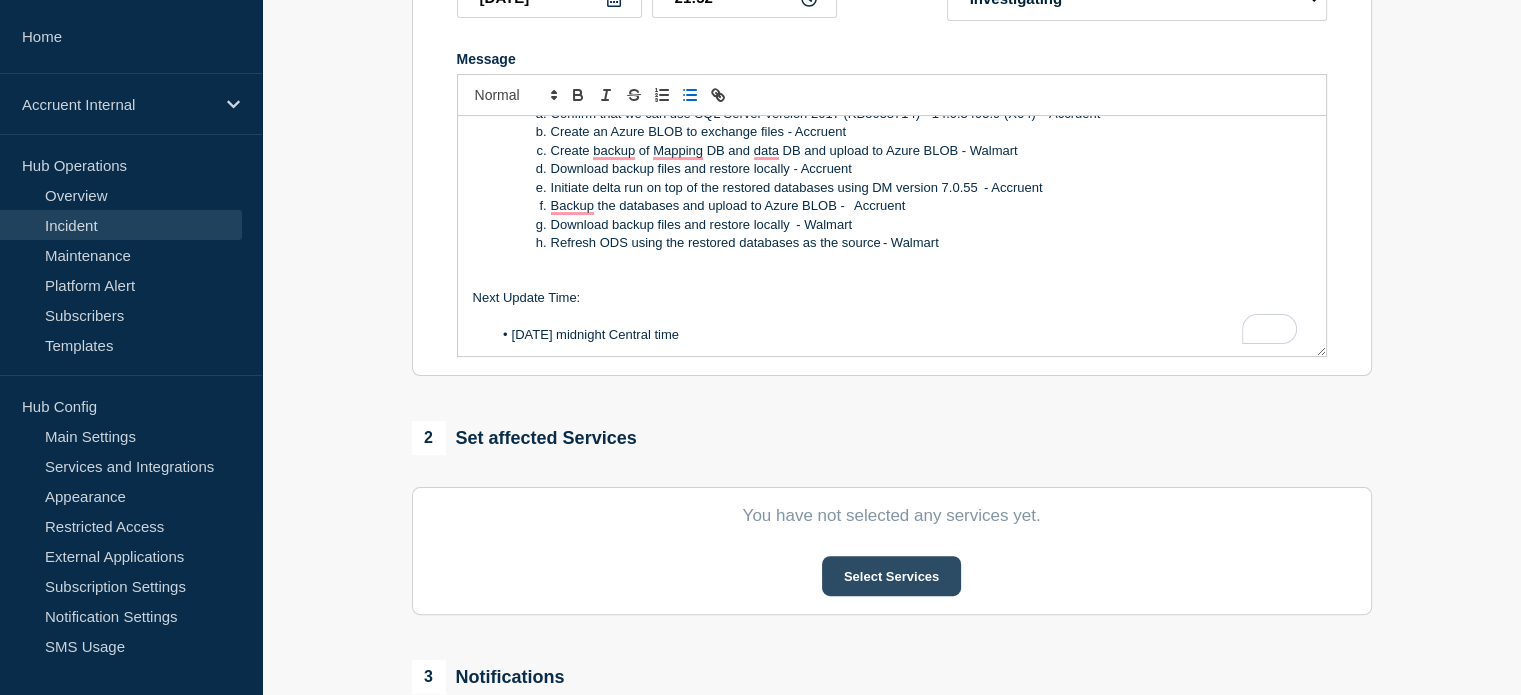 click on "Select Services" at bounding box center [891, 576] 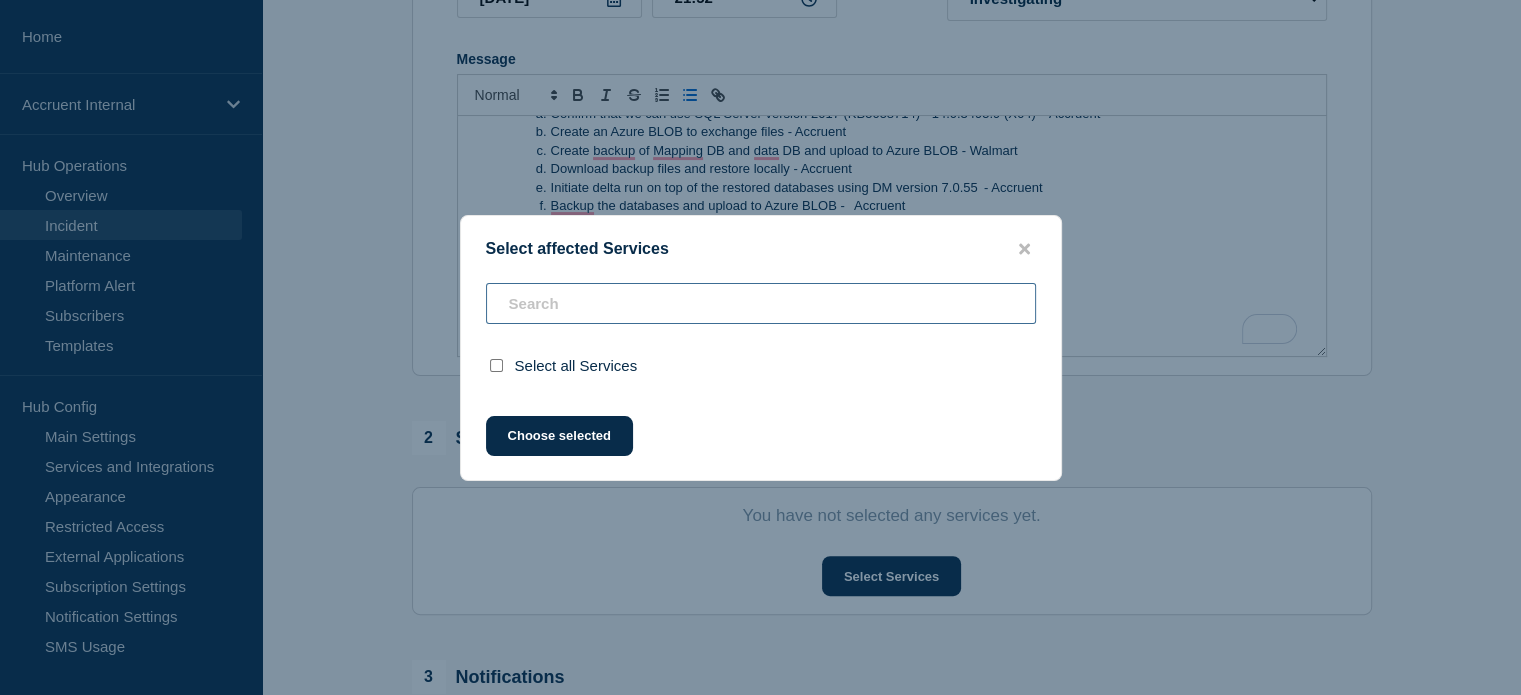 click at bounding box center [761, 303] 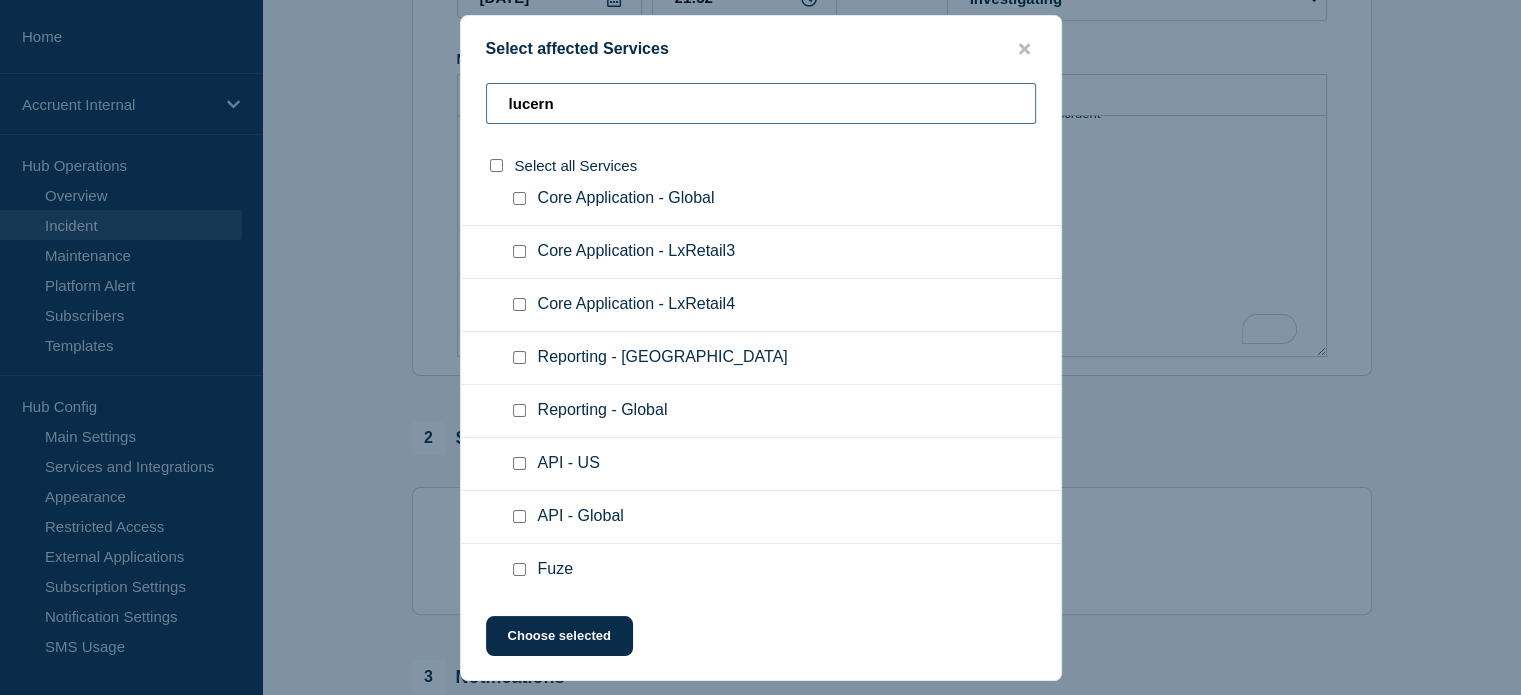 scroll, scrollTop: 181, scrollLeft: 0, axis: vertical 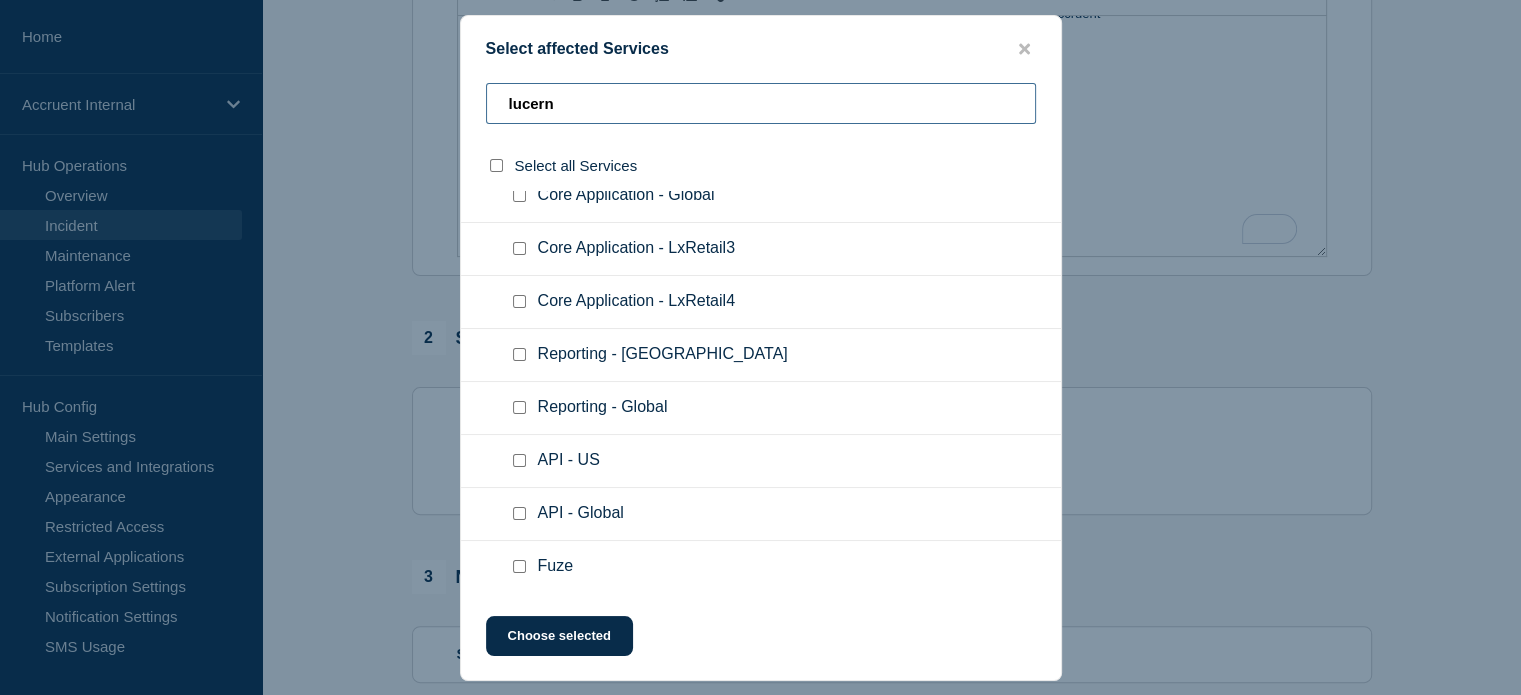 type on "lucern" 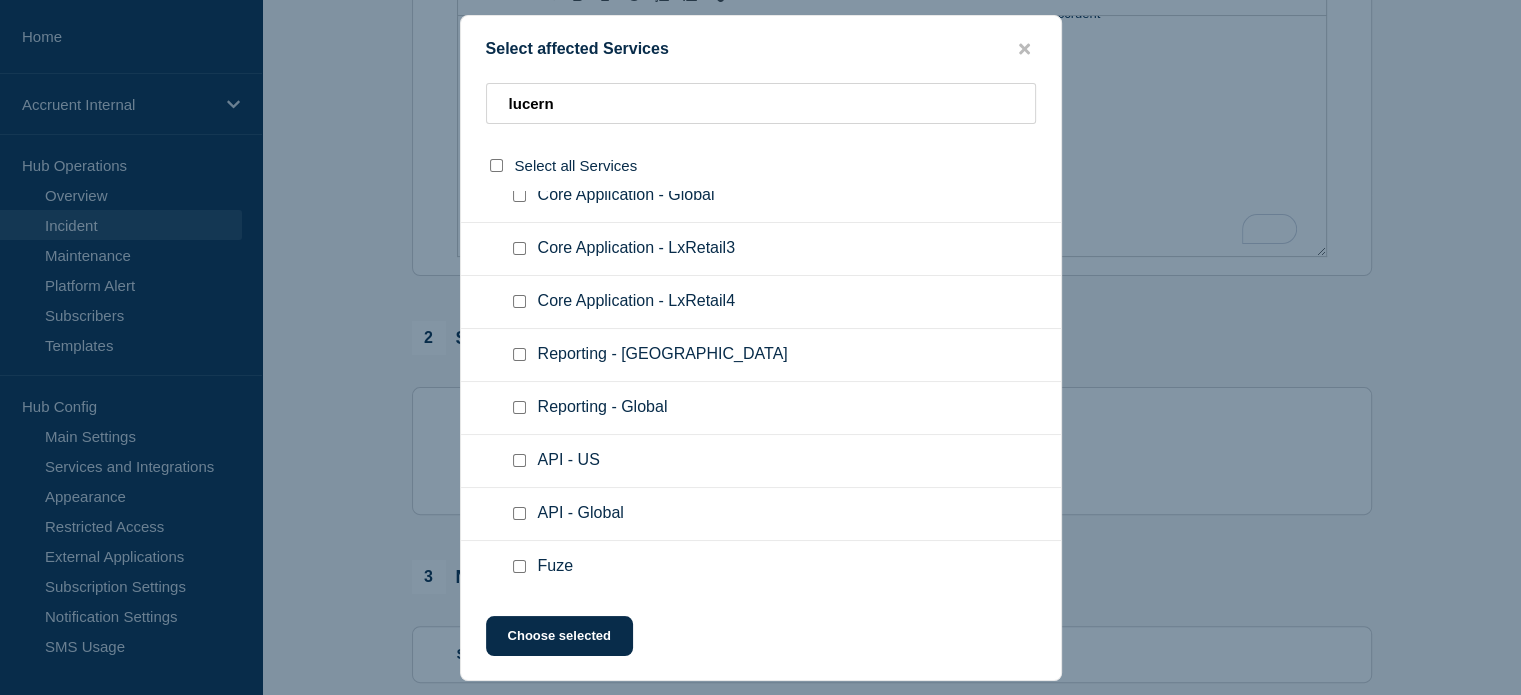 click on "Reporting - [GEOGRAPHIC_DATA]" 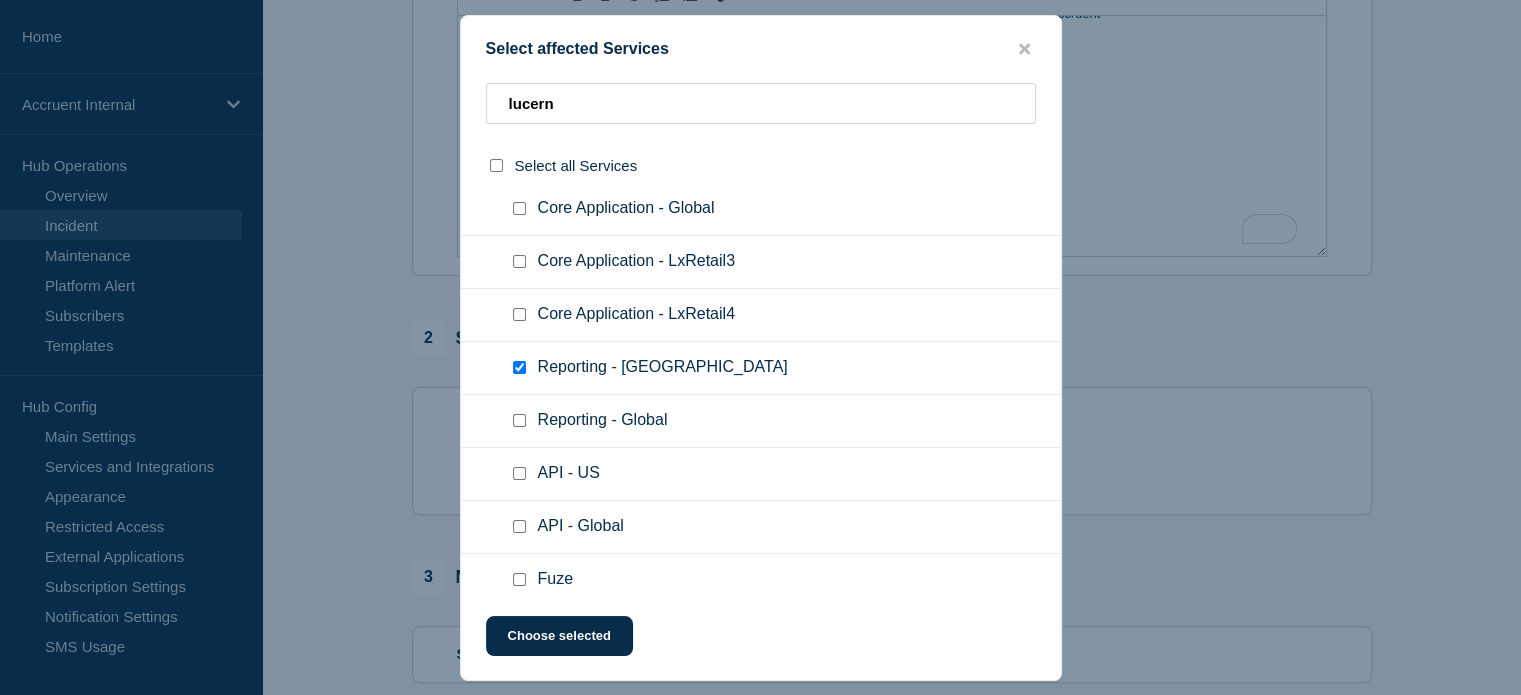 scroll, scrollTop: 181, scrollLeft: 0, axis: vertical 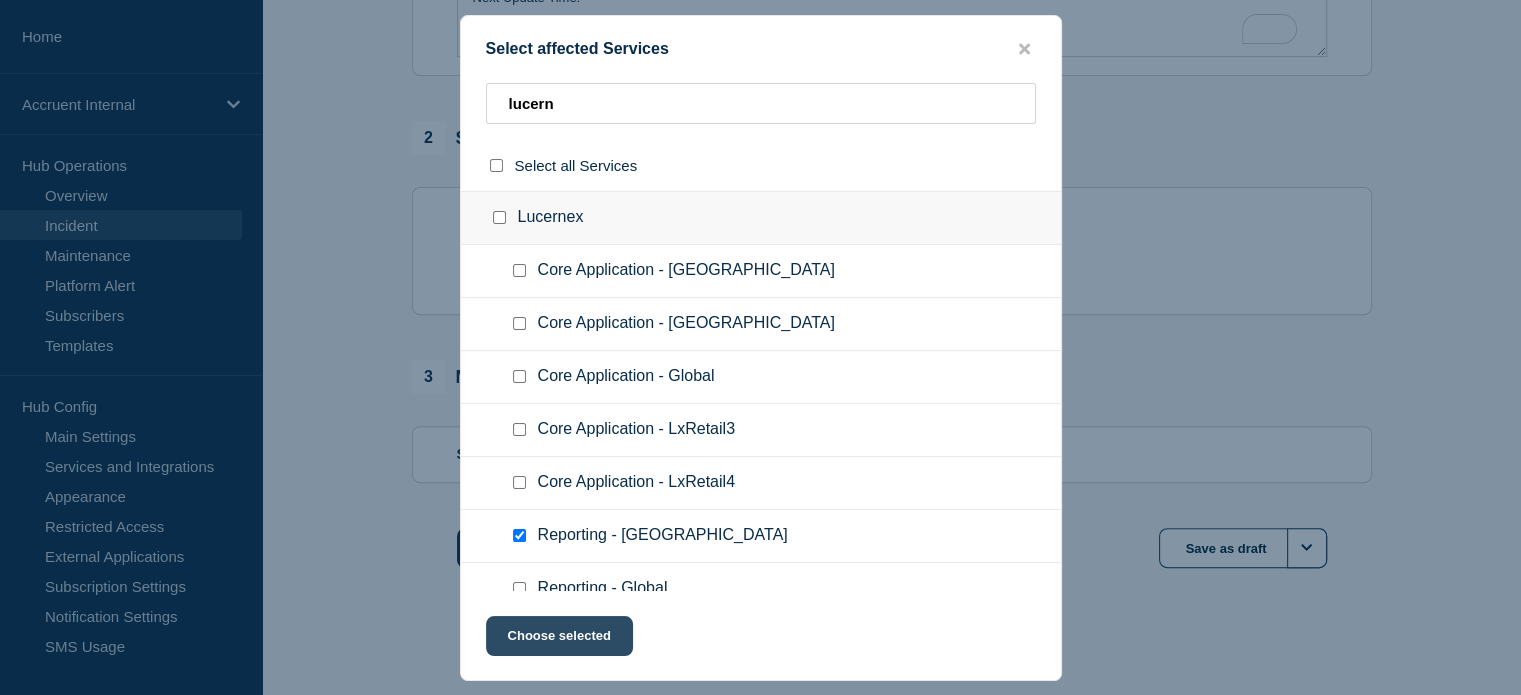 click on "Choose selected" 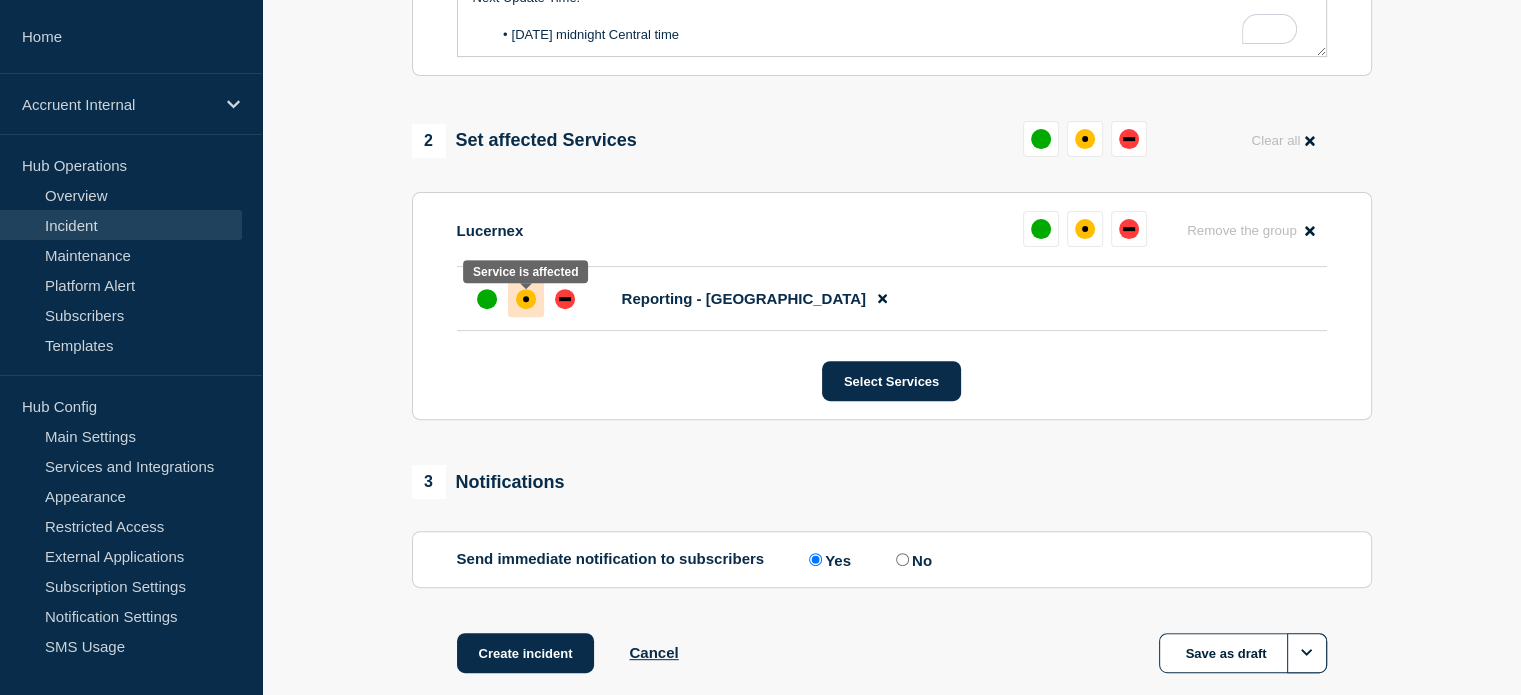 click at bounding box center [526, 299] 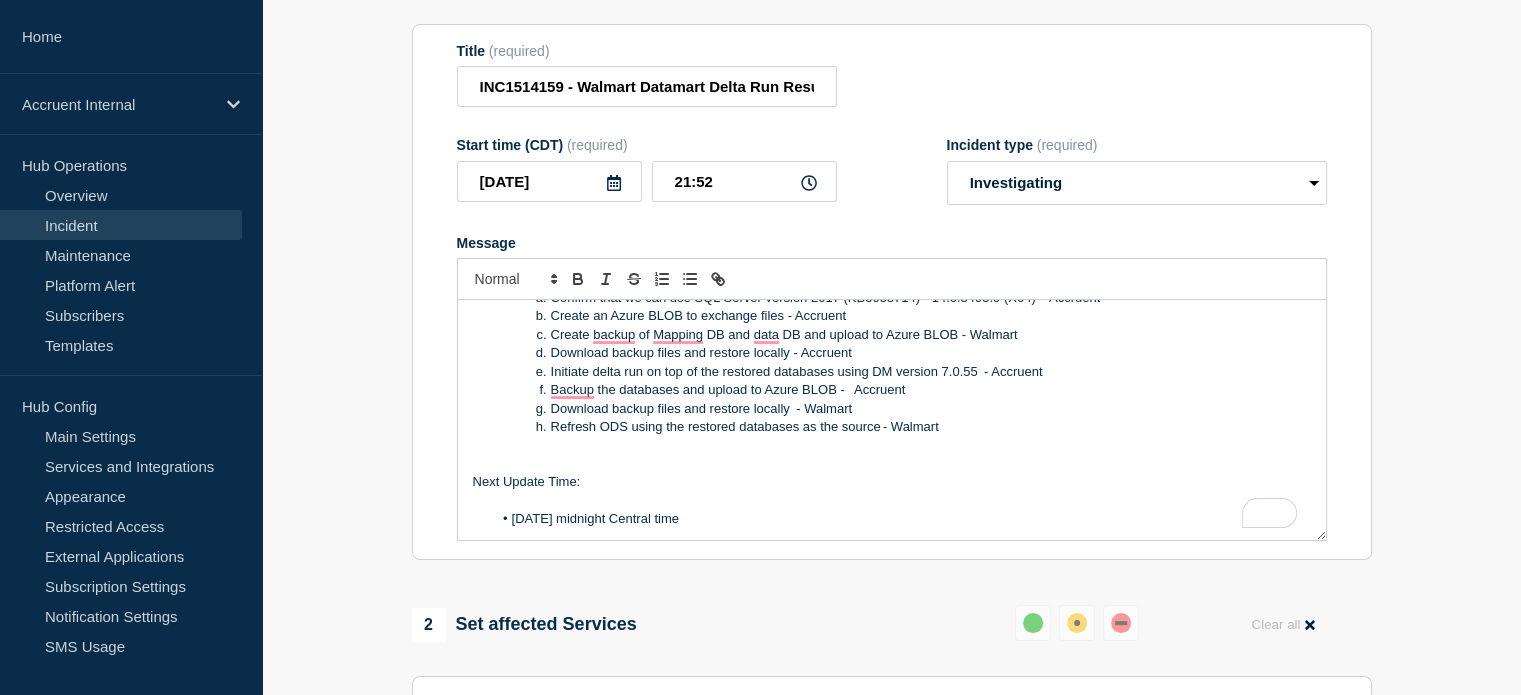 scroll, scrollTop: 216, scrollLeft: 0, axis: vertical 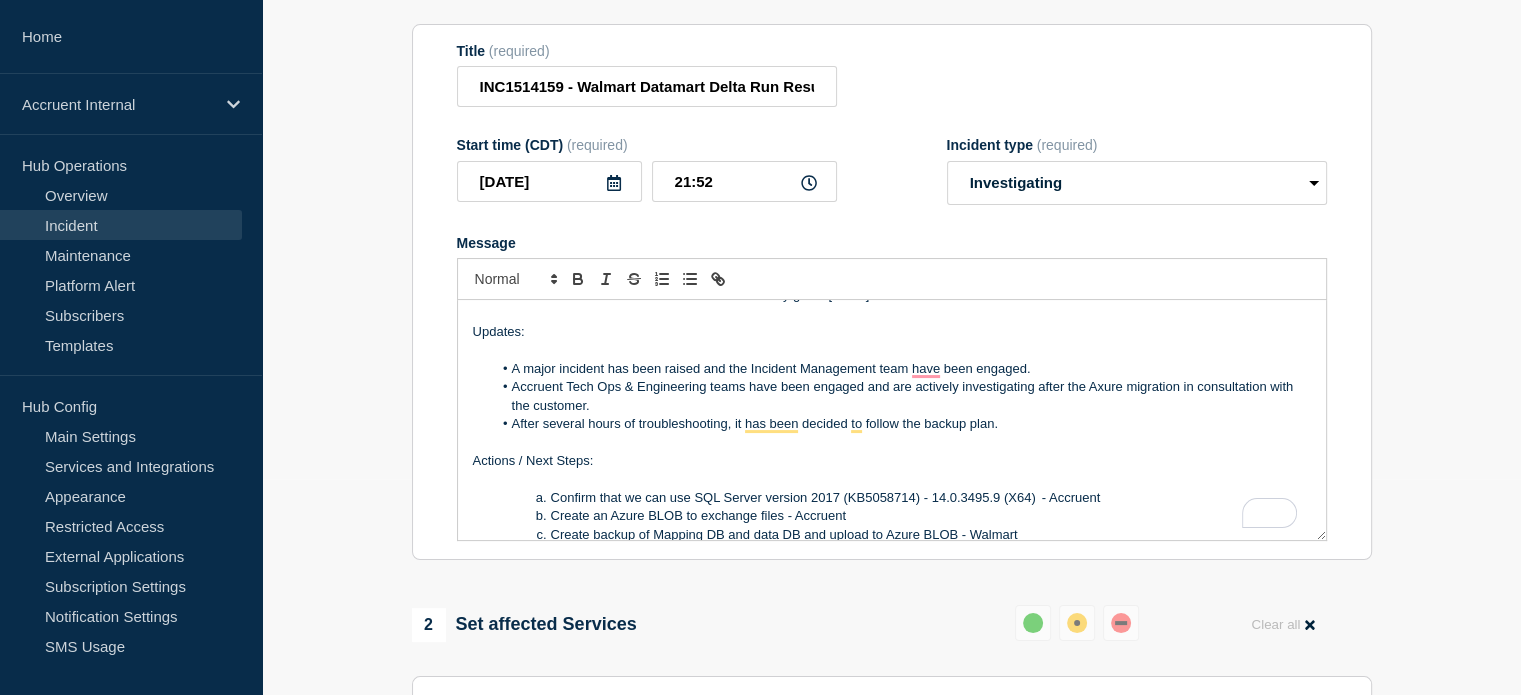 click on "After several hours of troubleshooting, it has been decided to follow the backup plan." at bounding box center (901, 424) 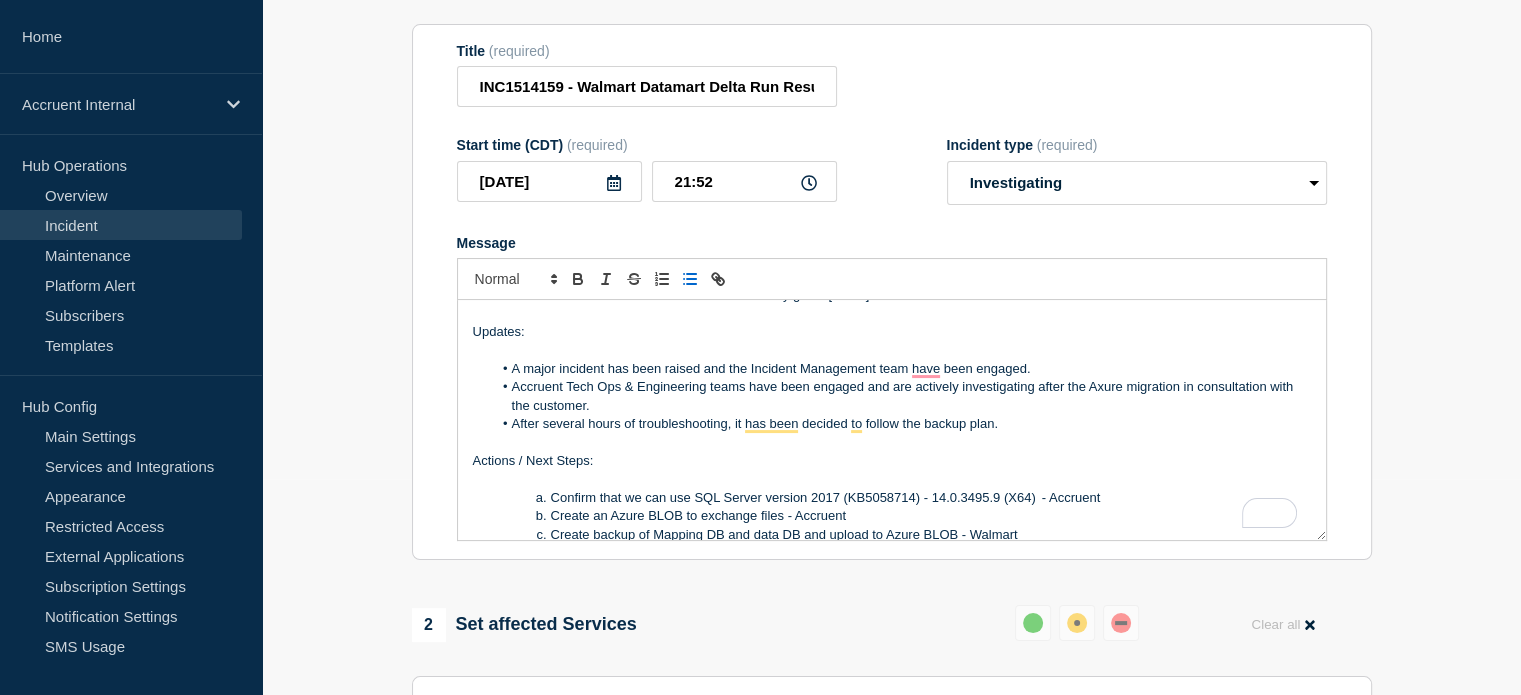 click on "After several hours of troubleshooting, it has been decided to follow the backup plan." at bounding box center [901, 424] 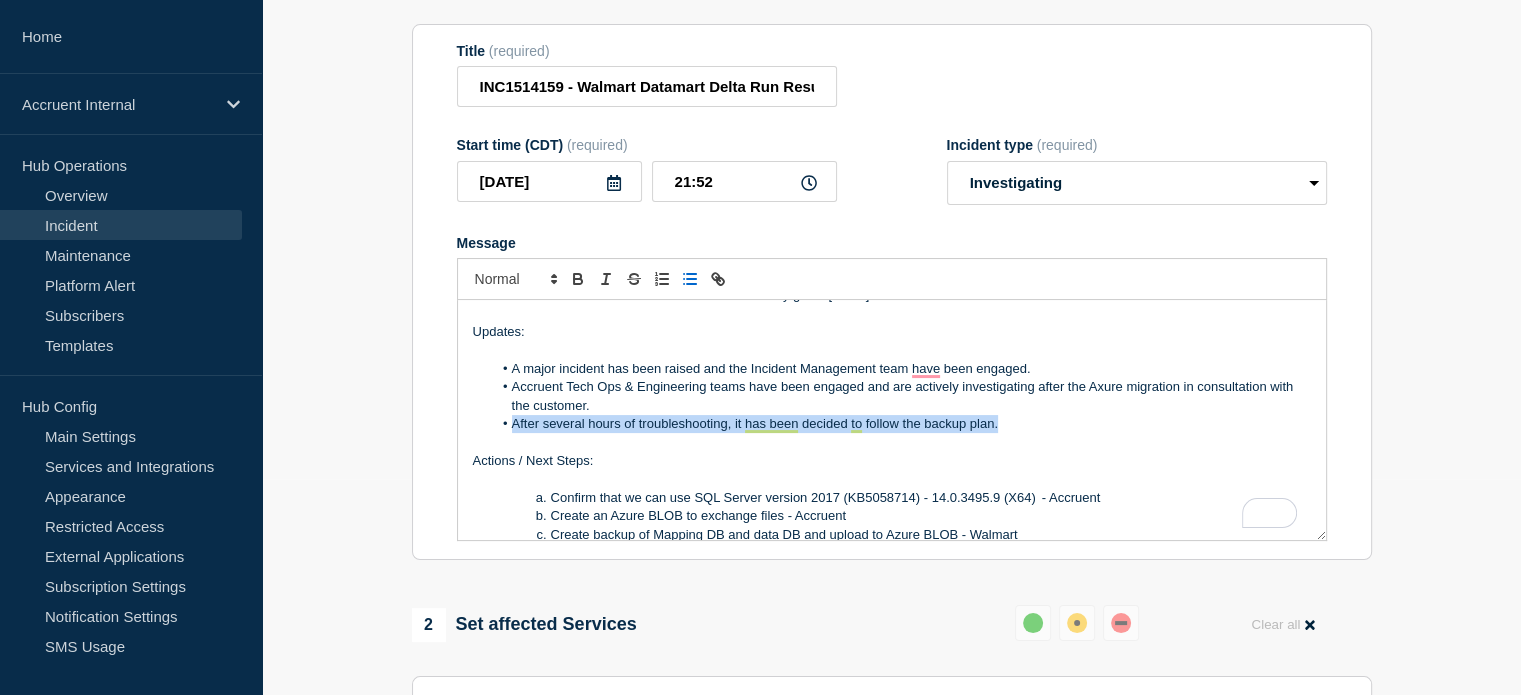 drag, startPoint x: 1004, startPoint y: 431, endPoint x: 510, endPoint y: 423, distance: 494.06476 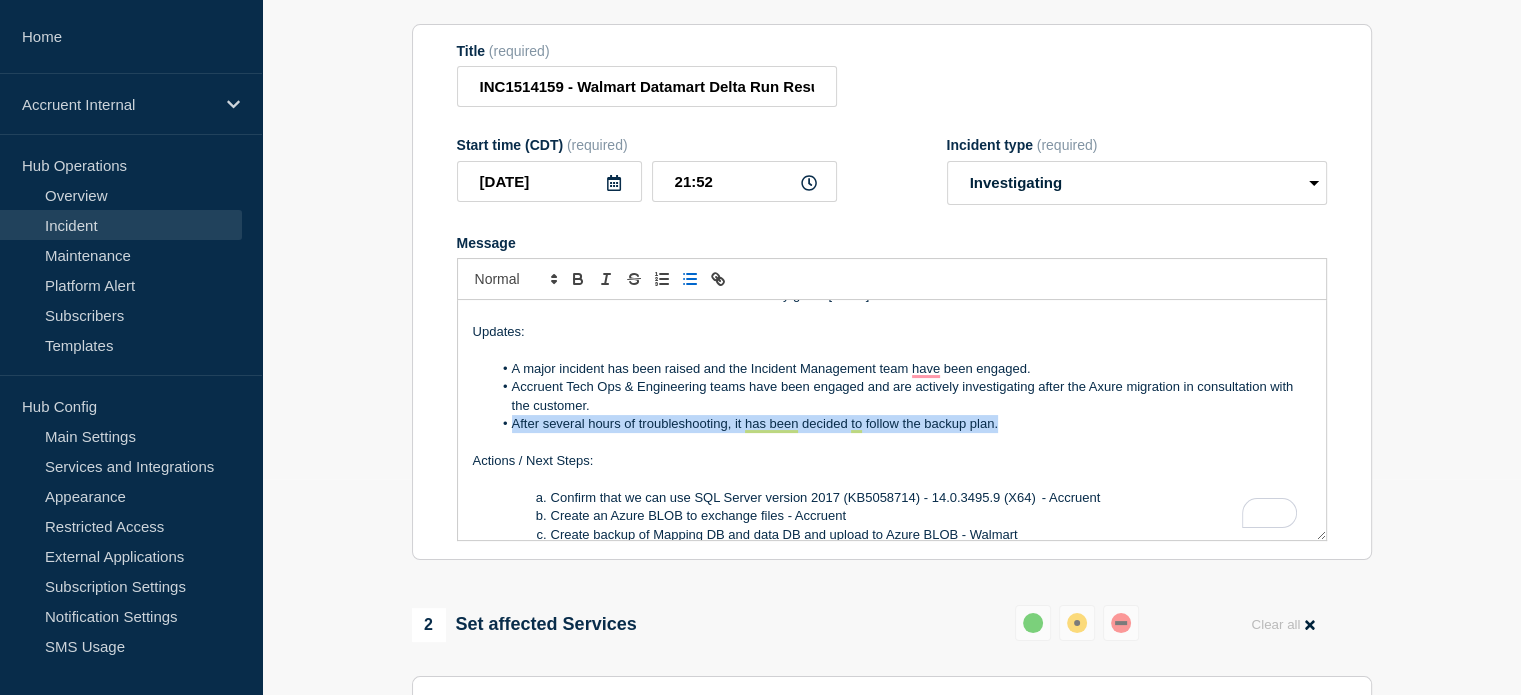click on "After several hours of troubleshooting, it has been decided to follow the backup plan." at bounding box center (901, 424) 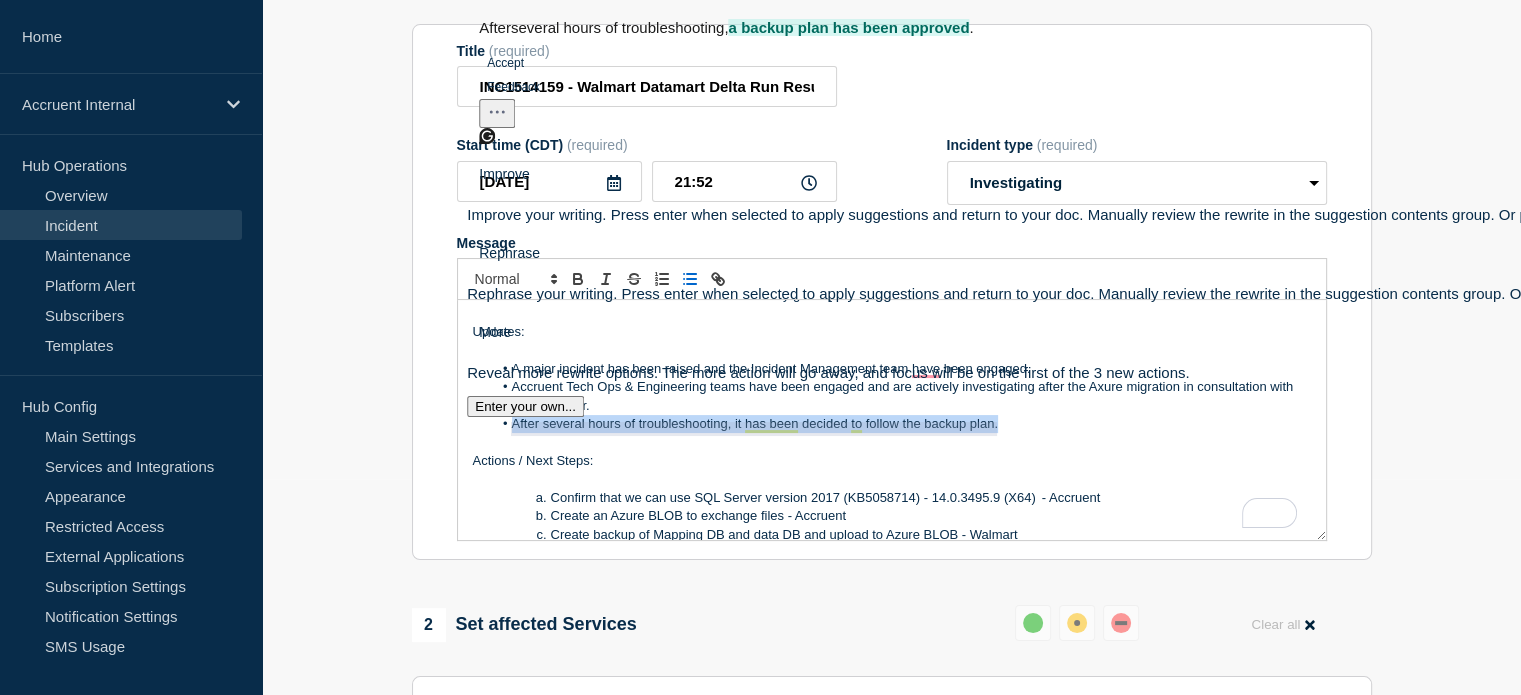 click on "Accept" 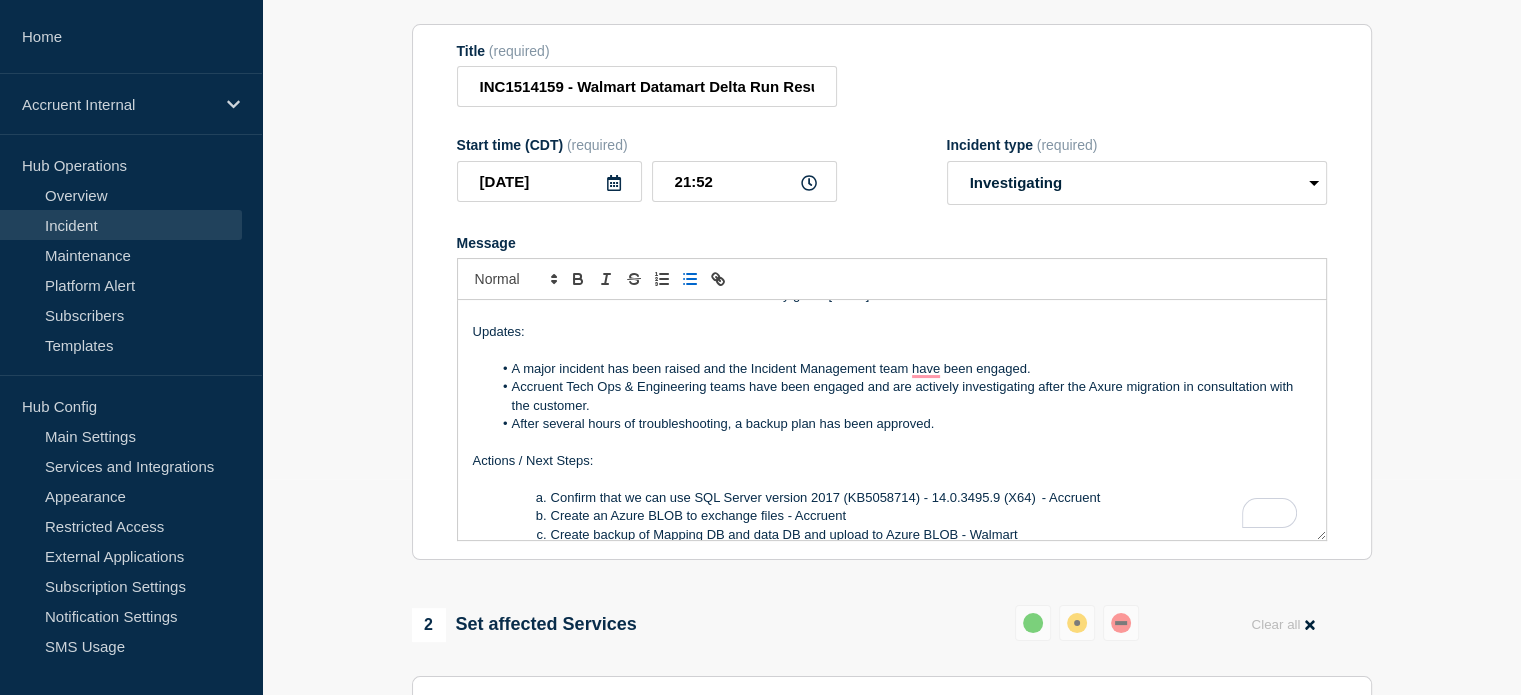 click on "After several hours of troubleshooting, a backup plan has been approved." at bounding box center [901, 424] 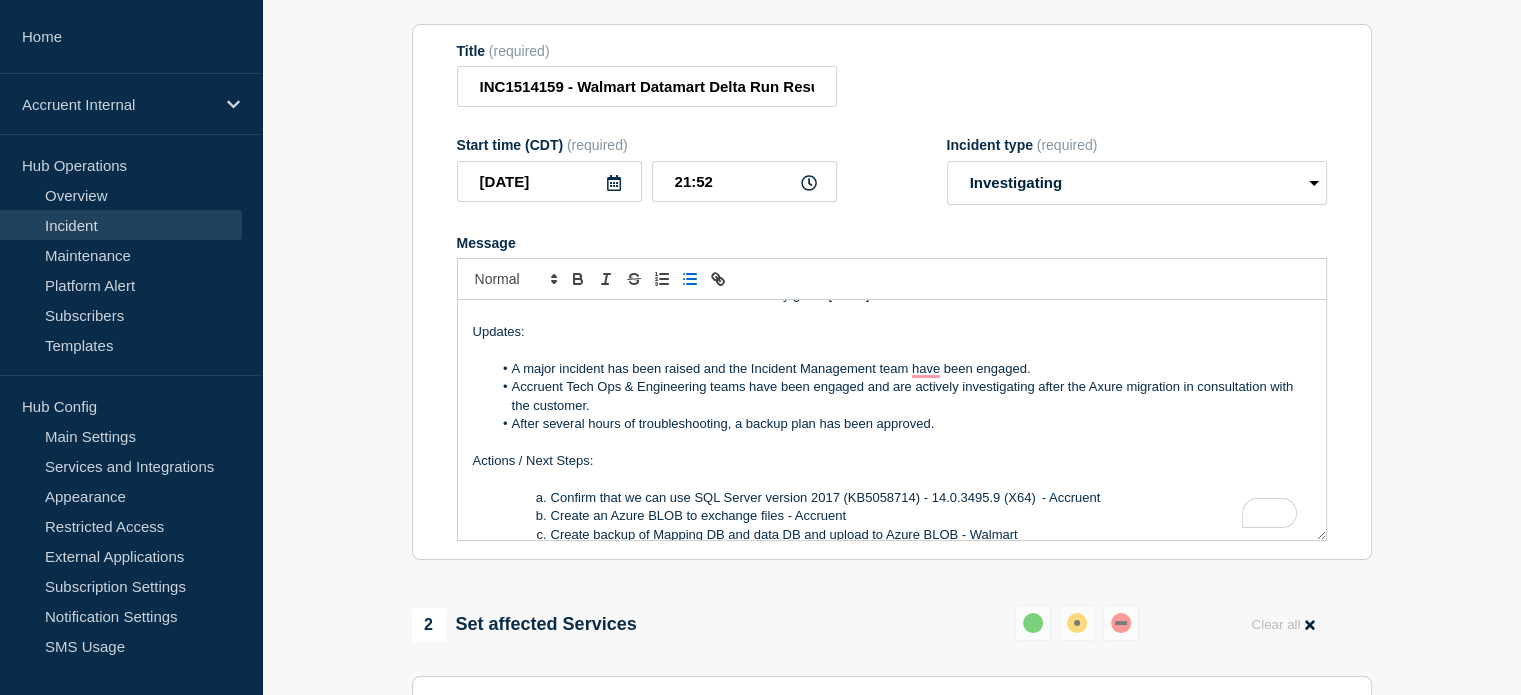 click on "After several hours of troubleshooting, a backup plan has been approved." at bounding box center [901, 424] 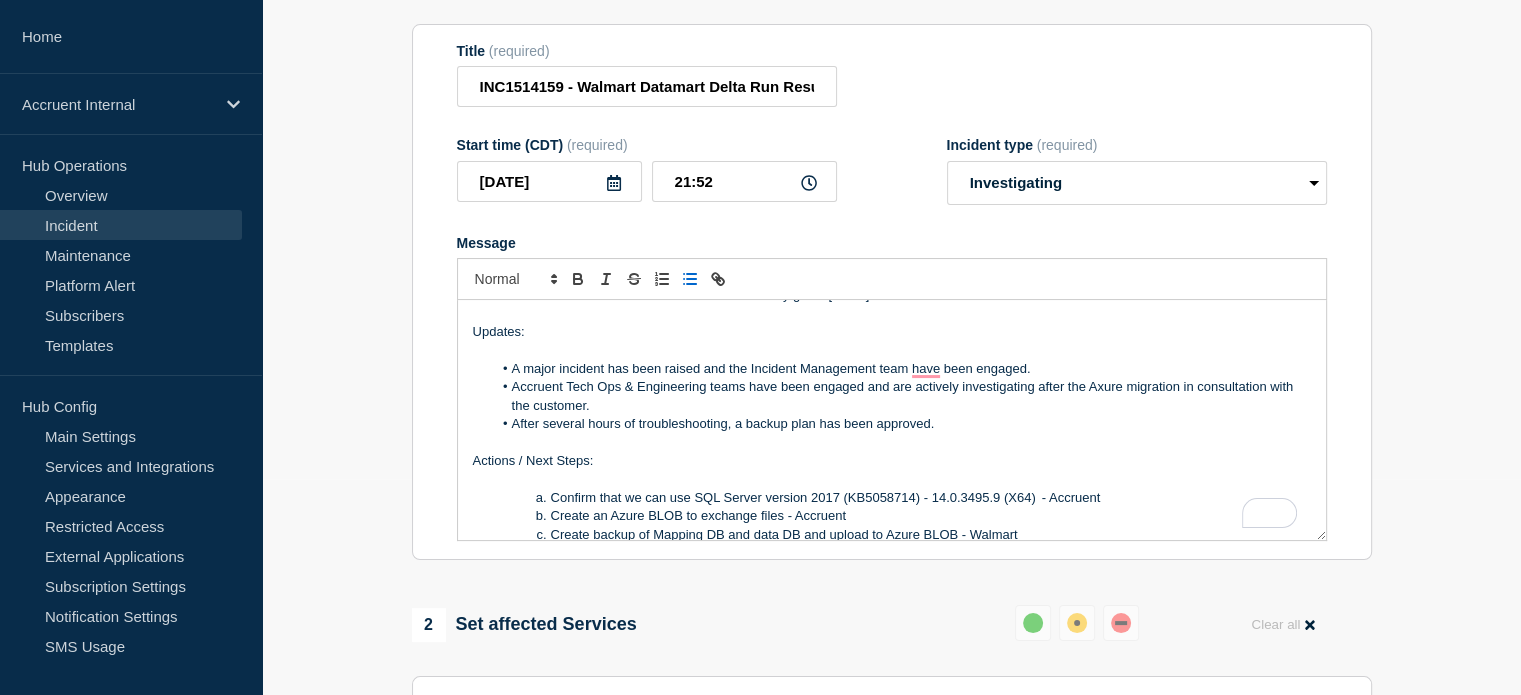 scroll, scrollTop: 169, scrollLeft: 0, axis: vertical 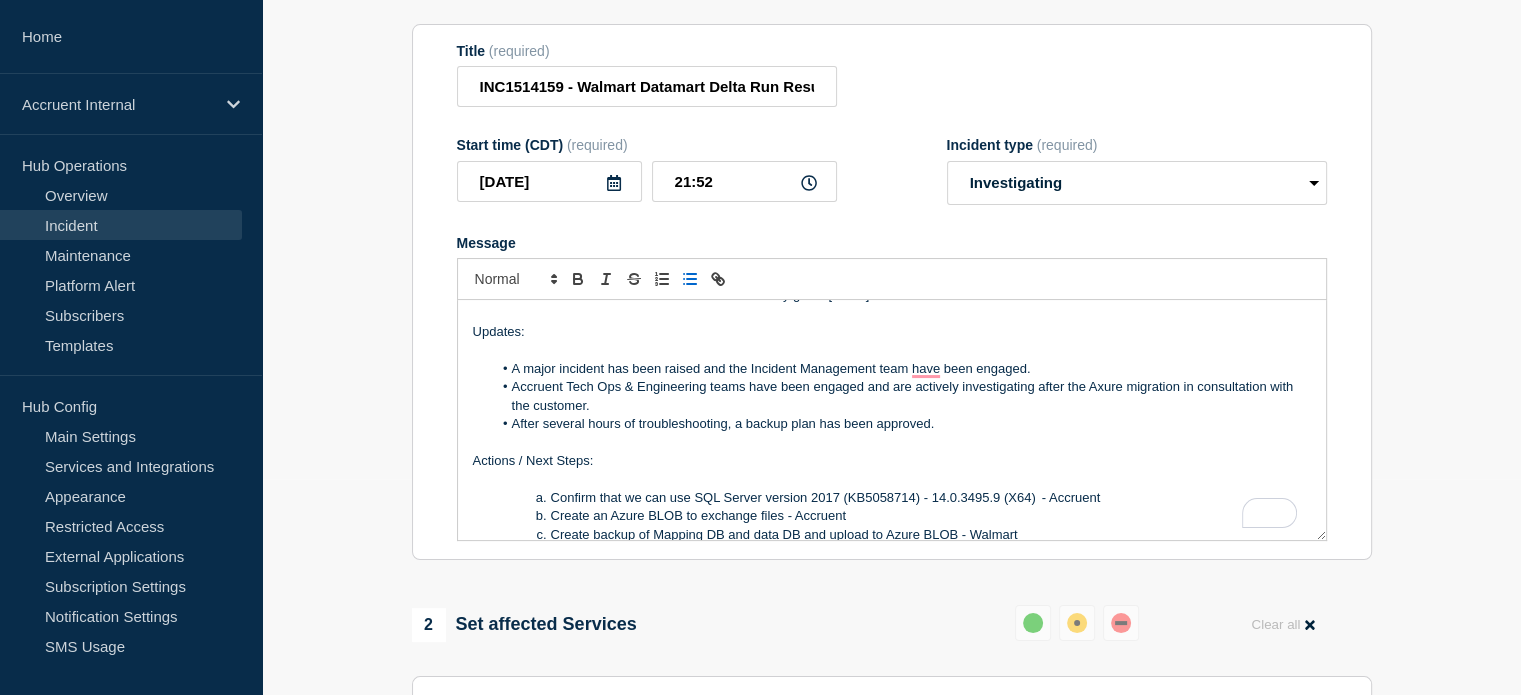 click on "After several hours of troubleshooting, a backup plan has been approved." at bounding box center [901, 424] 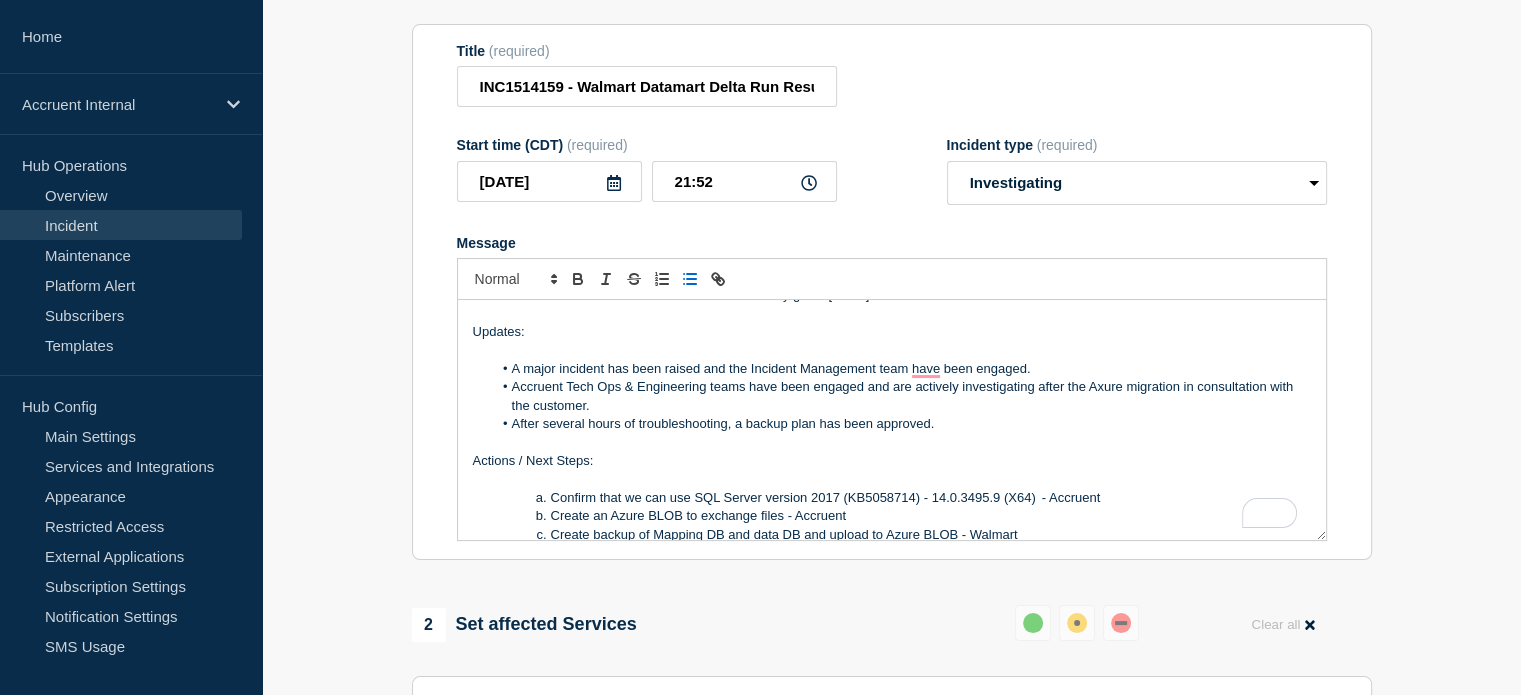 click on "After several hours of troubleshooting, a backup plan has been approved." at bounding box center [901, 424] 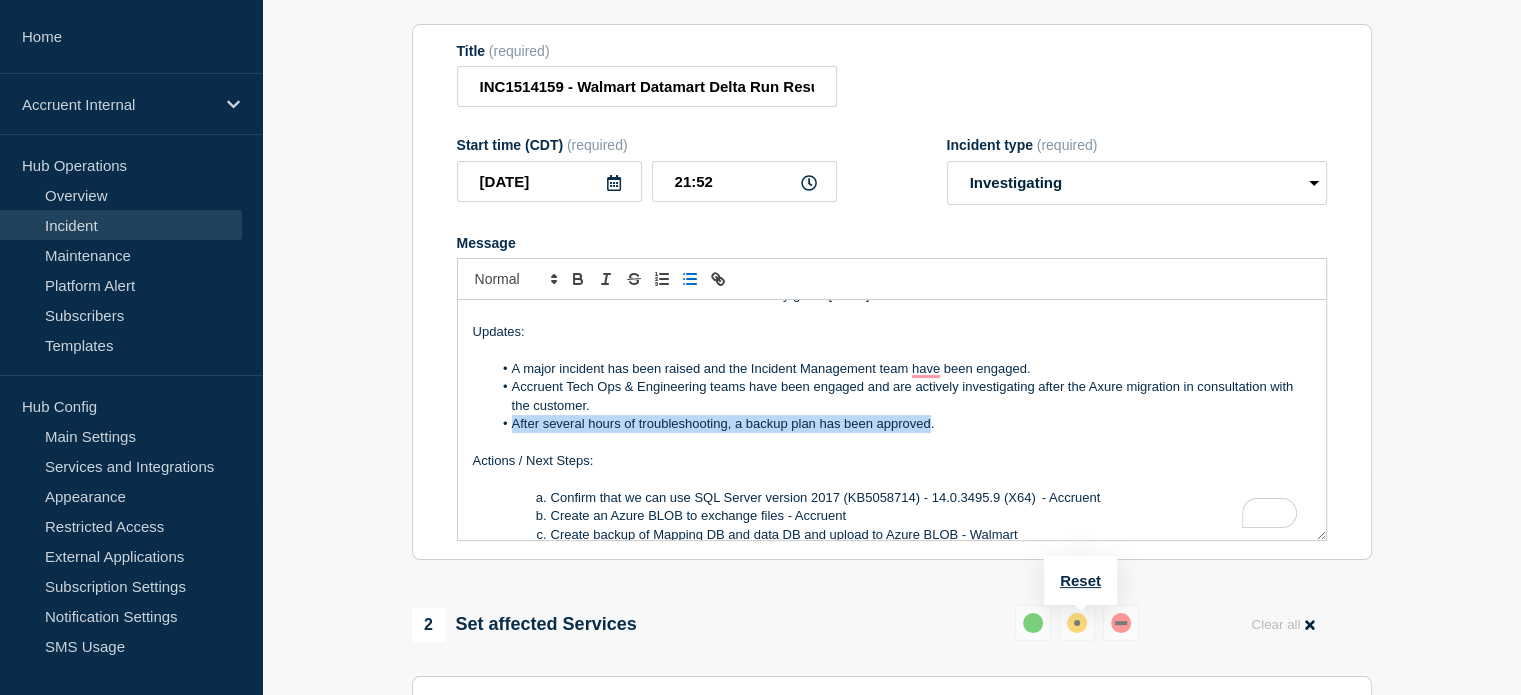 drag, startPoint x: 930, startPoint y: 431, endPoint x: 512, endPoint y: 436, distance: 418.0299 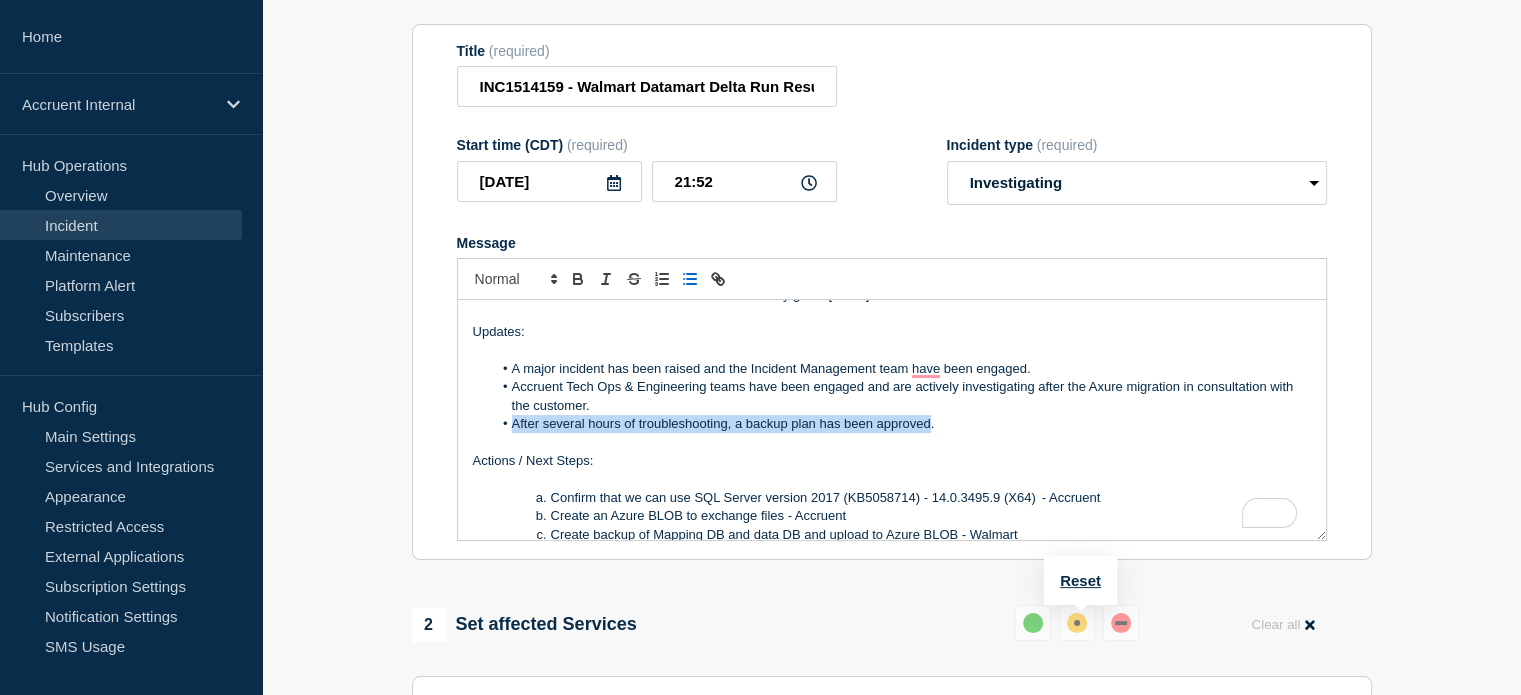 click on "After several hours of troubleshooting, a backup plan has been approved." at bounding box center [901, 424] 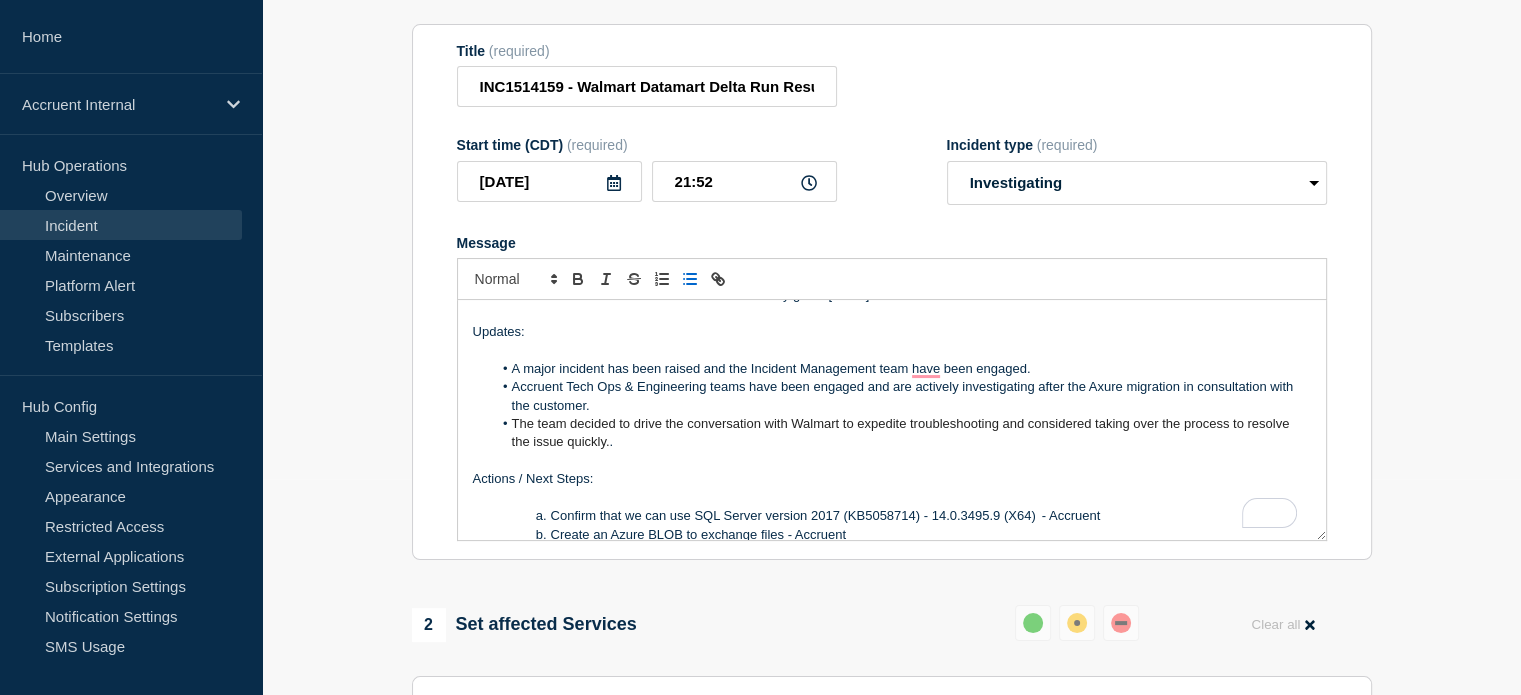 click on "The team decided to drive the conversation with Walmart to expedite troubleshooting and considered taking over the process to resolve the issue quickly. ." at bounding box center [901, 433] 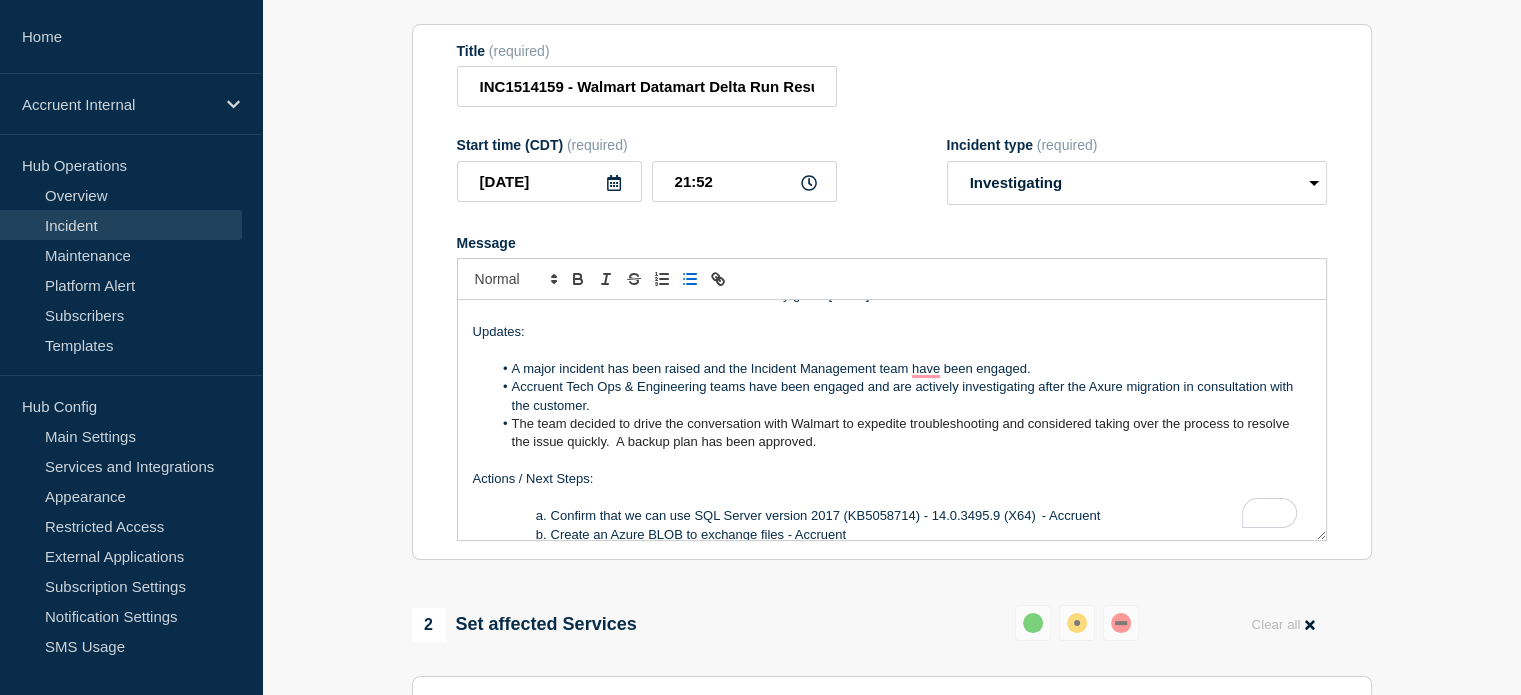 scroll, scrollTop: 146, scrollLeft: 0, axis: vertical 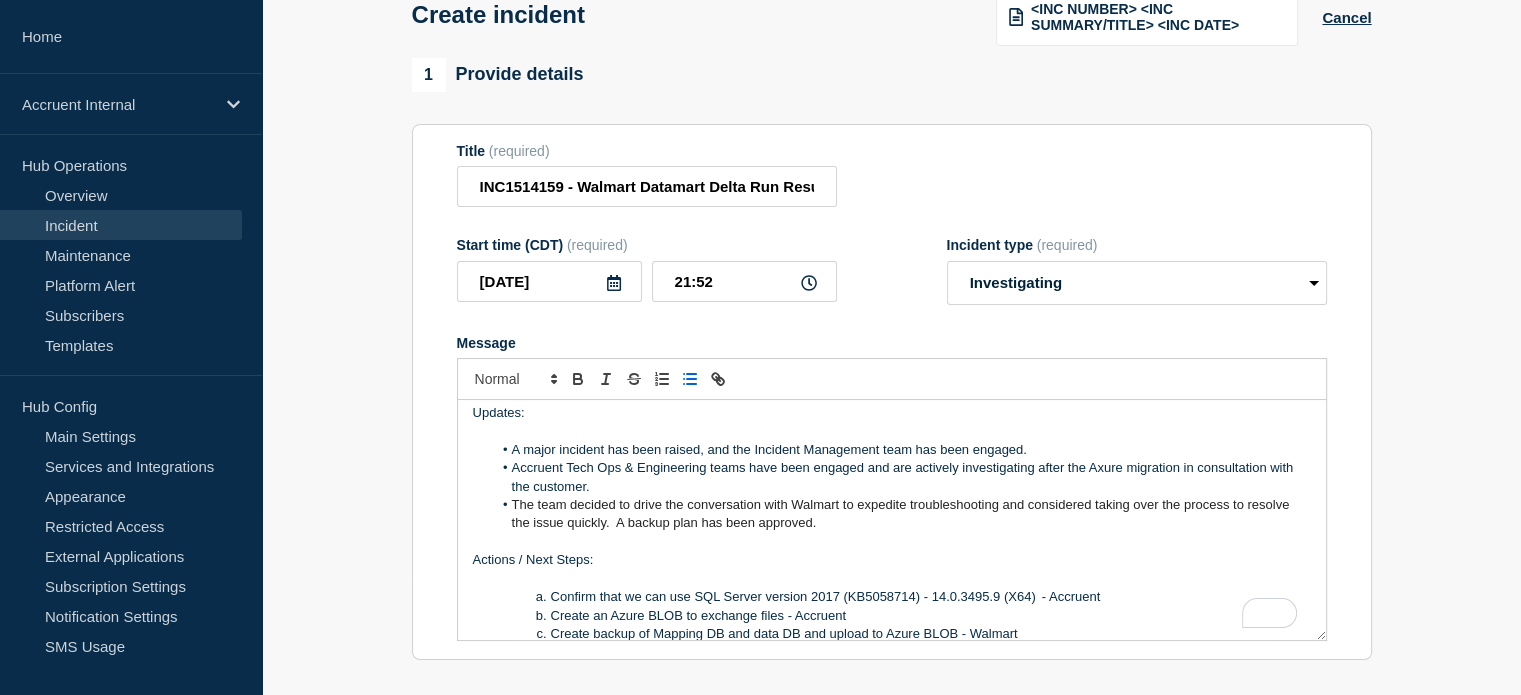 click on "The team decided to drive the conversation with Walmart to expedite troubleshooting and considered taking over the process to resolve the issue quickly.  A backup plan has been approved." at bounding box center [901, 514] 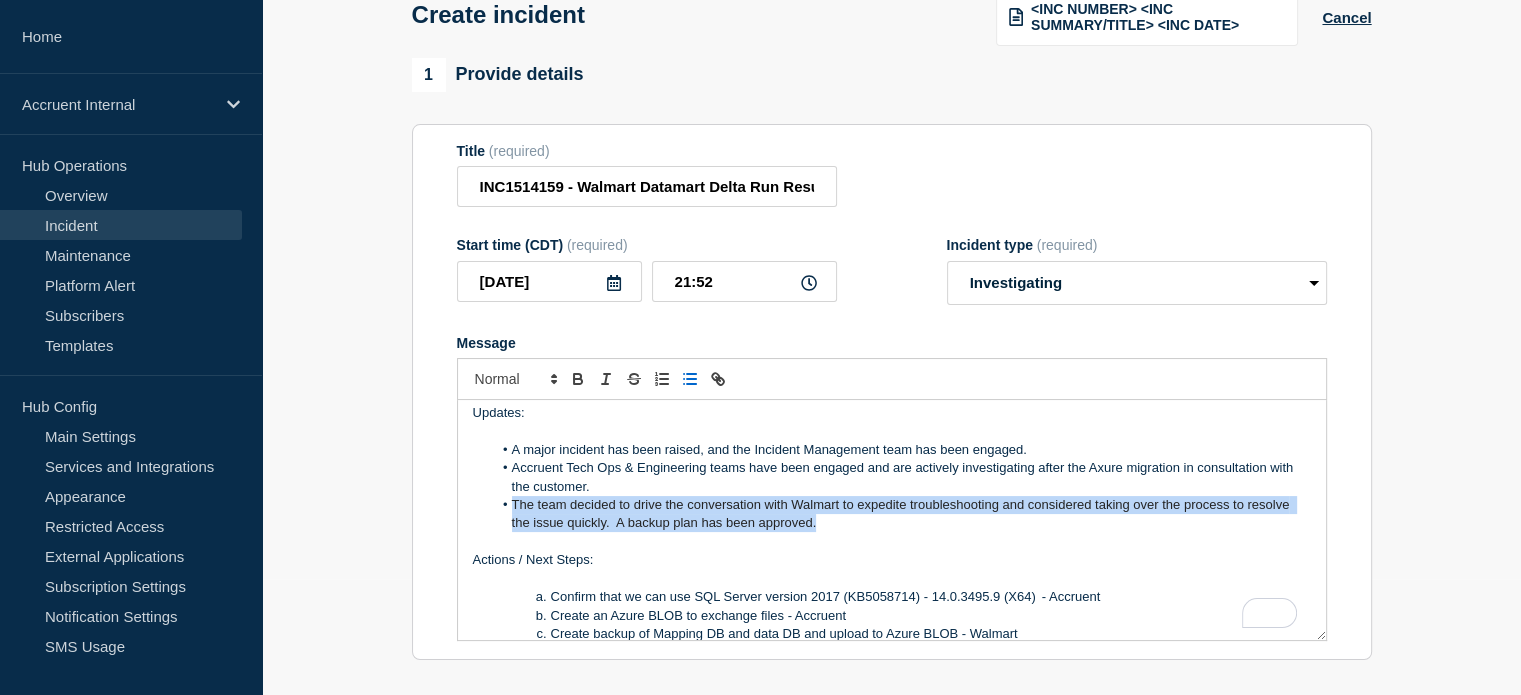 drag, startPoint x: 512, startPoint y: 510, endPoint x: 820, endPoint y: 535, distance: 309.01294 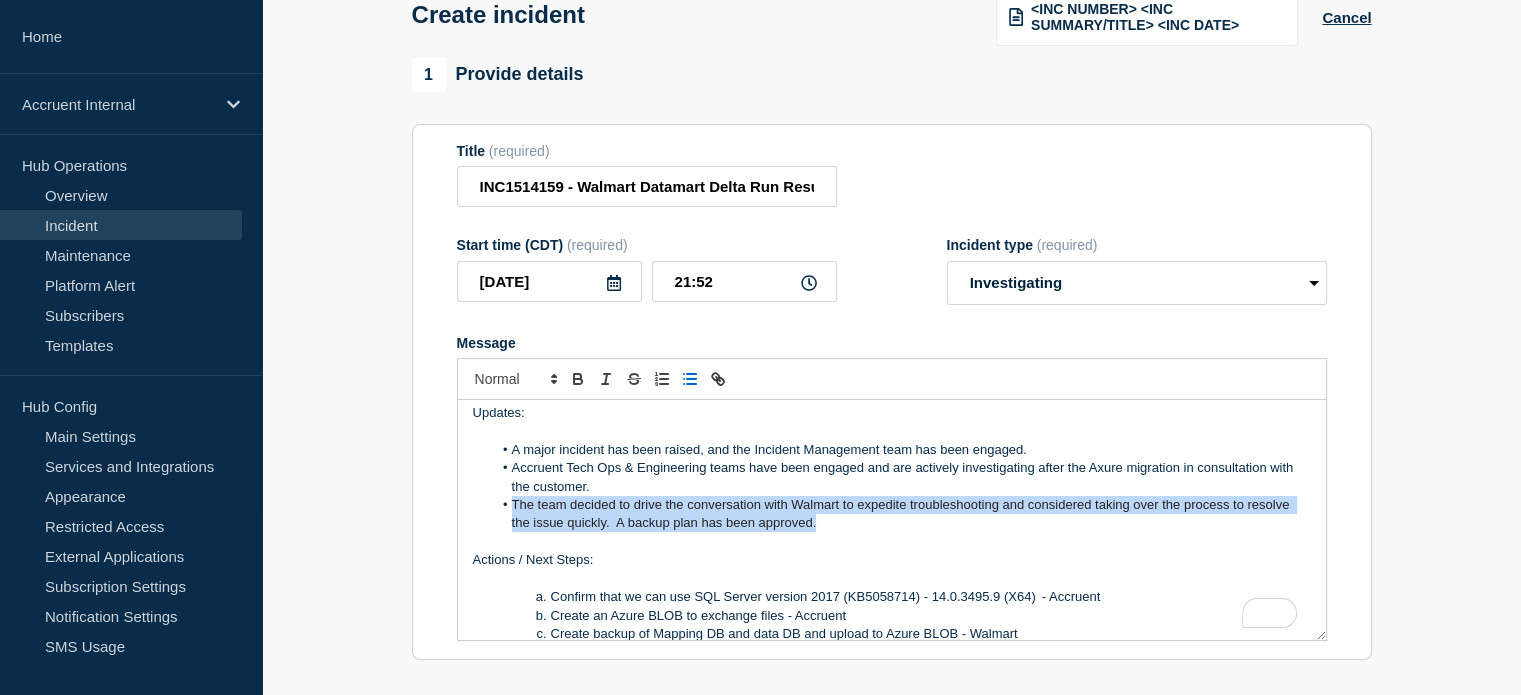 click on "The team decided to drive the conversation with Walmart to expedite troubleshooting and considered taking over the process to resolve the issue quickly.  A backup plan has been approved." at bounding box center (901, 514) 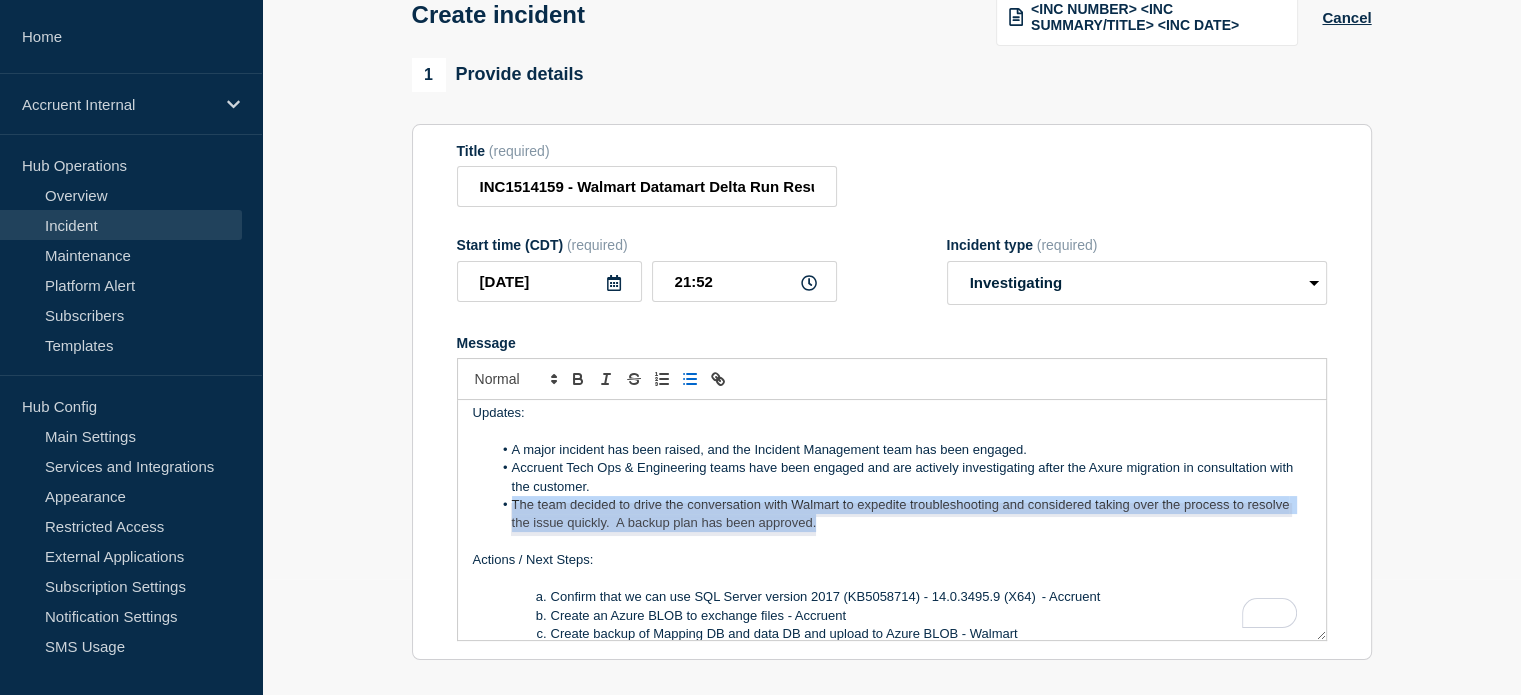 click 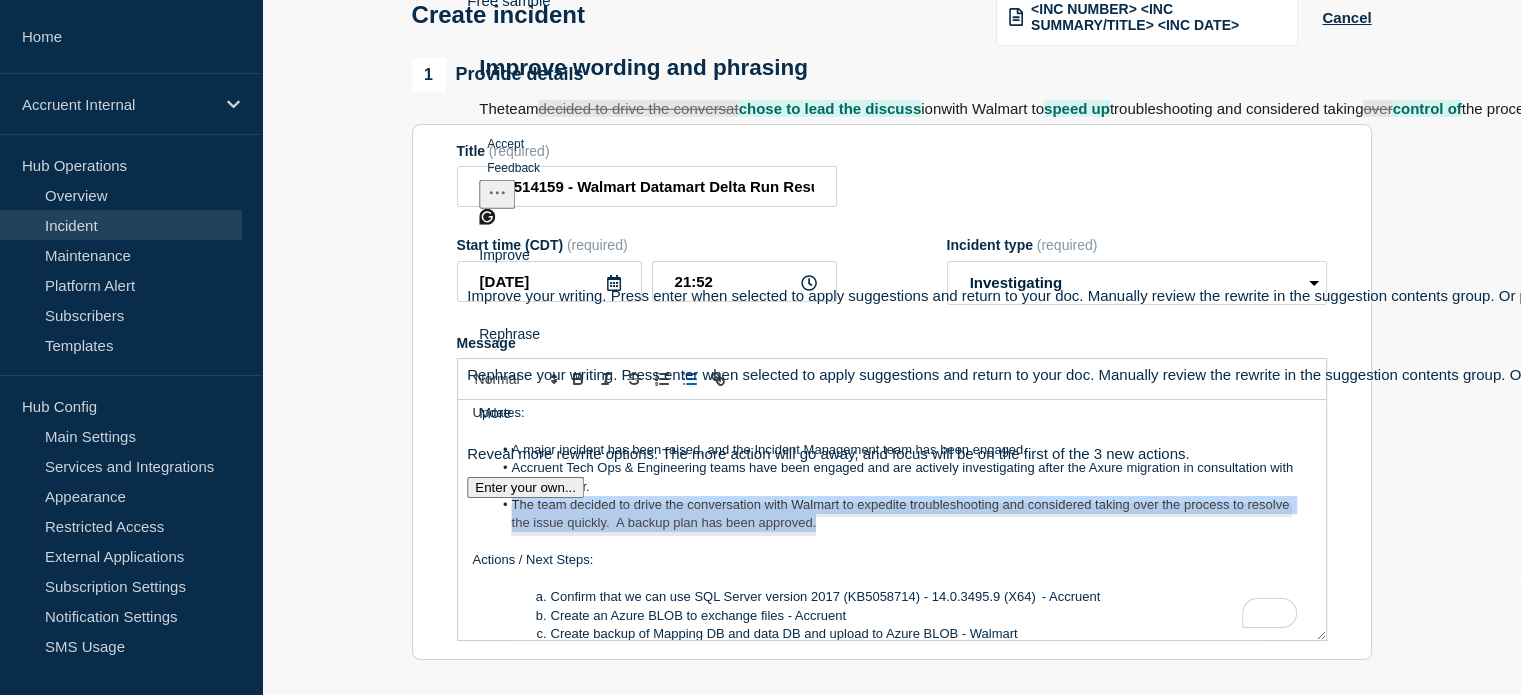 click on "Accept" 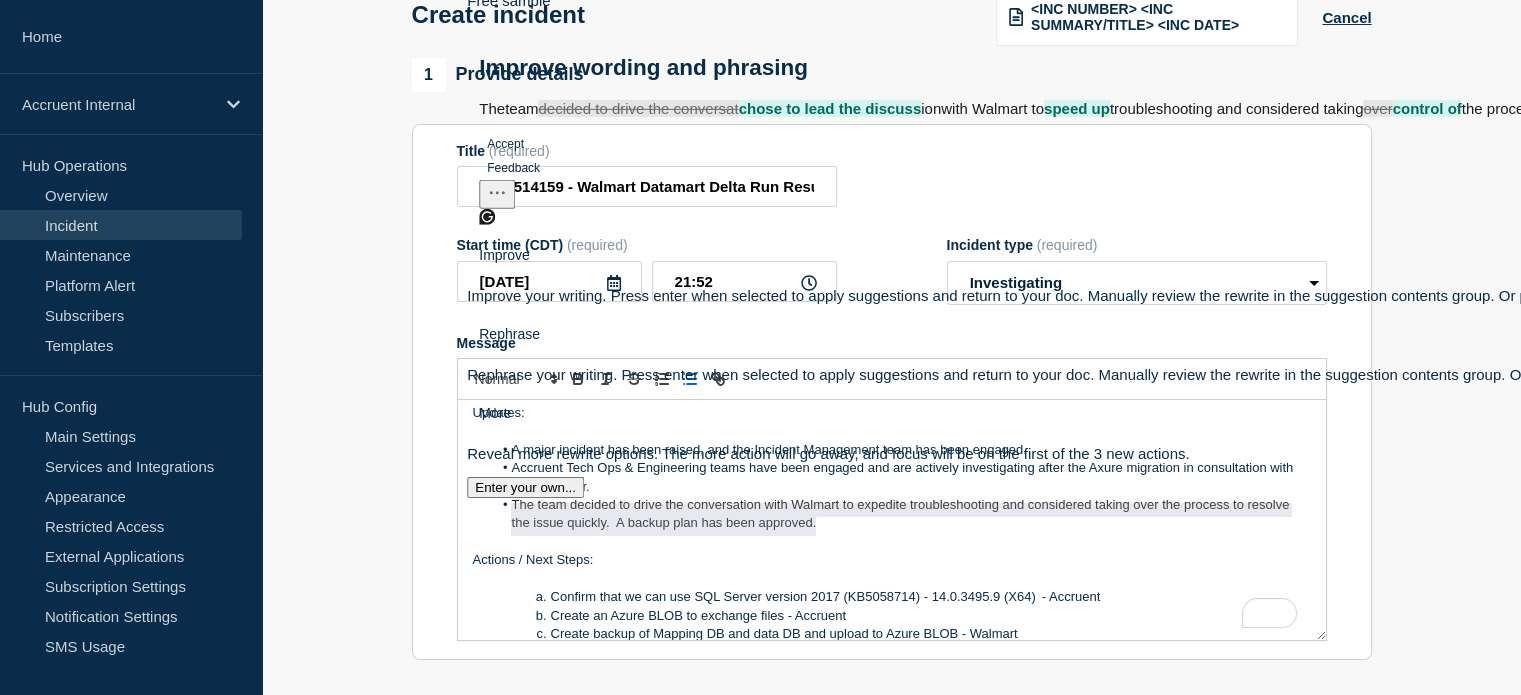 click 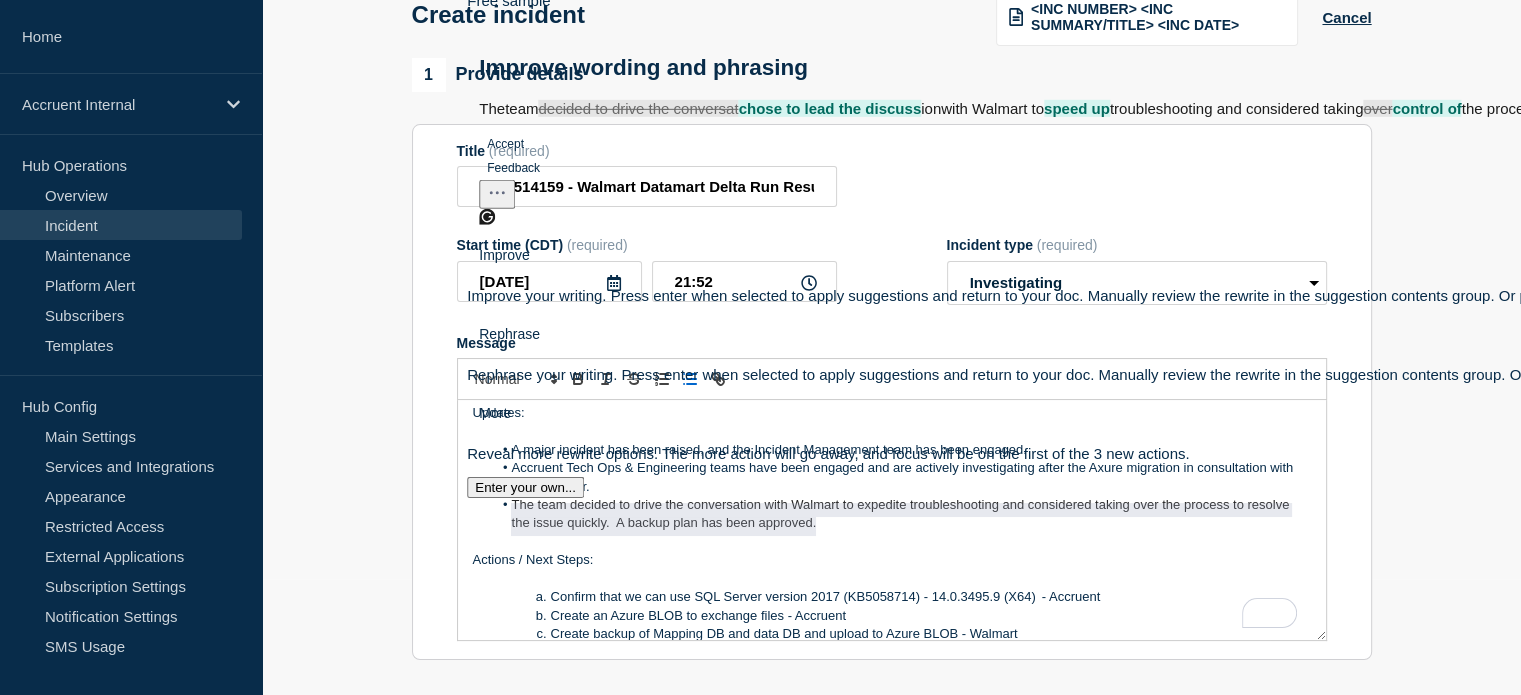 click 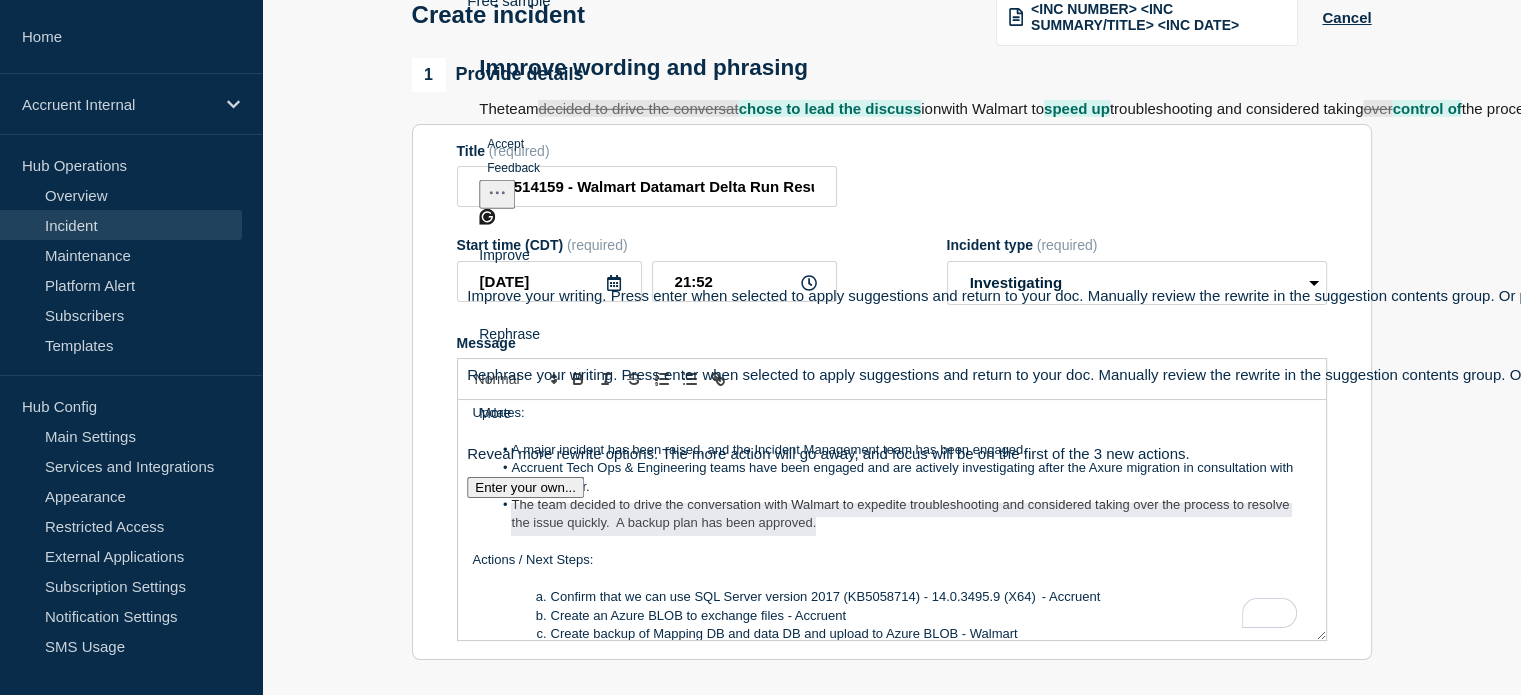 drag, startPoint x: 976, startPoint y: 391, endPoint x: 504, endPoint y: 353, distance: 473.5272 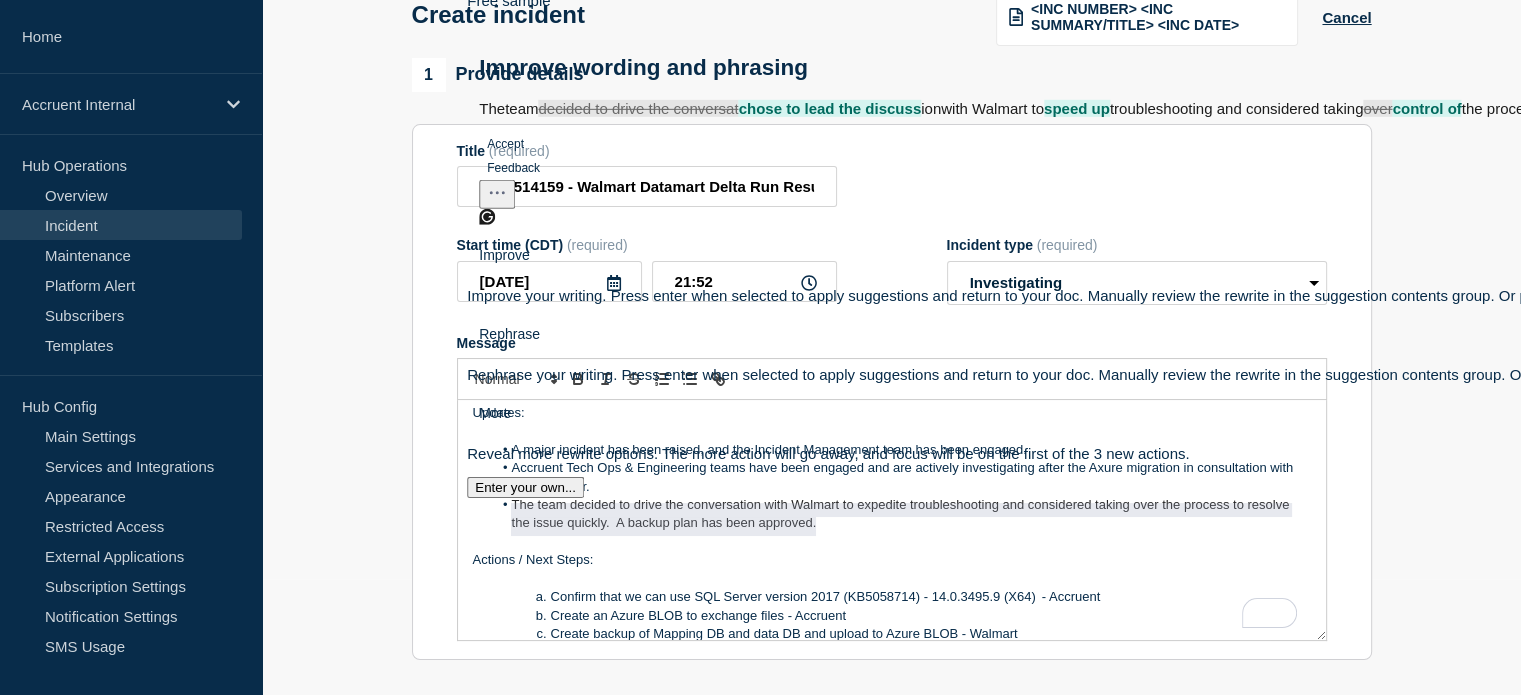 click on "The  team  decided to drive the conversat chose to lead the discuss ion  with Walmart to  speed up  troubleshooting and considered taking  over control of  the process to resolve the issue quickly.    A backup plan has been approved." 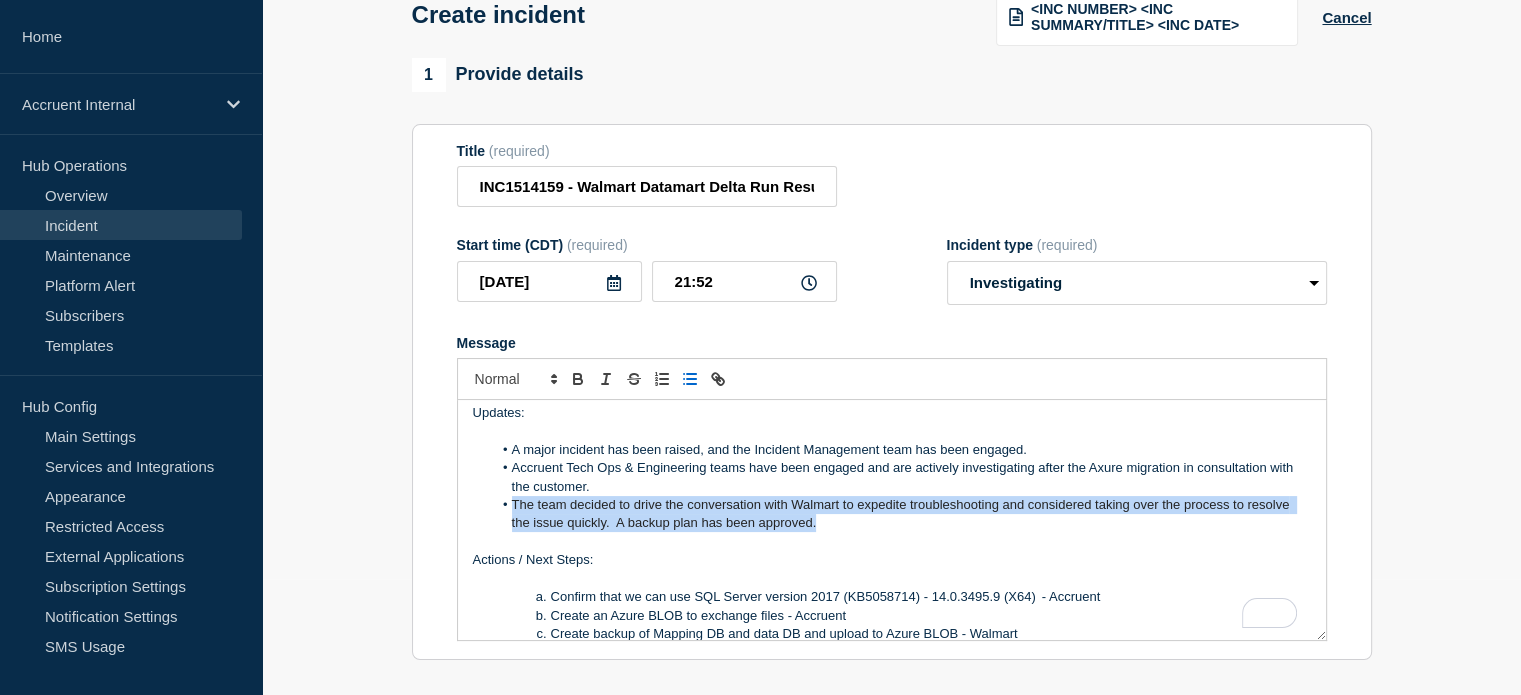 drag, startPoint x: 512, startPoint y: 511, endPoint x: 829, endPoint y: 521, distance: 317.15768 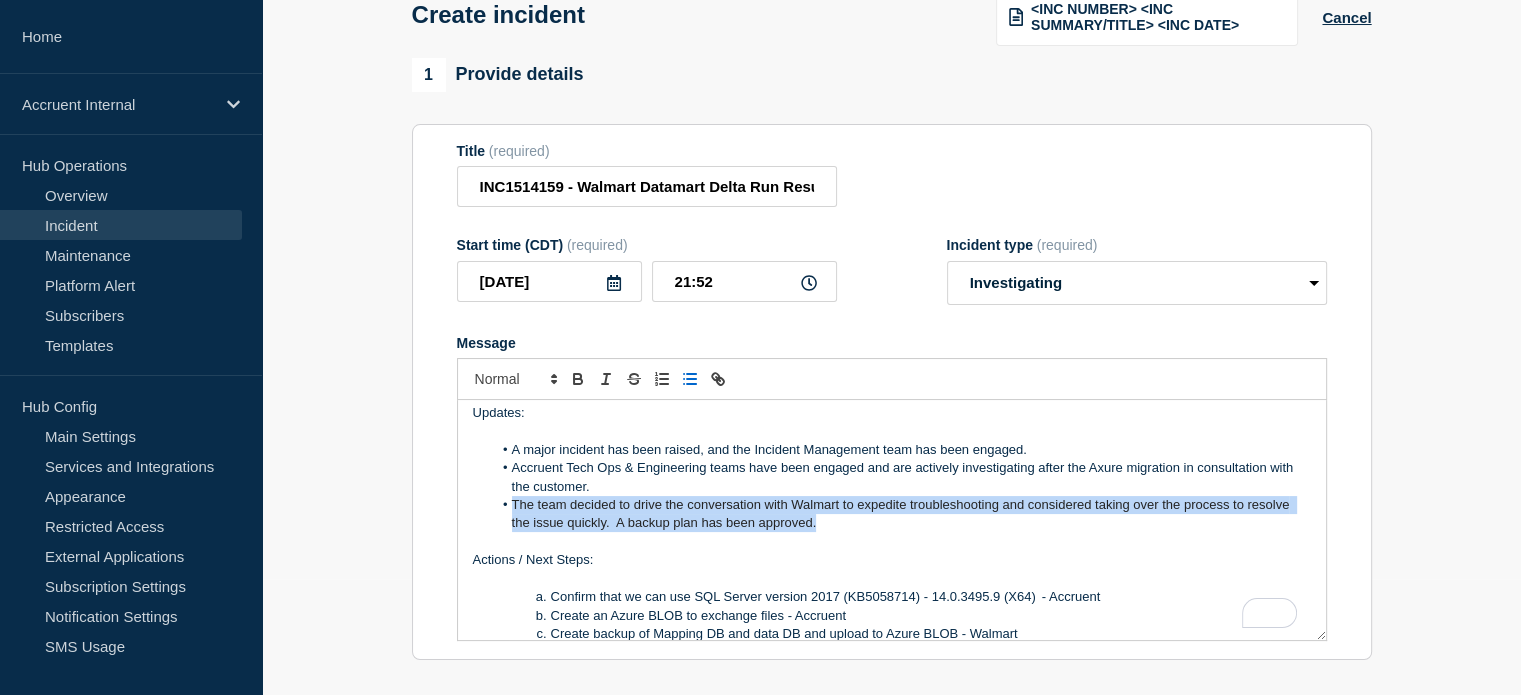 click on "The team decided to drive the conversation with Walmart to expedite troubleshooting and considered taking over the process to resolve the issue quickly.  A backup plan has been approved." at bounding box center [901, 514] 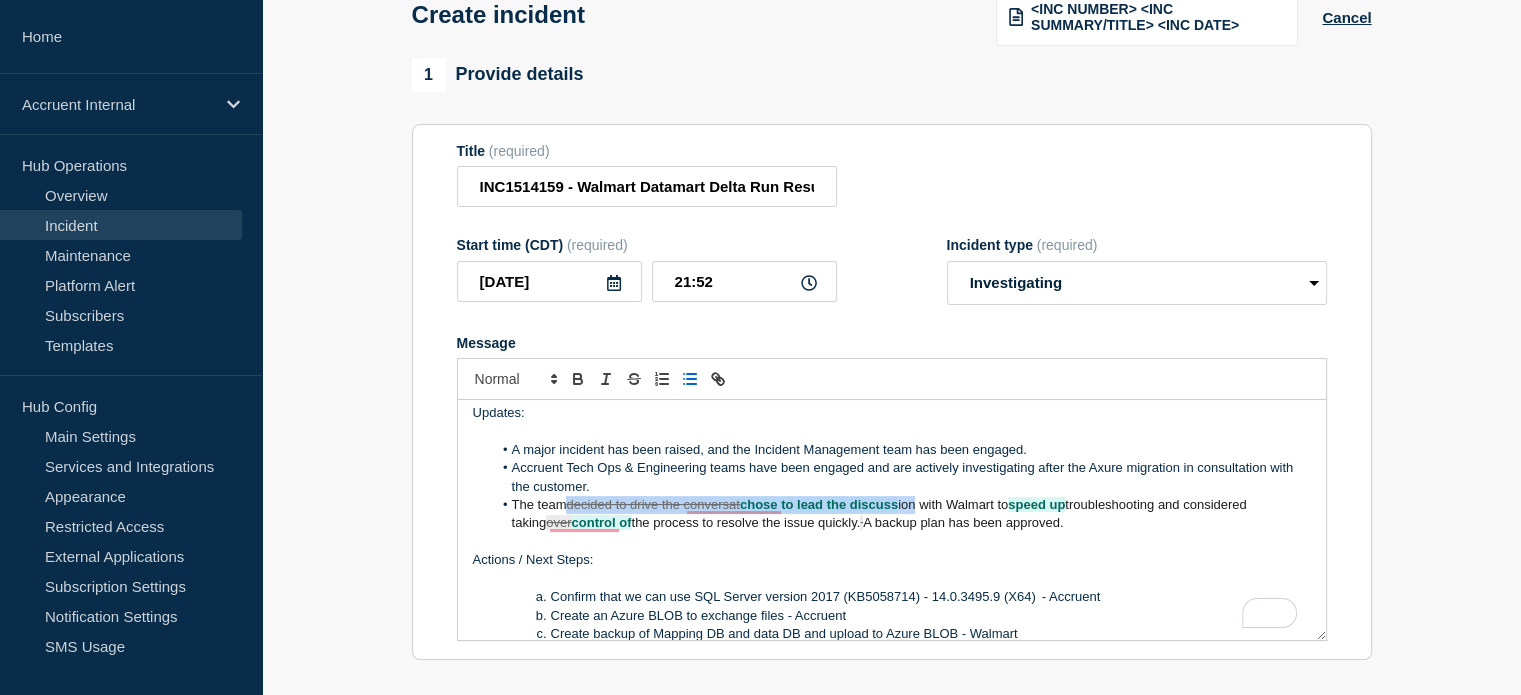 drag, startPoint x: 916, startPoint y: 510, endPoint x: 569, endPoint y: 508, distance: 347.00577 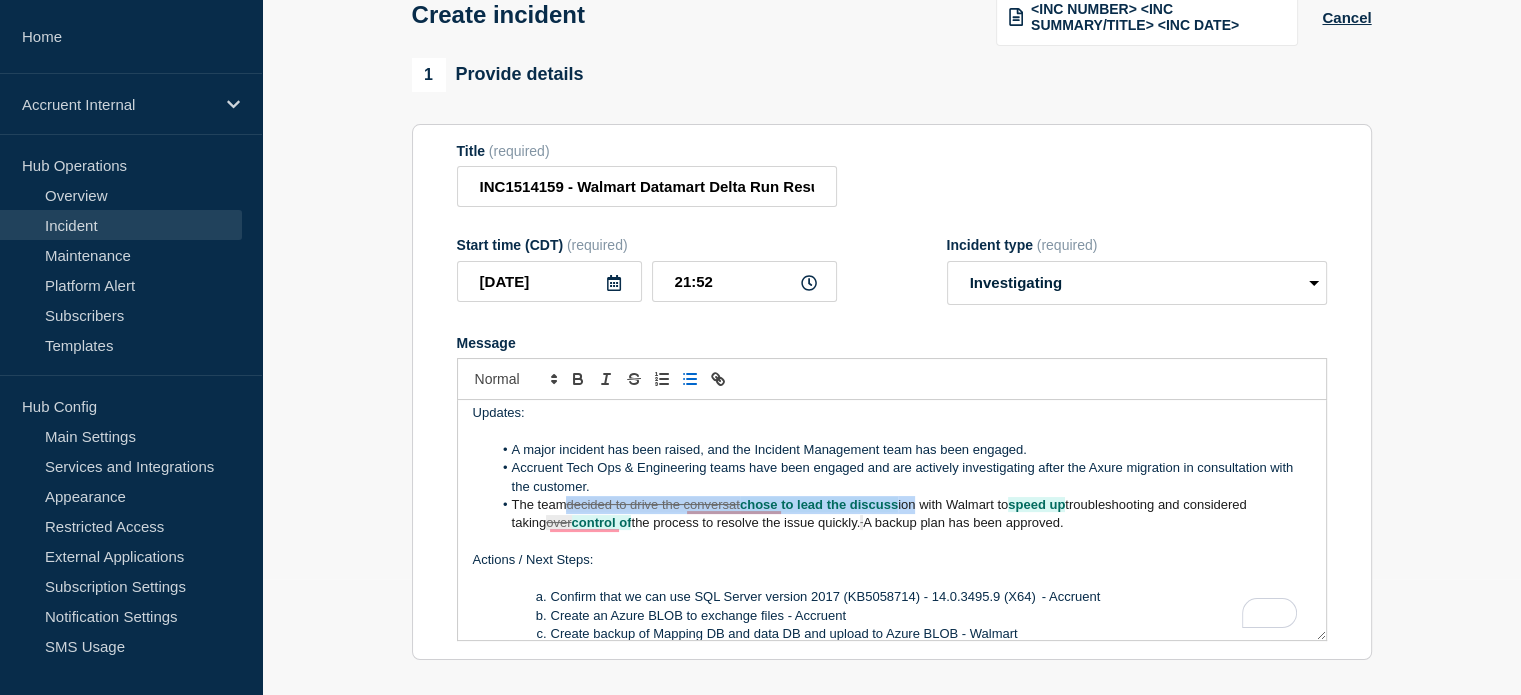 click on "The team  decided to drive the conversat chose to lead the discuss ion with Walmart to  speed up  troubleshooting and considered taking  over control of  the process to resolve the issue quickly.   A backup plan has been approved." at bounding box center [901, 514] 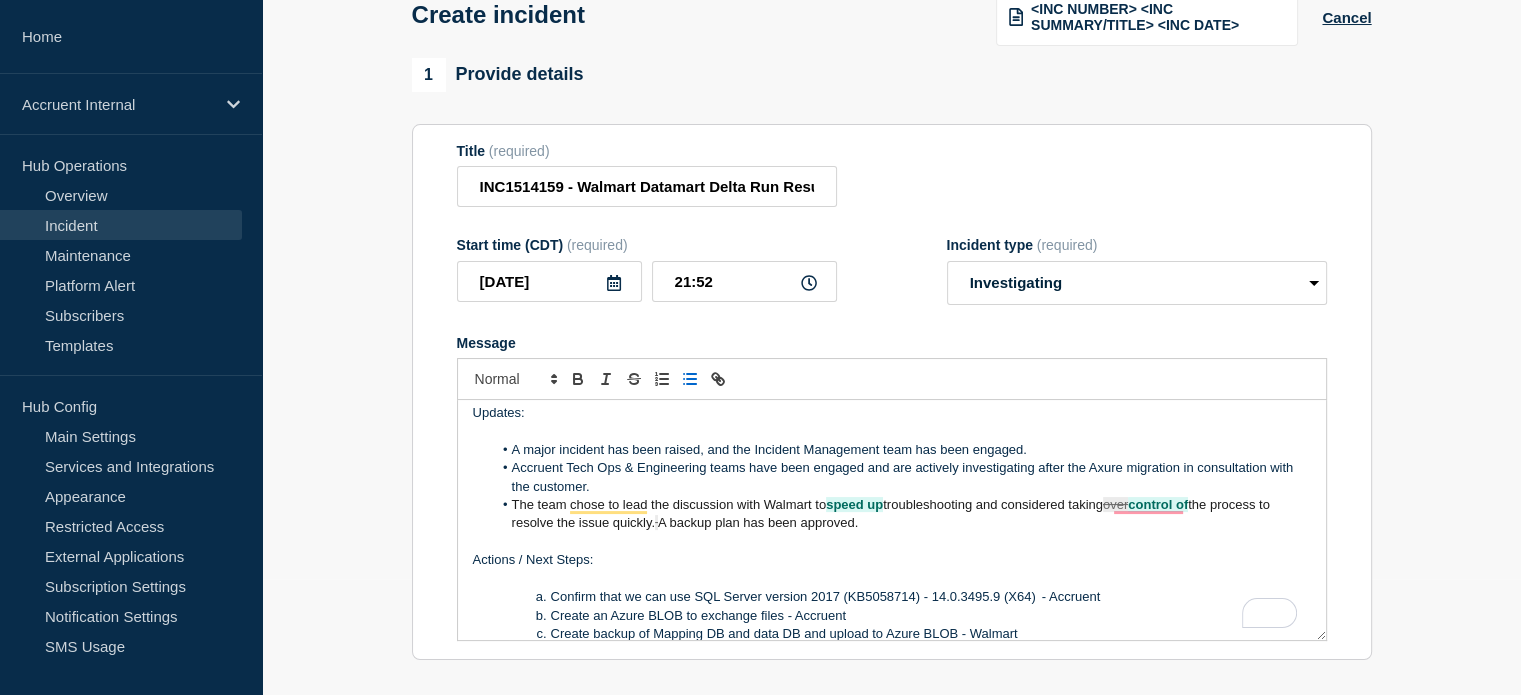 click on "troubleshooting and considered taking" at bounding box center (993, 504) 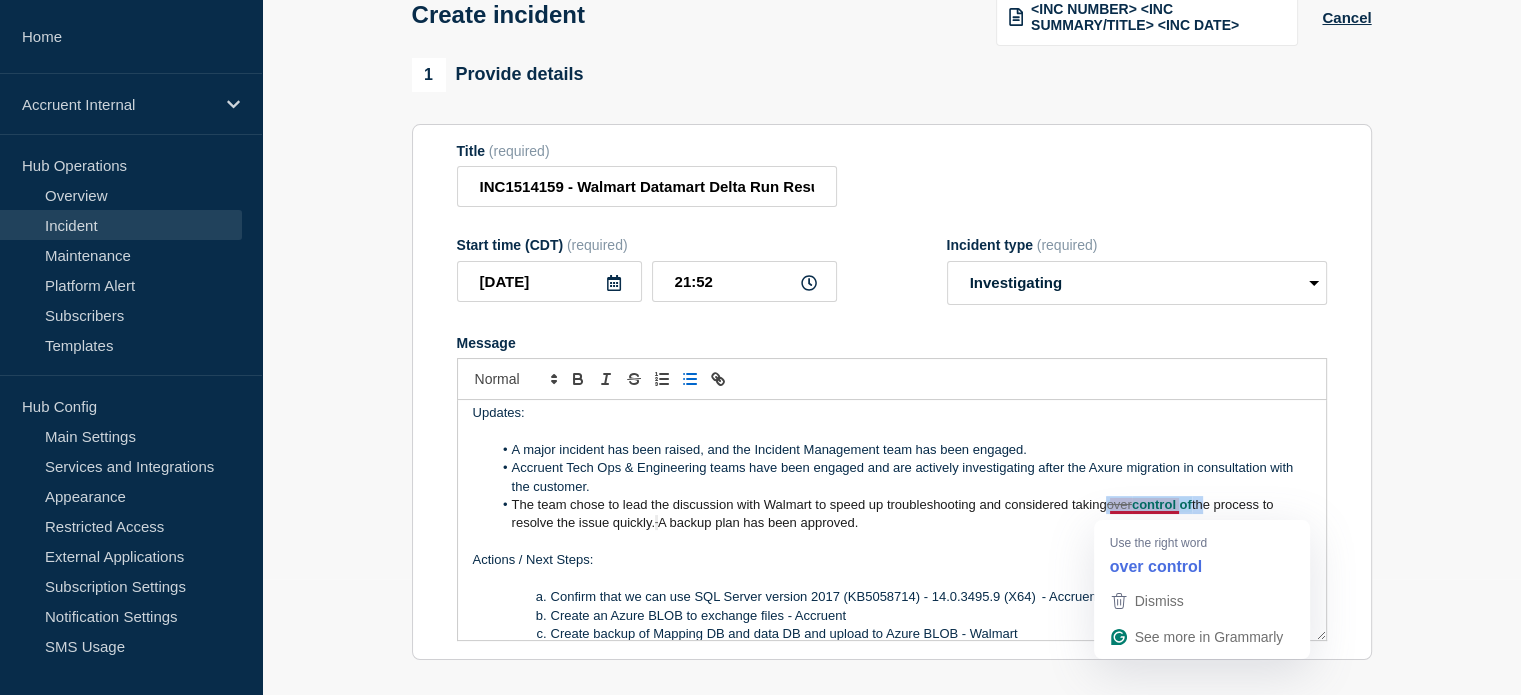 drag, startPoint x: 1200, startPoint y: 509, endPoint x: 1109, endPoint y: 512, distance: 91.04944 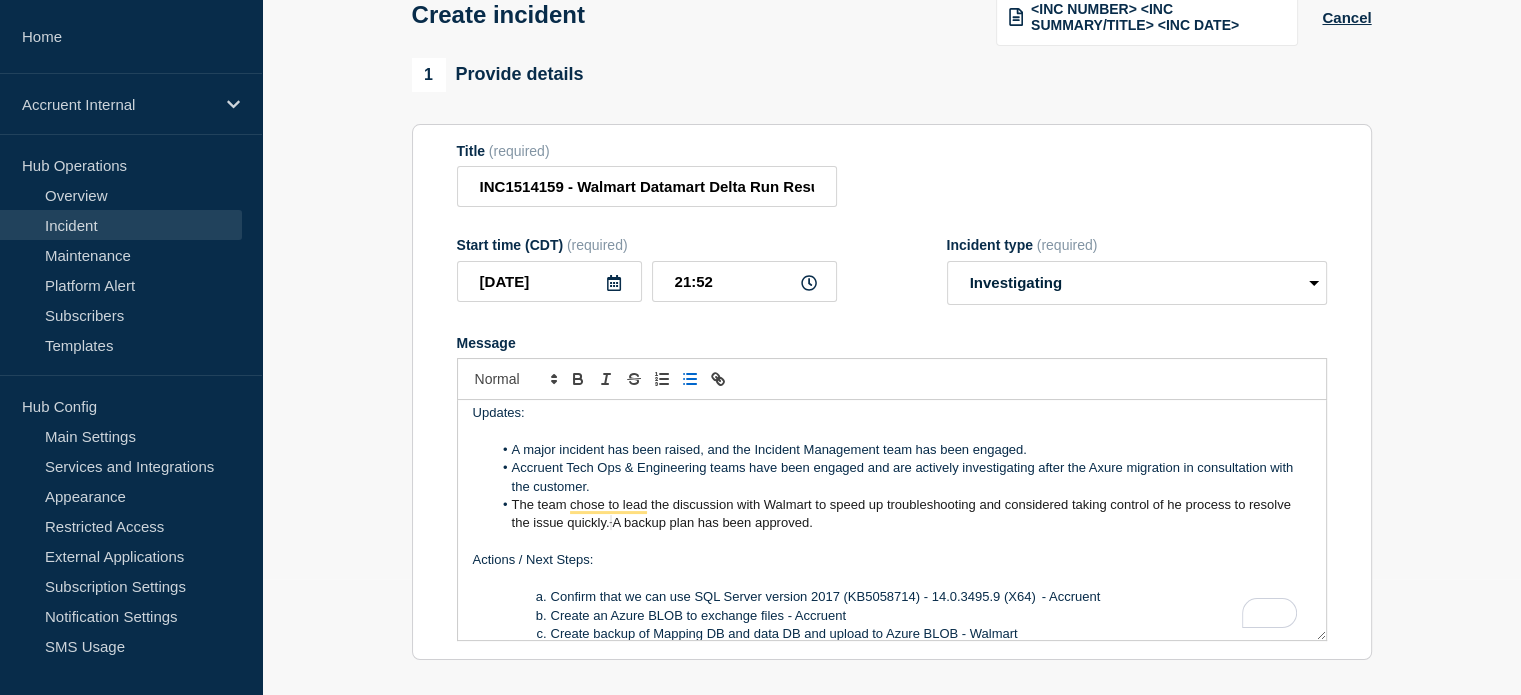 click on "The team chose to lead the discussion with Walmart to speed up troubleshooting and considered taking control of he process to resolve the issue quickly.   A backup plan has been approved." at bounding box center (901, 514) 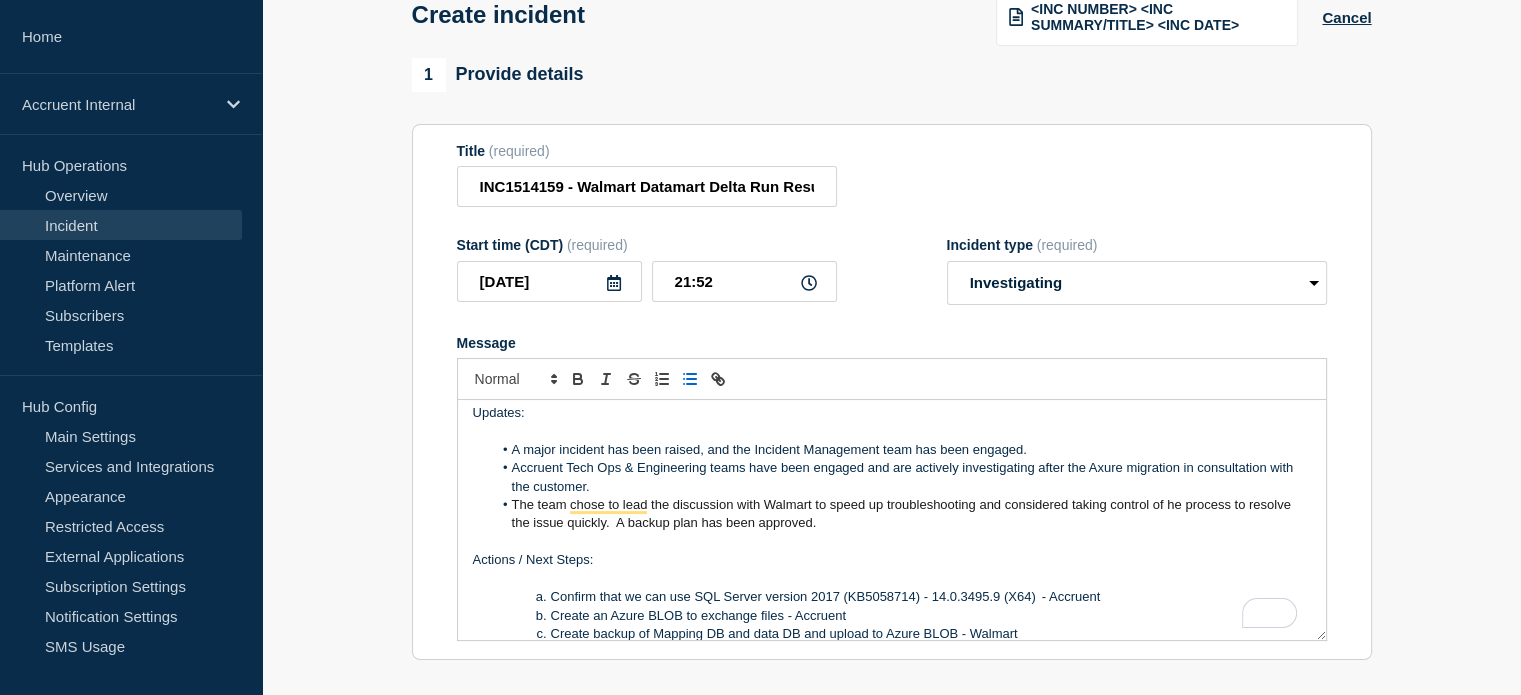 click on "The team chose to lead the discussion with Walmart to speed up troubleshooting and considered taking control of he process to resolve the issue quickly.  A backup plan has been approved." at bounding box center (901, 514) 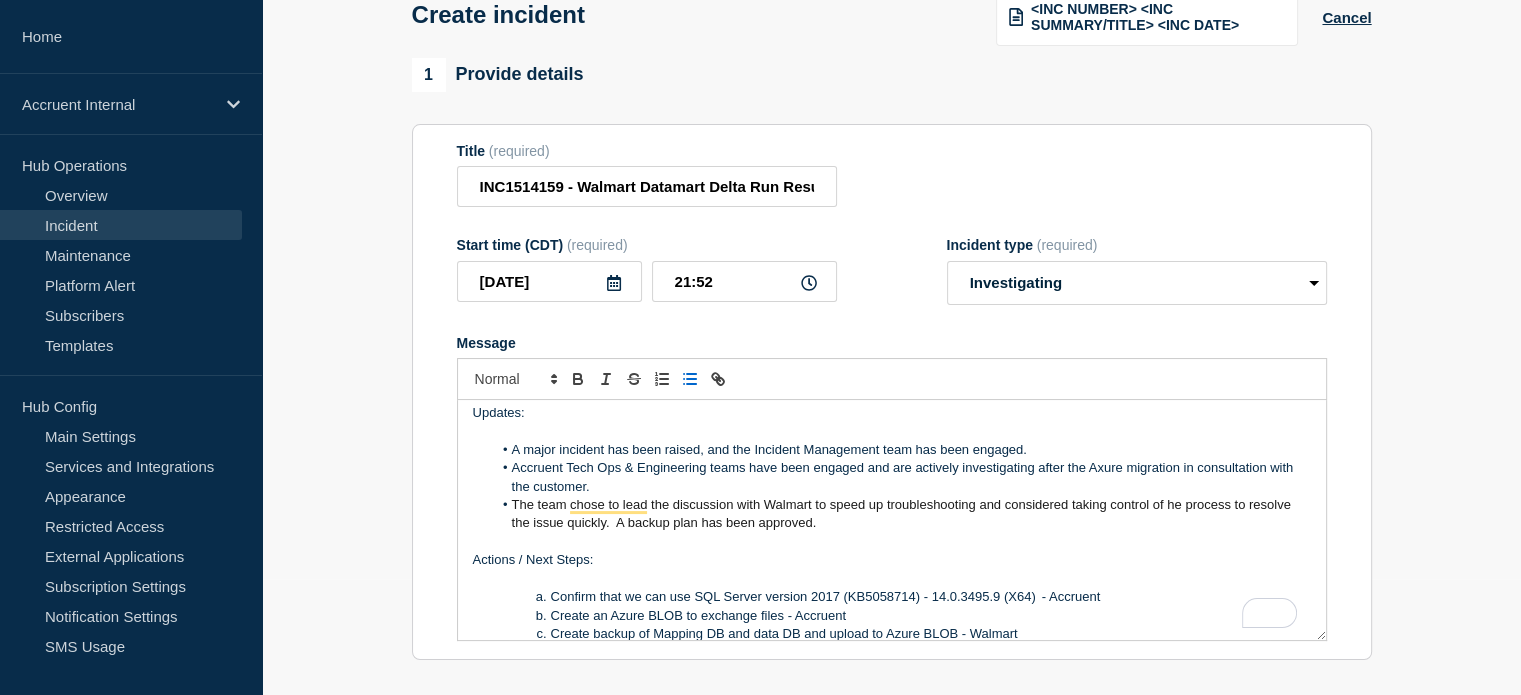 click on "The team chose to lead the discussion with Walmart to speed up troubleshooting and considered taking control of he process to resolve the issue quickly.  A backup plan has been approved." at bounding box center (903, 513) 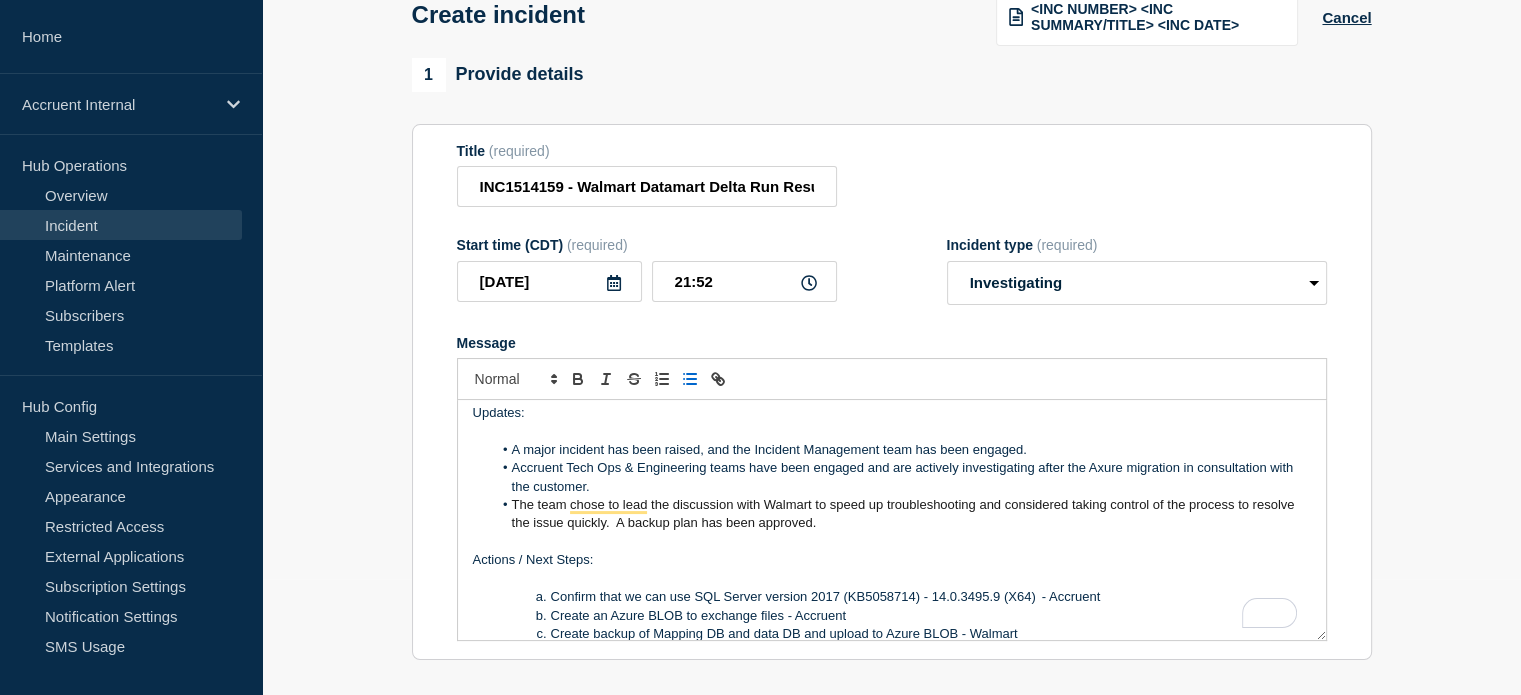 click on "The team chose to lead the discussion with Walmart to speed up troubleshooting and considered taking control of the process to resolve the issue quickly.  A backup plan has been approved." at bounding box center (901, 514) 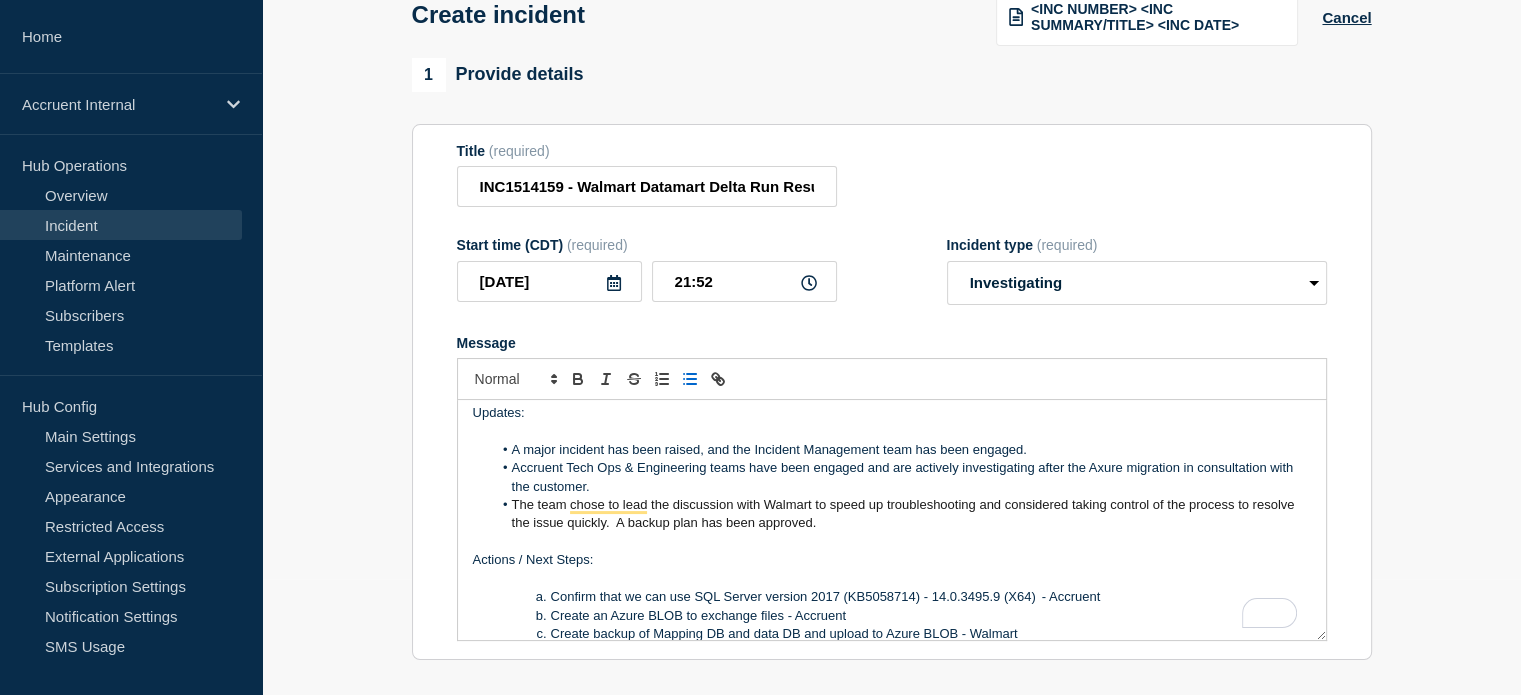 scroll, scrollTop: 319, scrollLeft: 0, axis: vertical 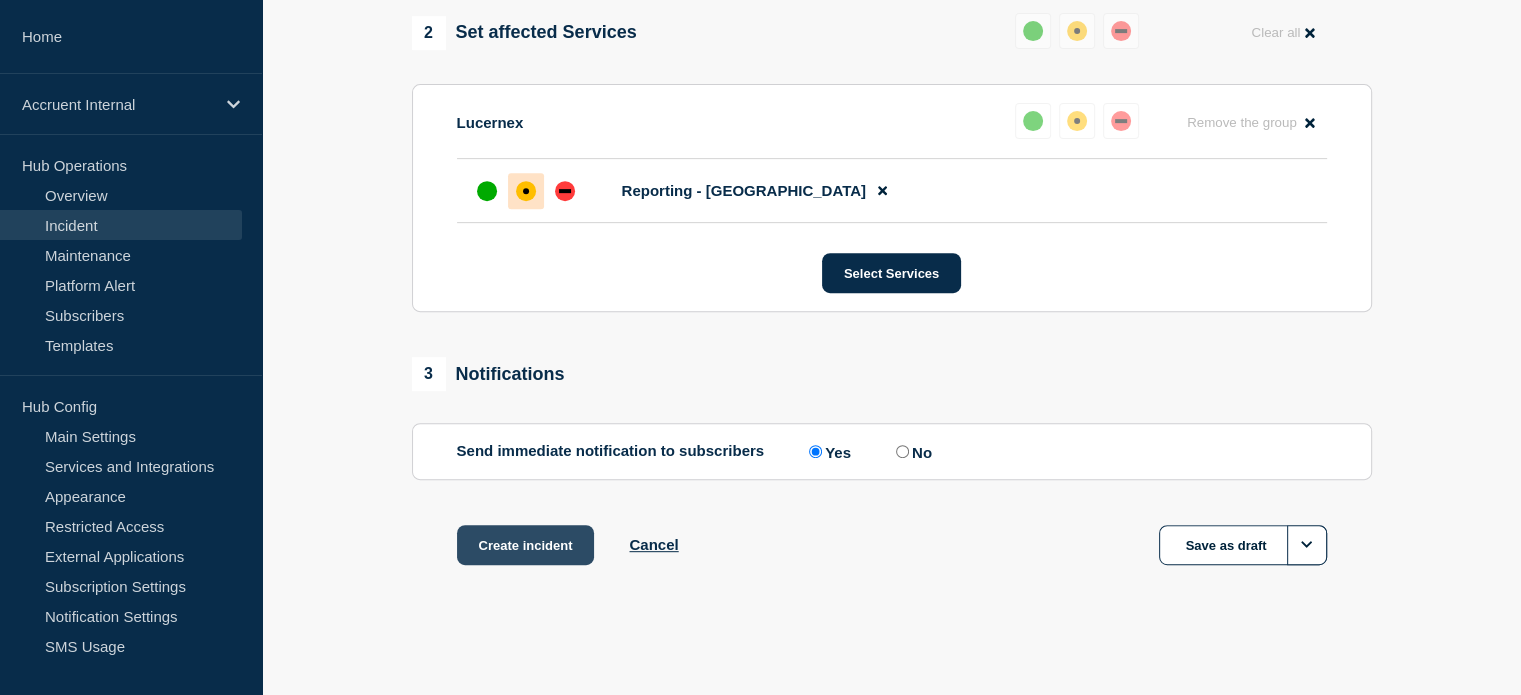 click on "Create incident" at bounding box center (526, 545) 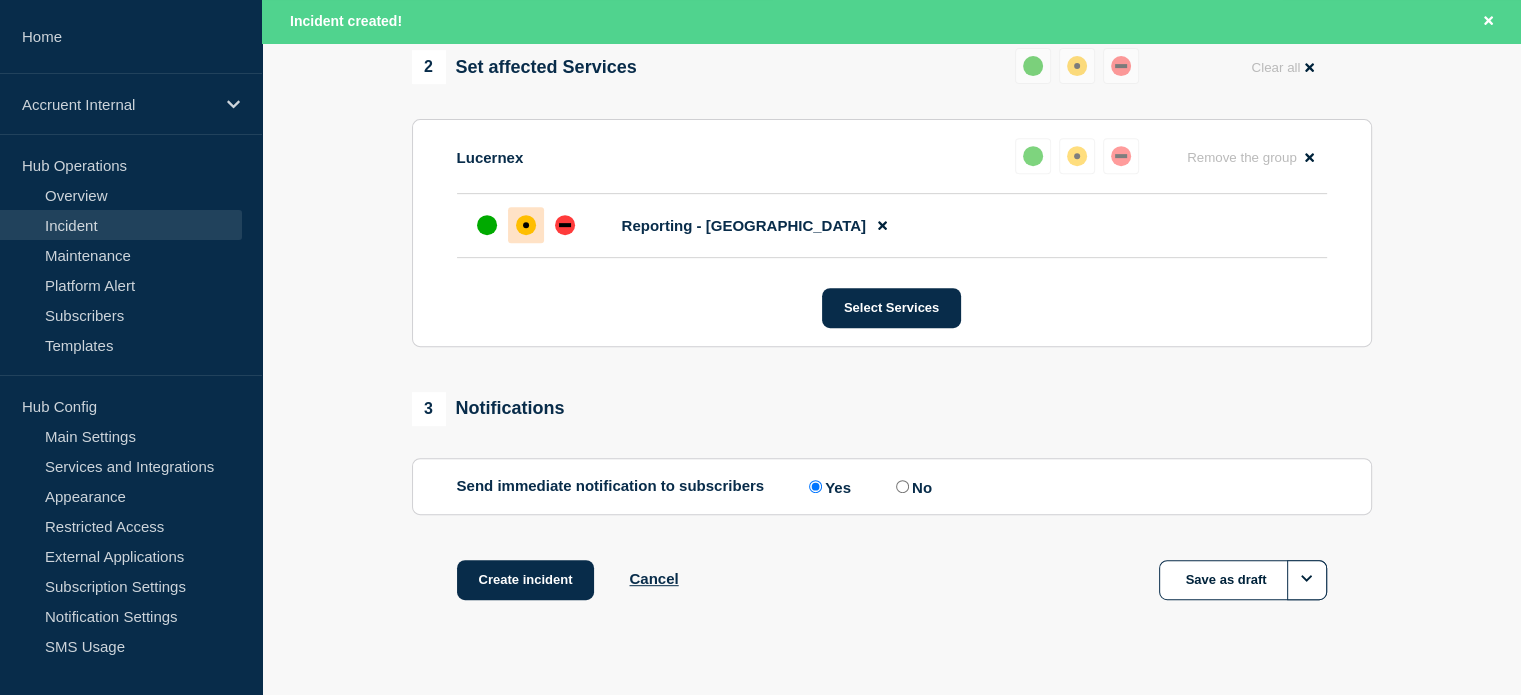 scroll, scrollTop: 0, scrollLeft: 0, axis: both 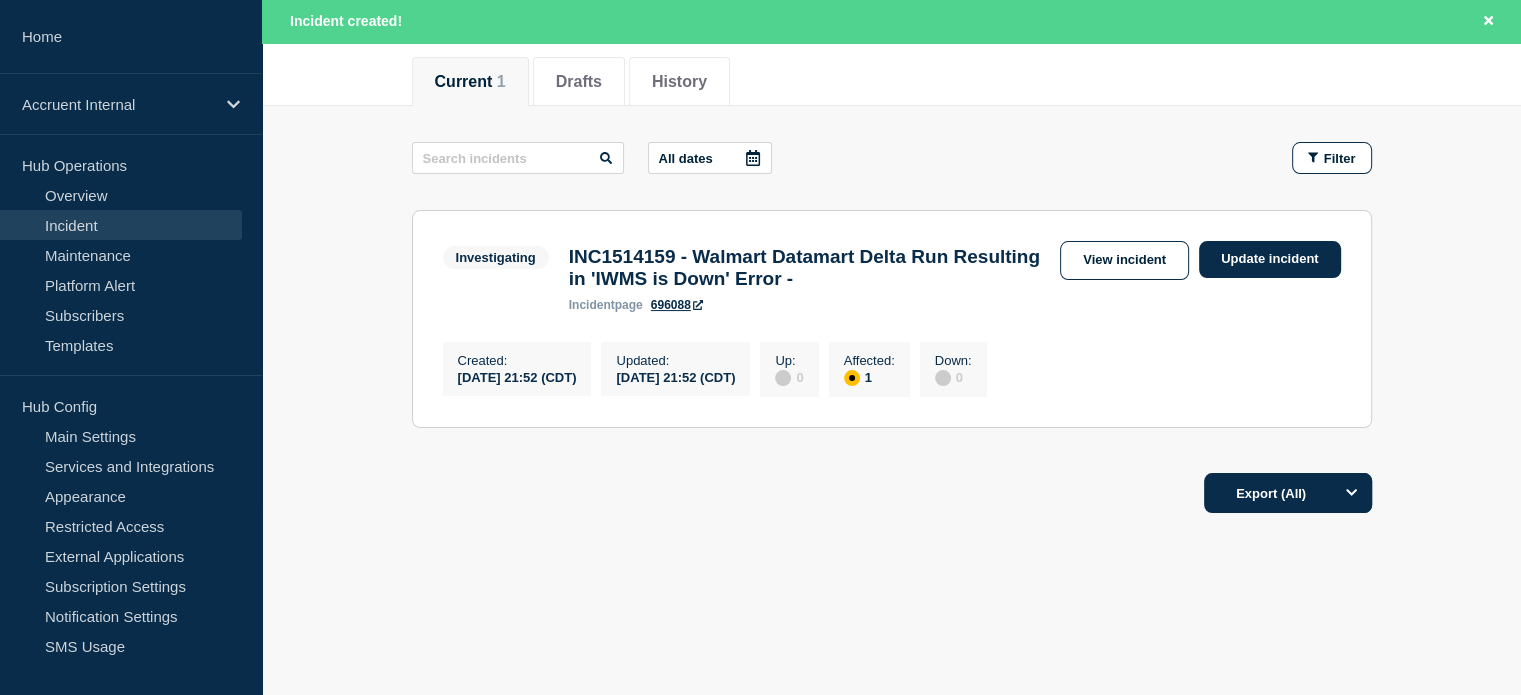 click on "[DATE] 21:52 (CDT)" at bounding box center (675, 376) 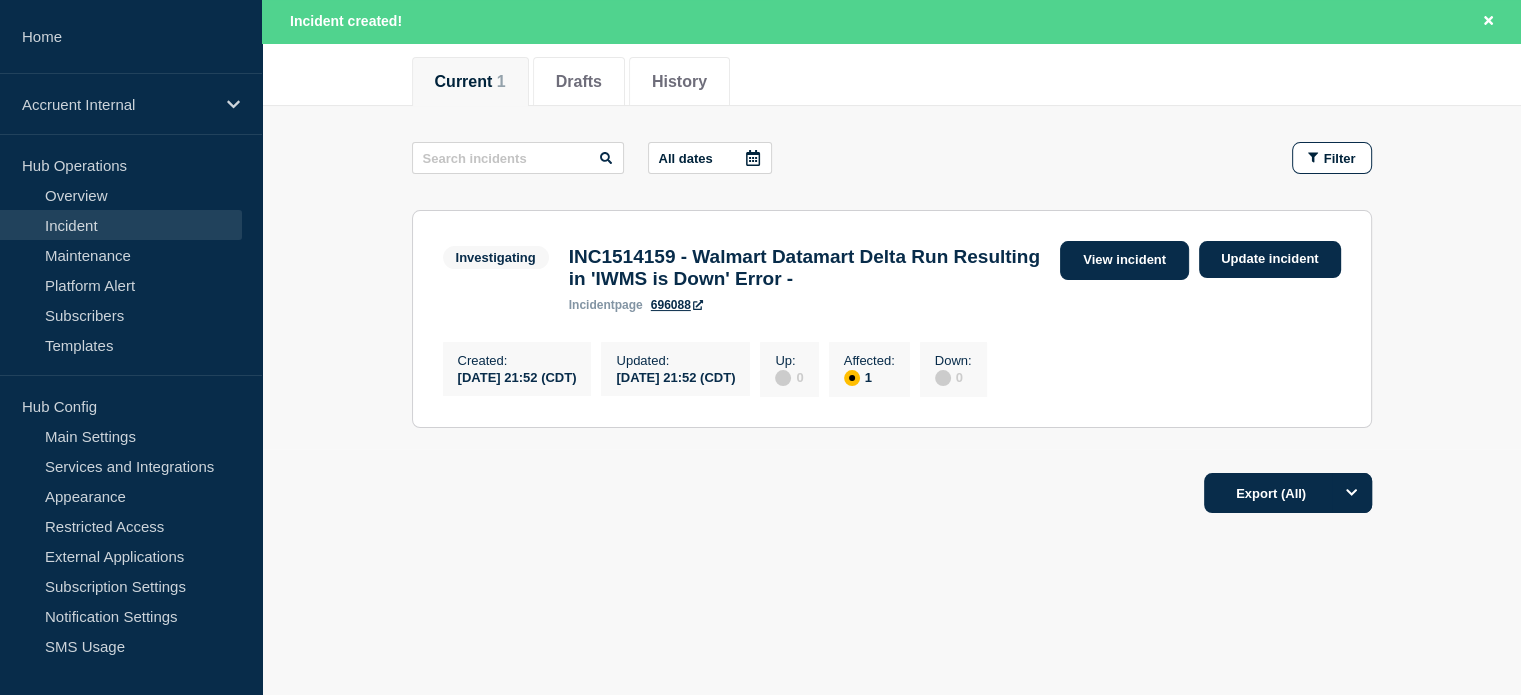 click on "View incident" at bounding box center (1124, 260) 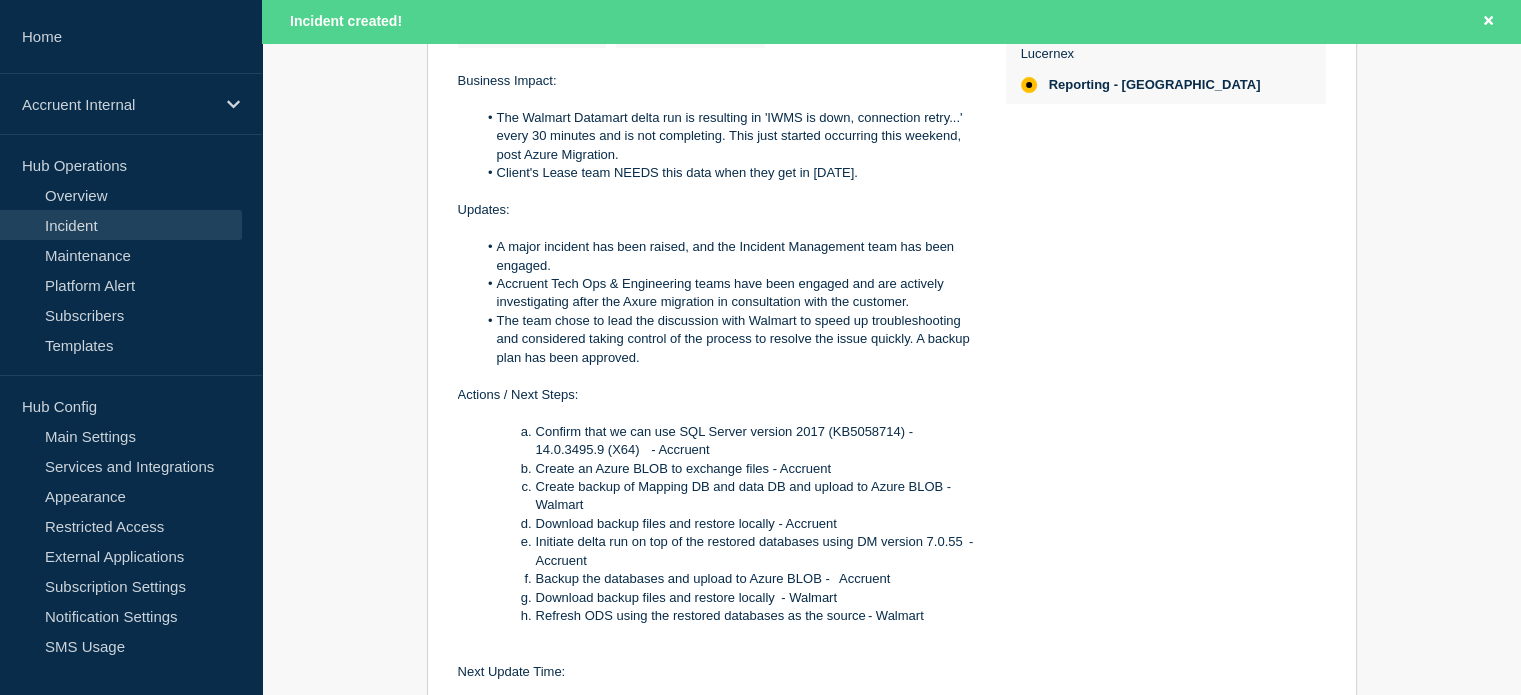 scroll, scrollTop: 699, scrollLeft: 0, axis: vertical 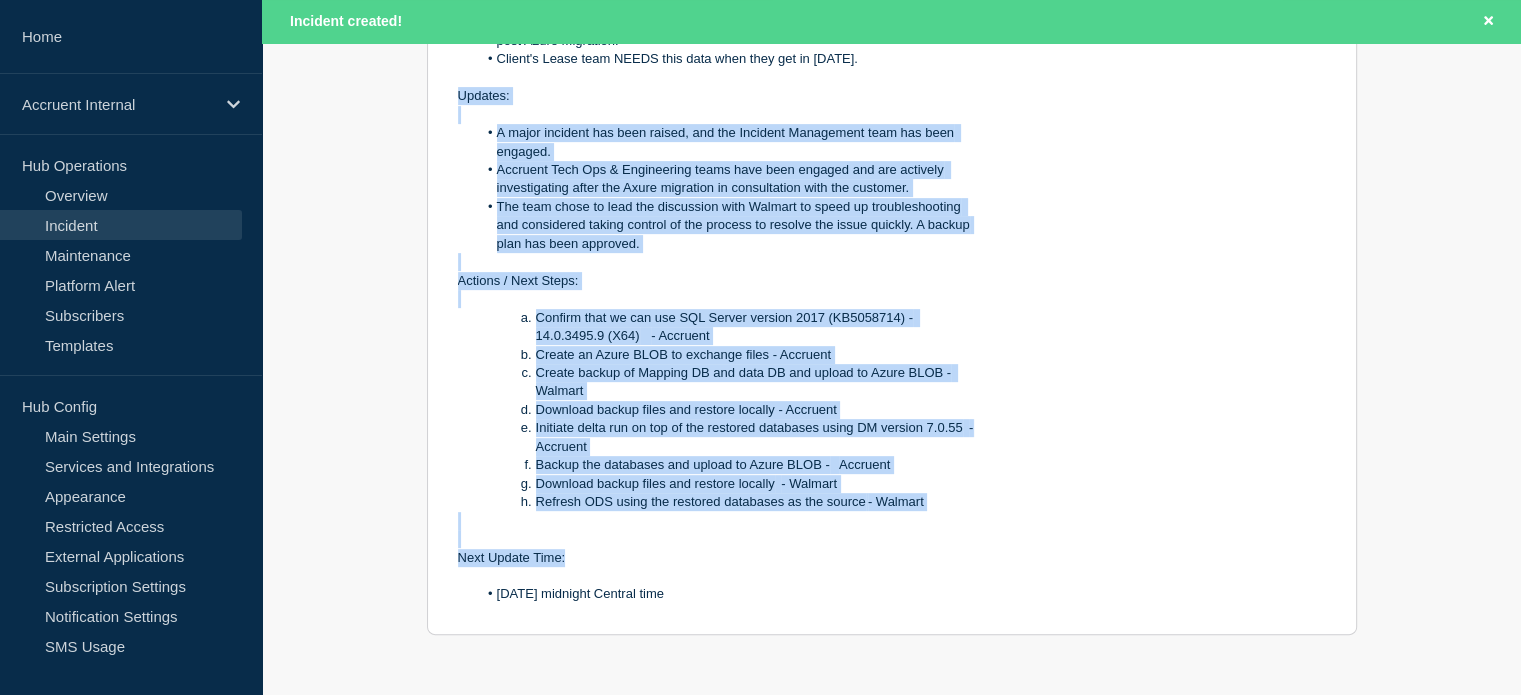 drag, startPoint x: 456, startPoint y: 95, endPoint x: 948, endPoint y: 581, distance: 691.5635 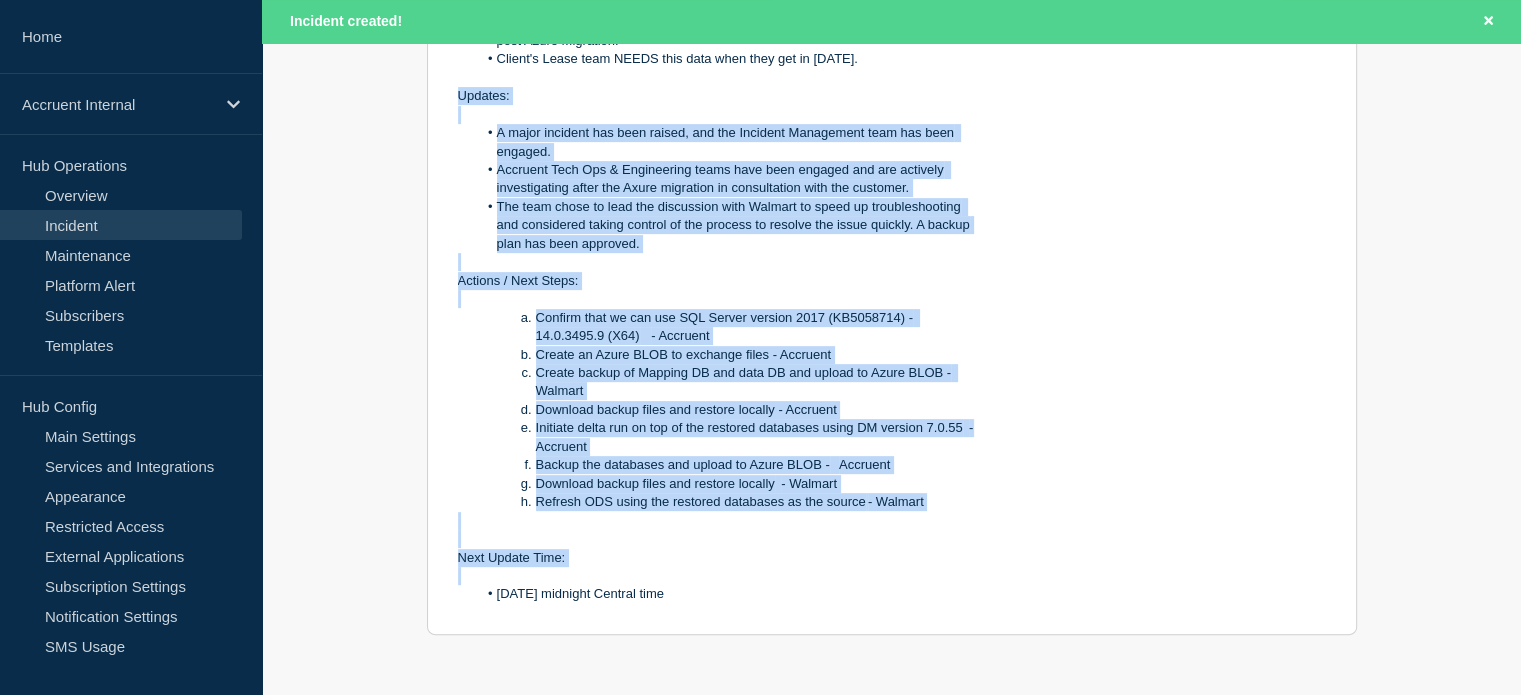 click at bounding box center [716, 539] 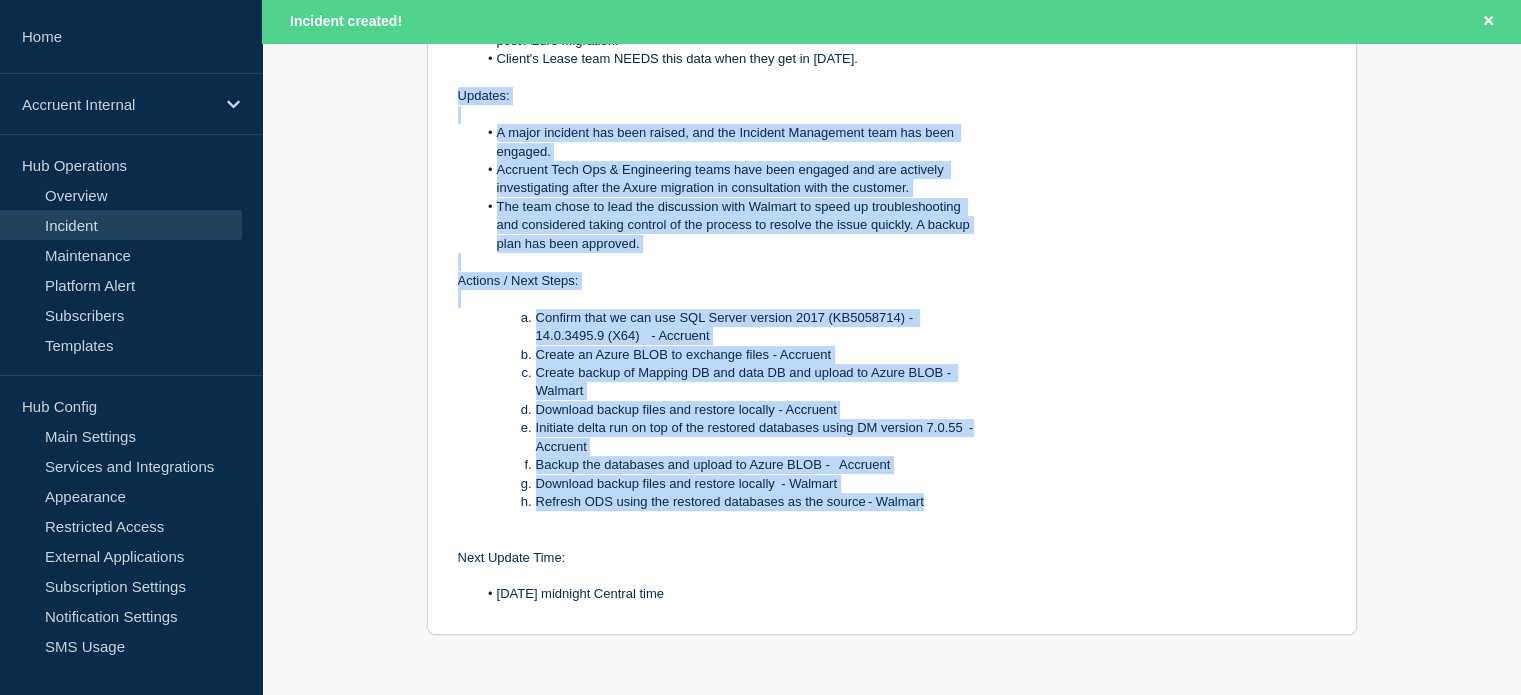 drag, startPoint x: 937, startPoint y: 502, endPoint x: 445, endPoint y: 103, distance: 633.45483 